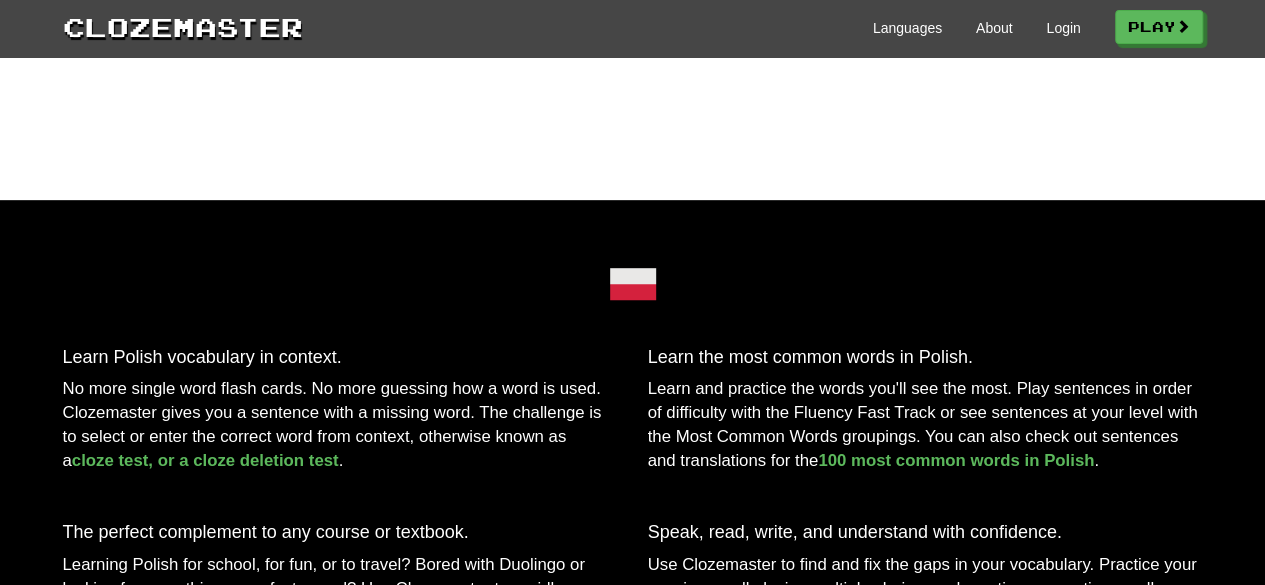 scroll, scrollTop: 0, scrollLeft: 0, axis: both 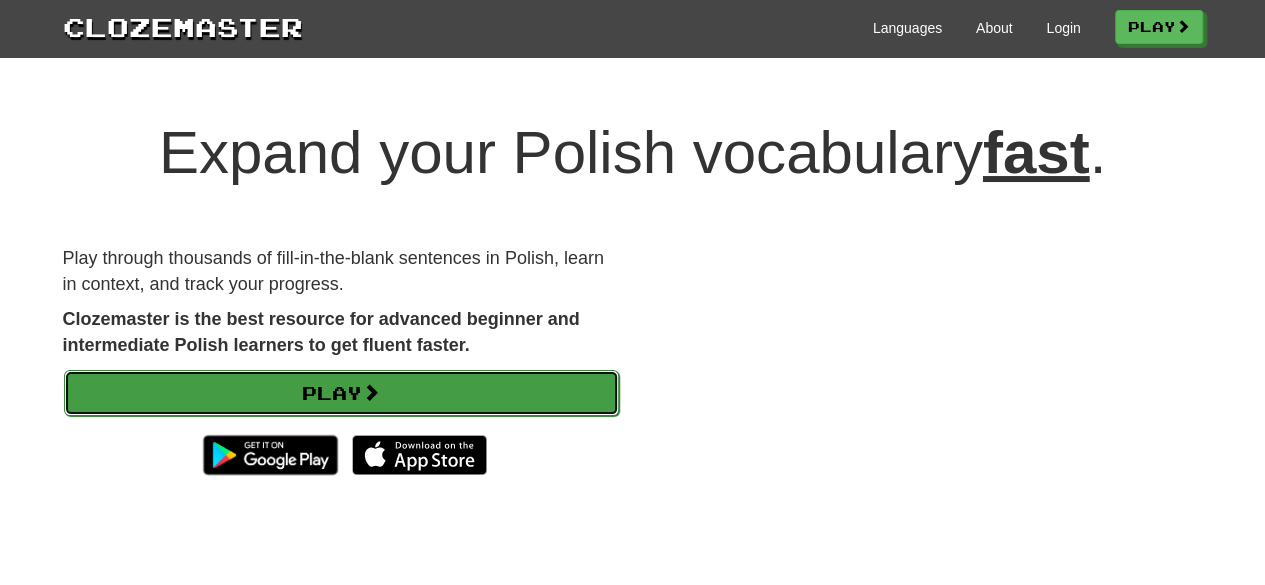 click on "Play" at bounding box center (341, 393) 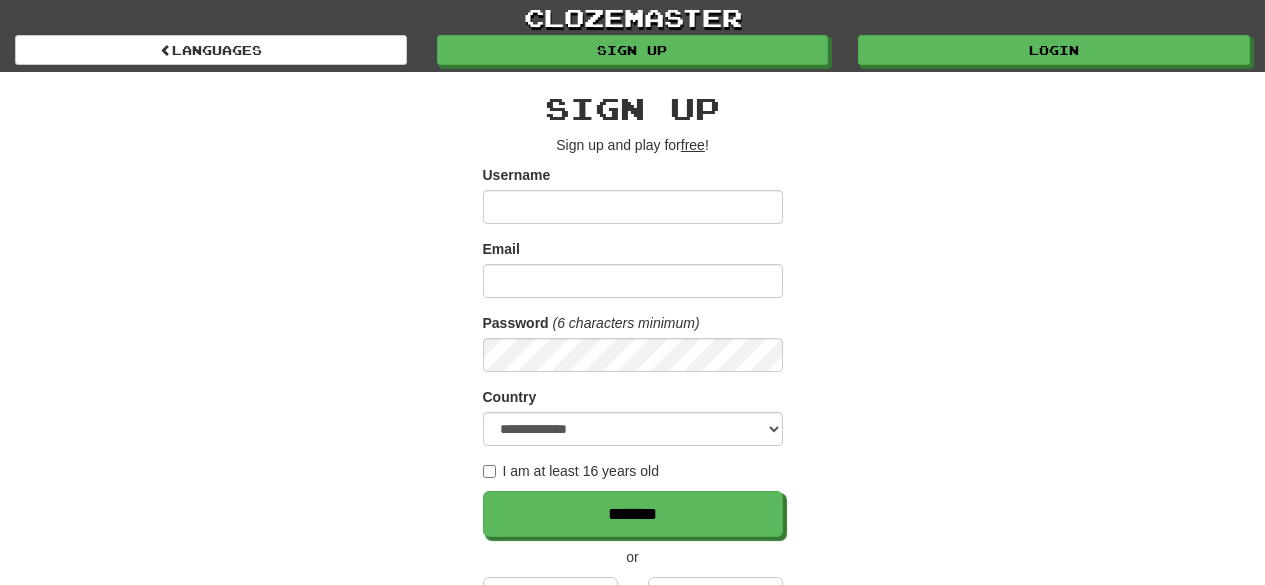 scroll, scrollTop: 0, scrollLeft: 0, axis: both 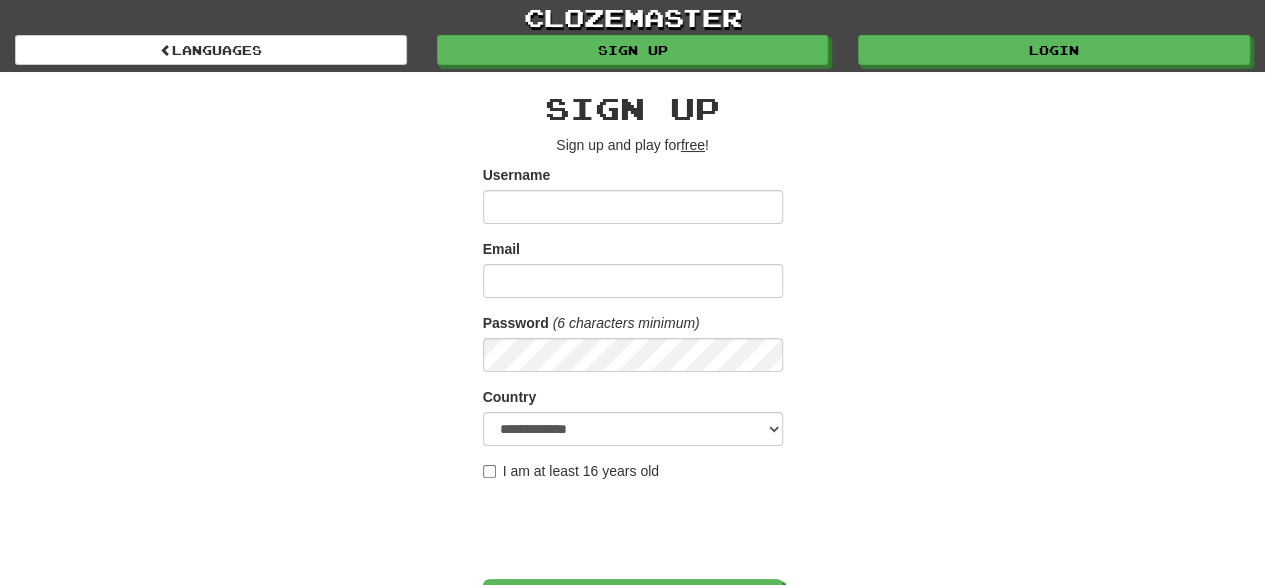 click on "free" at bounding box center (693, 145) 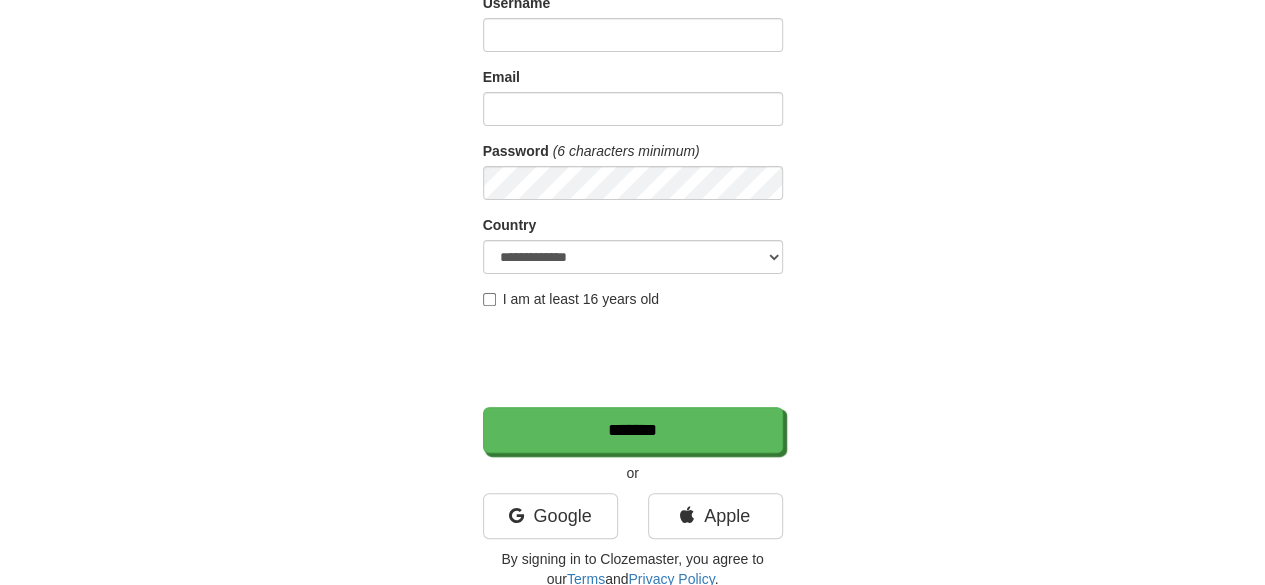 scroll, scrollTop: 0, scrollLeft: 0, axis: both 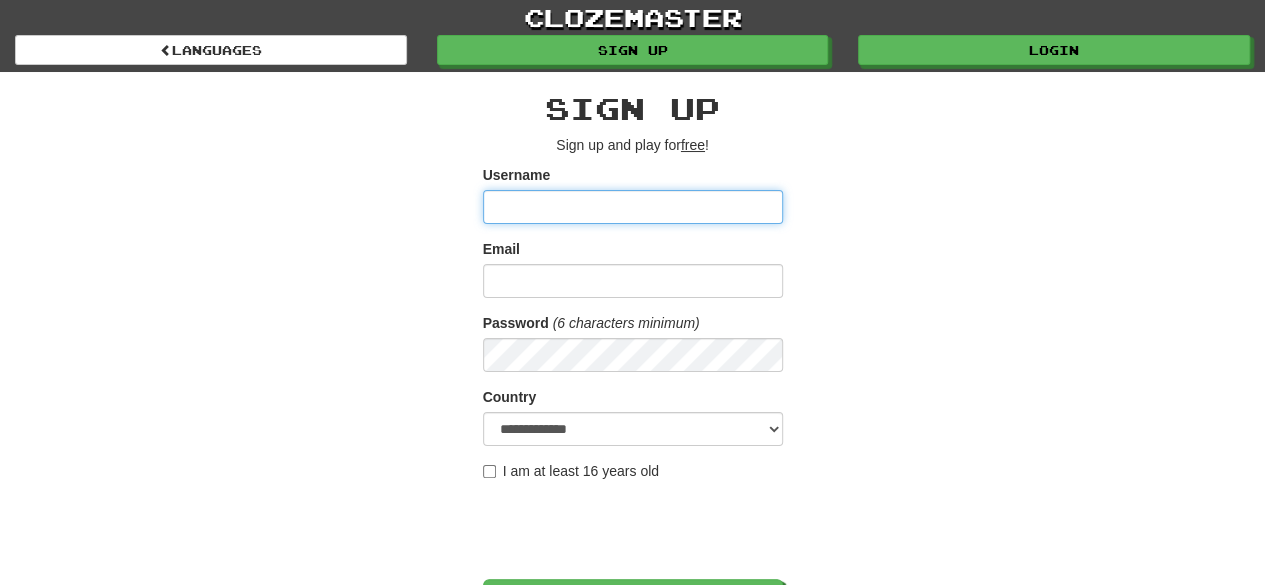 click on "Username" at bounding box center (633, 207) 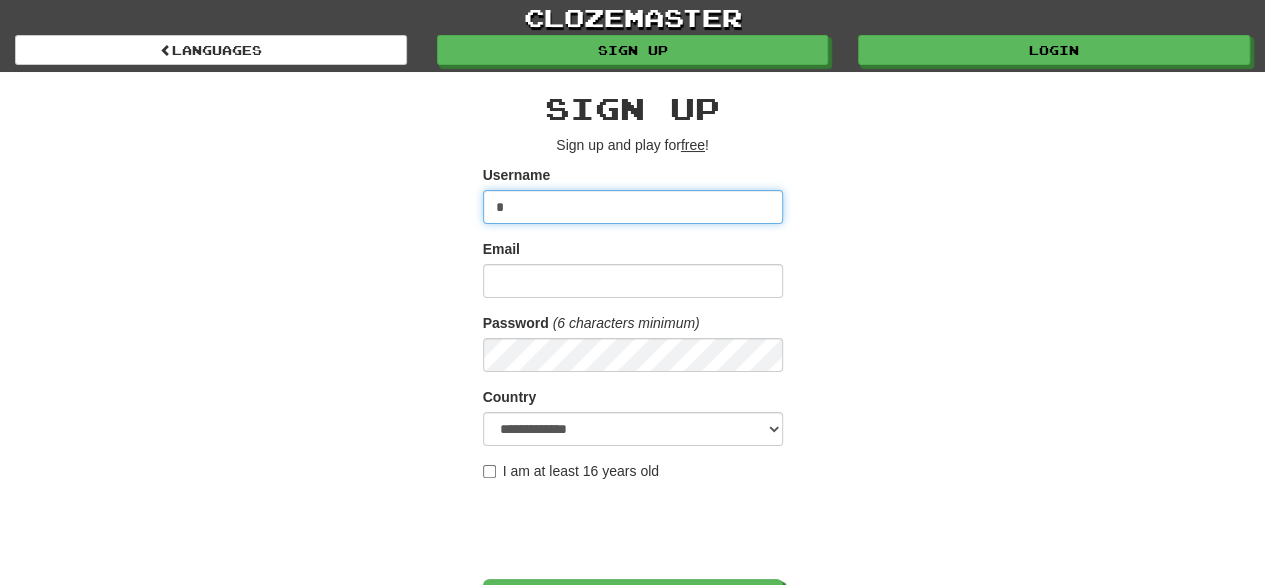 type on "*" 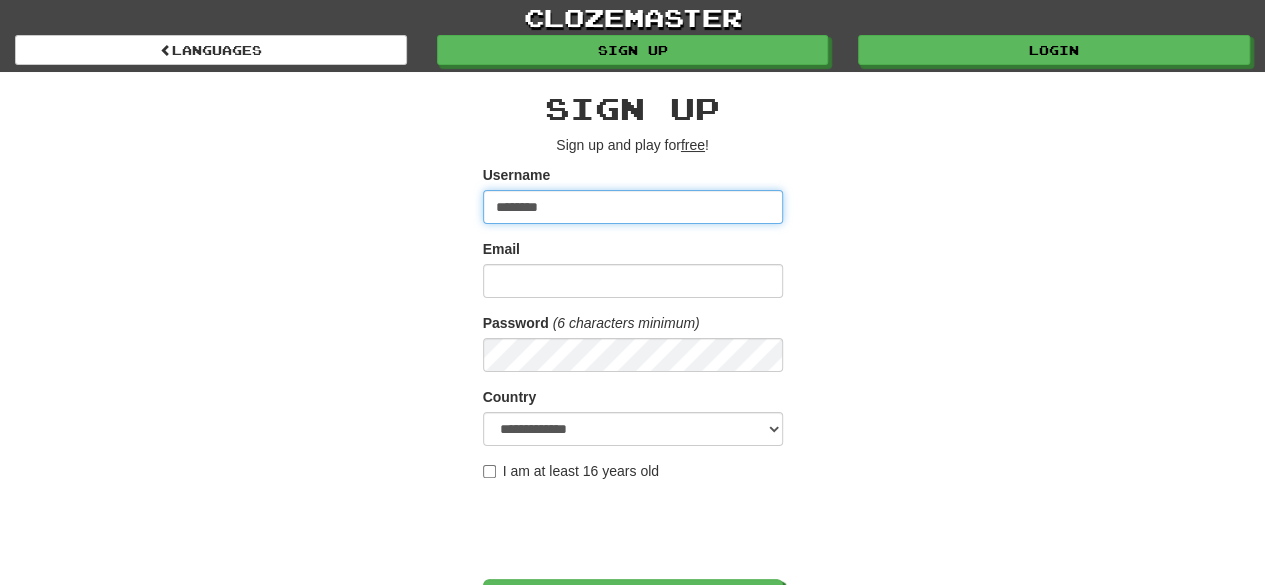 type on "********" 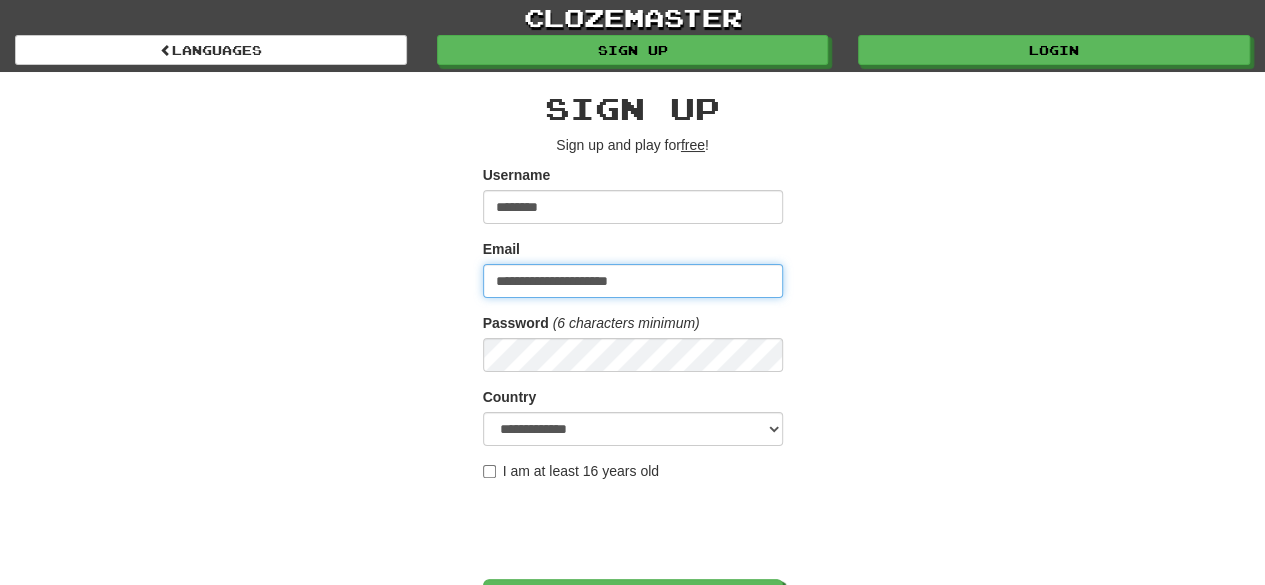 type on "**********" 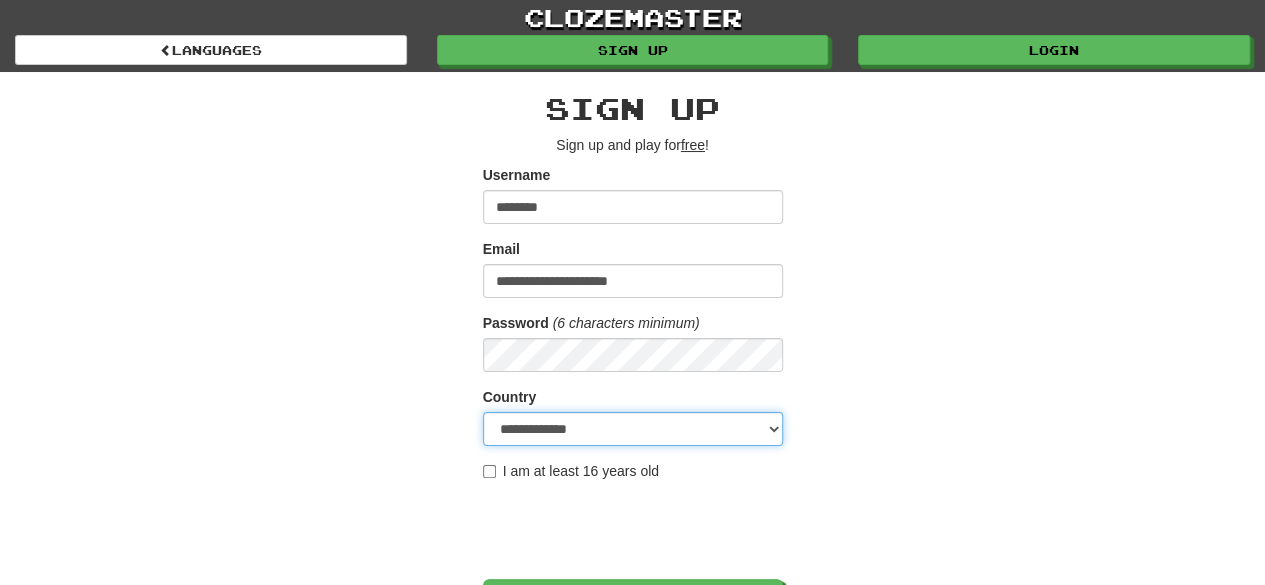 select on "**" 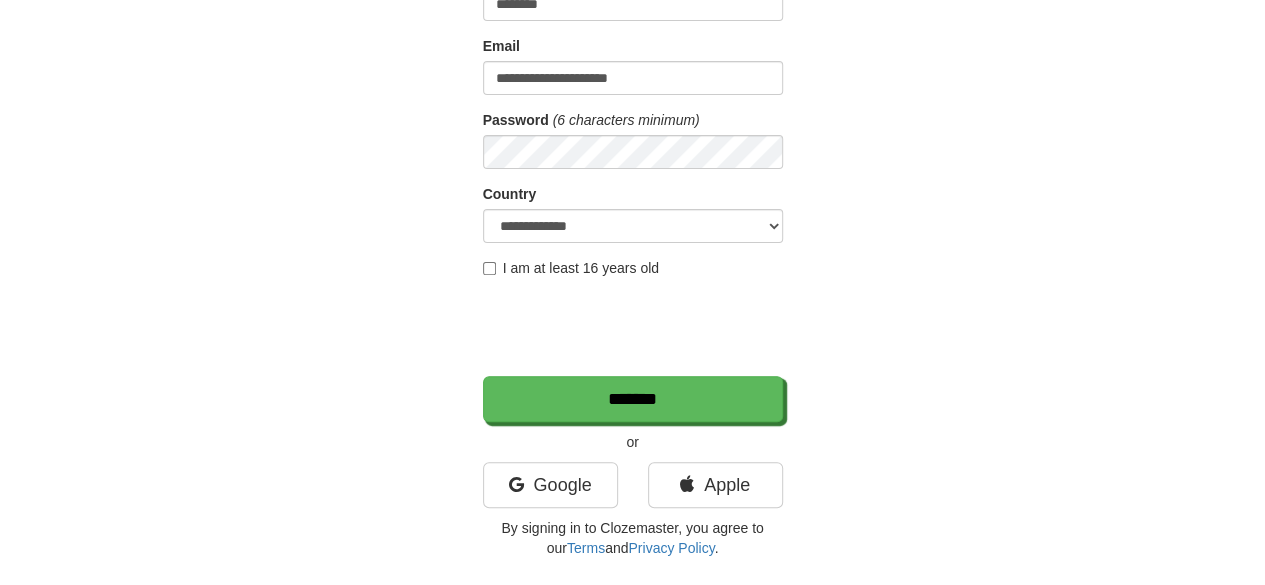 scroll, scrollTop: 209, scrollLeft: 0, axis: vertical 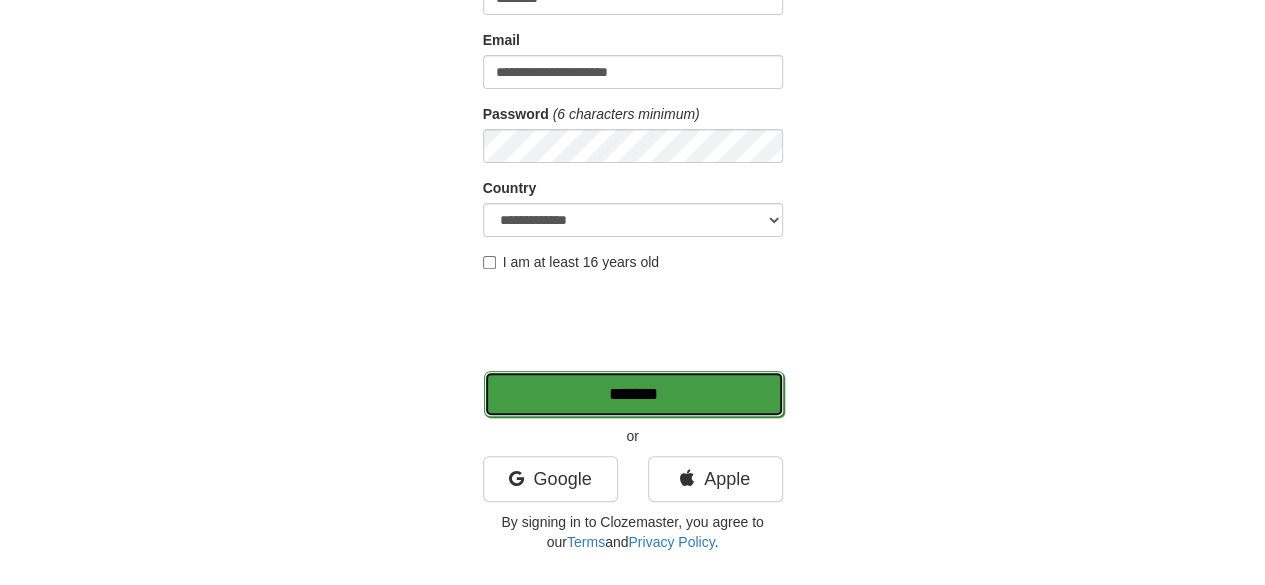 click on "*******" at bounding box center (634, 394) 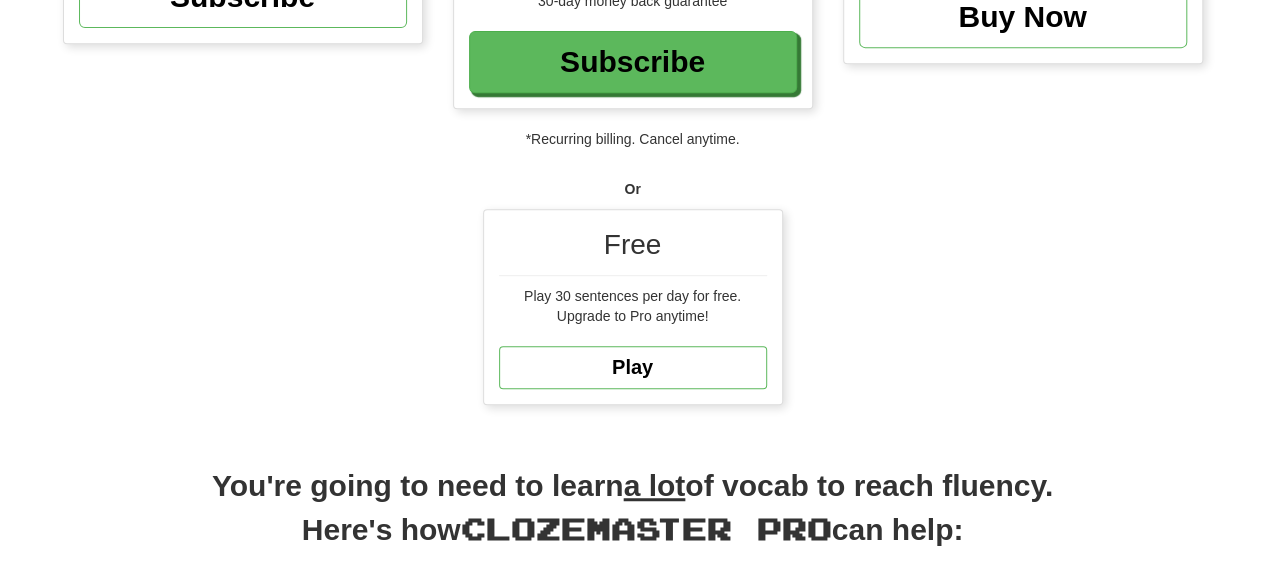 scroll, scrollTop: 435, scrollLeft: 0, axis: vertical 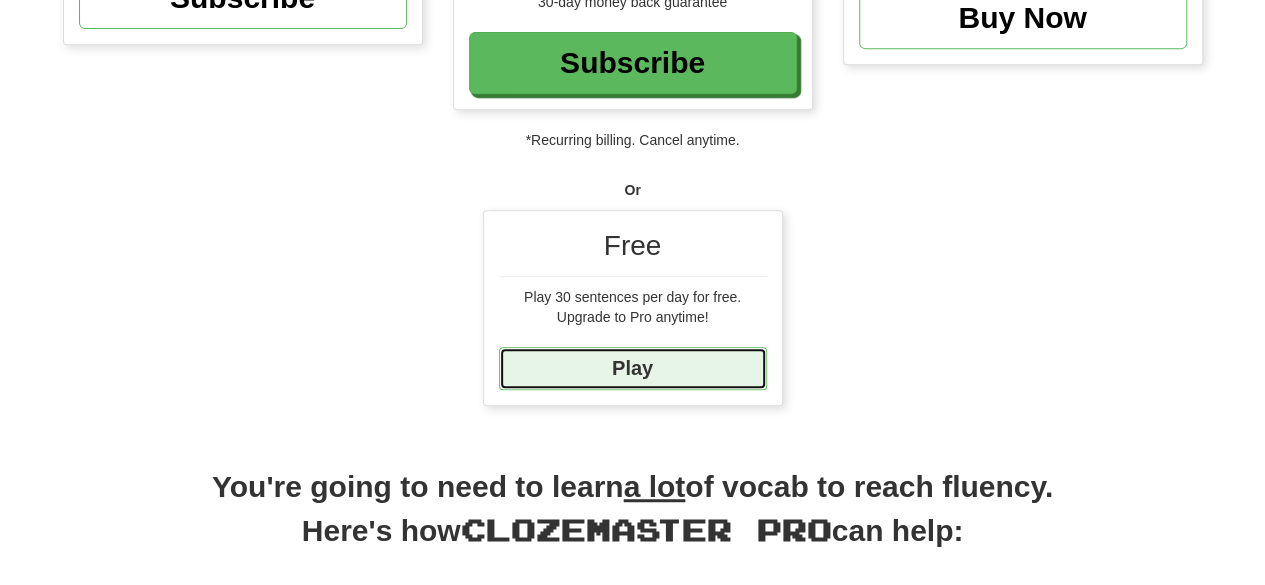 click on "Play" at bounding box center (633, 368) 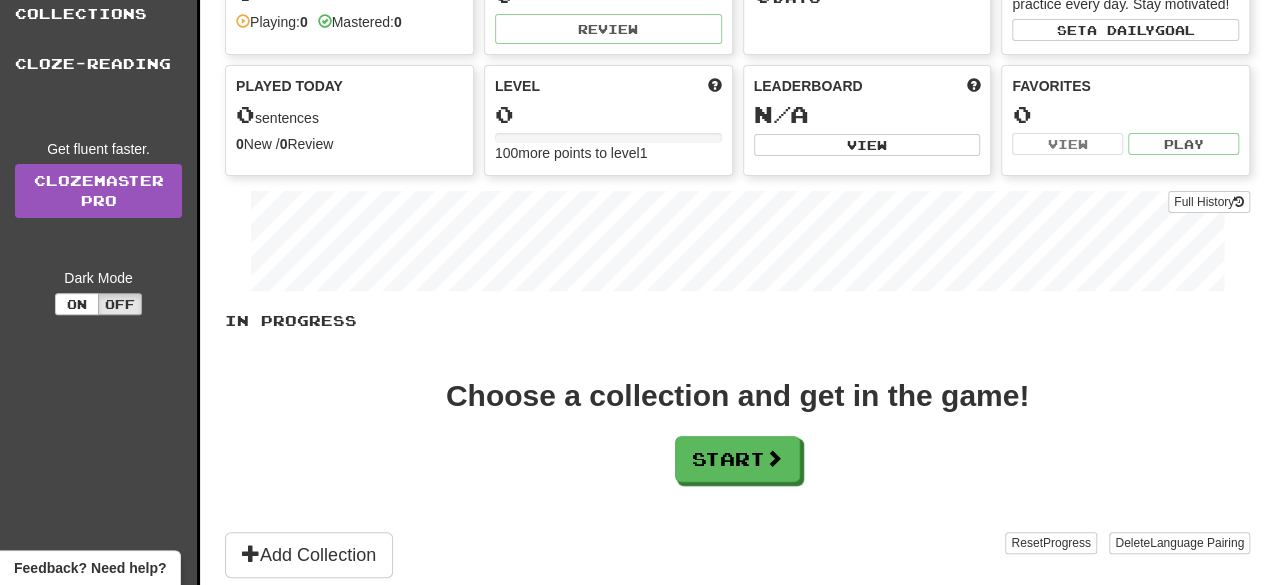 scroll, scrollTop: 188, scrollLeft: 0, axis: vertical 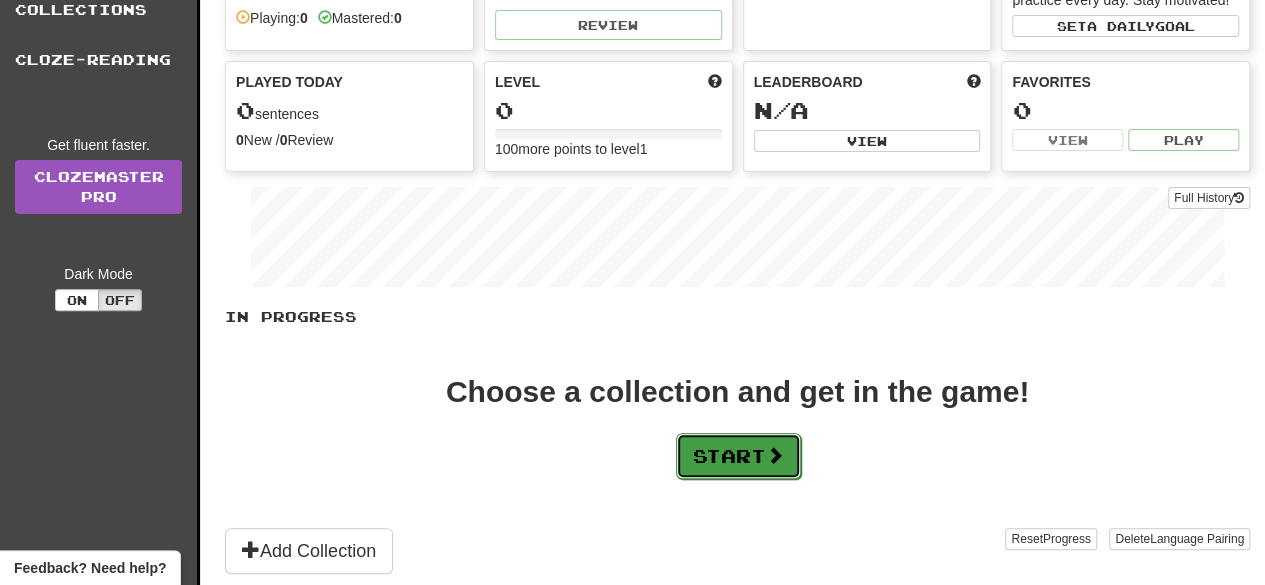click on "Start" at bounding box center [738, 456] 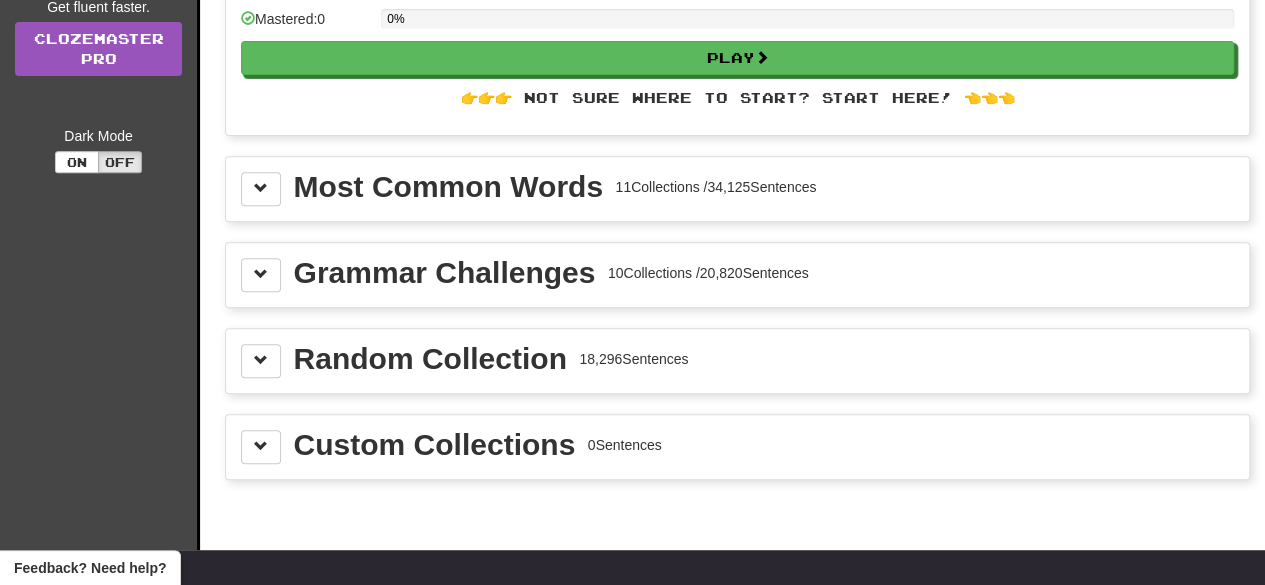 scroll, scrollTop: 329, scrollLeft: 0, axis: vertical 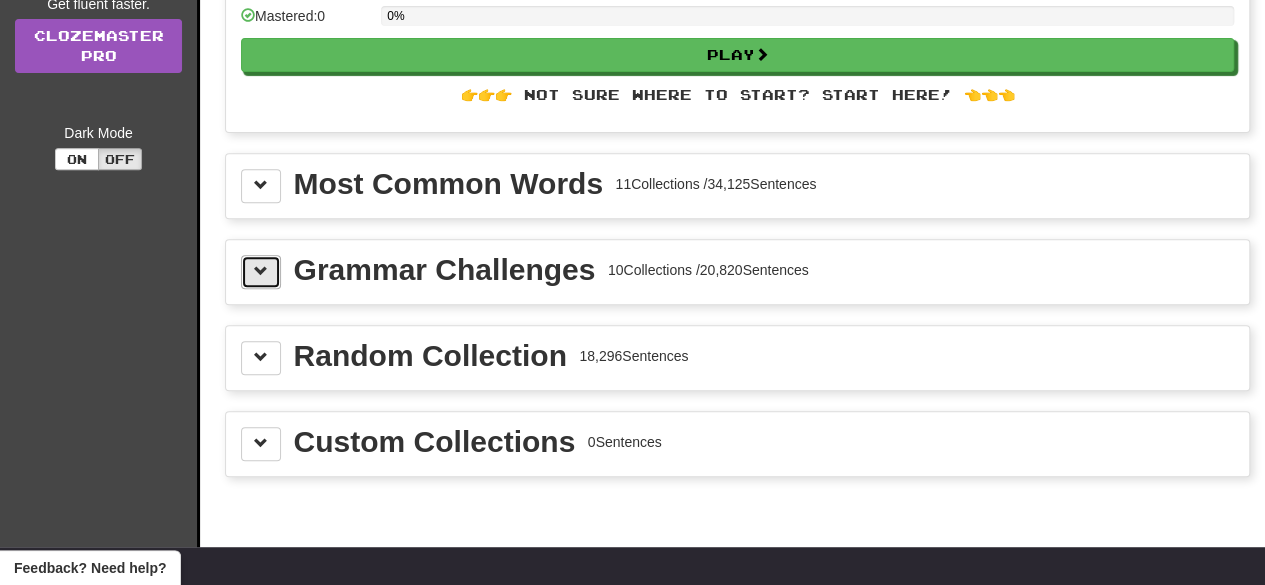click at bounding box center (261, 272) 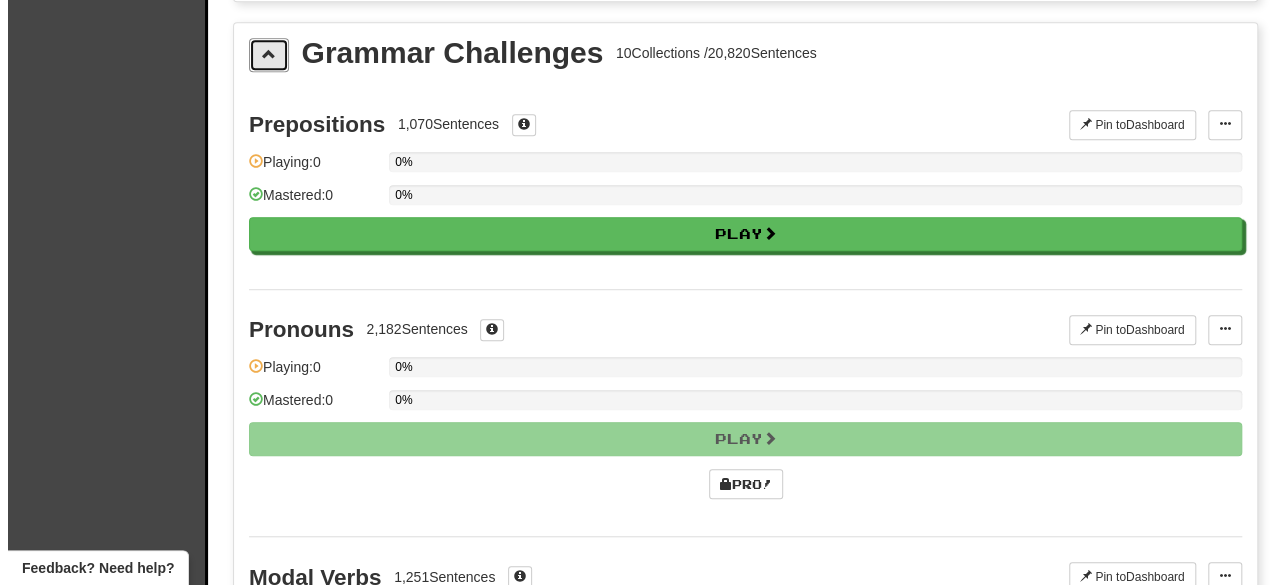 scroll, scrollTop: 547, scrollLeft: 0, axis: vertical 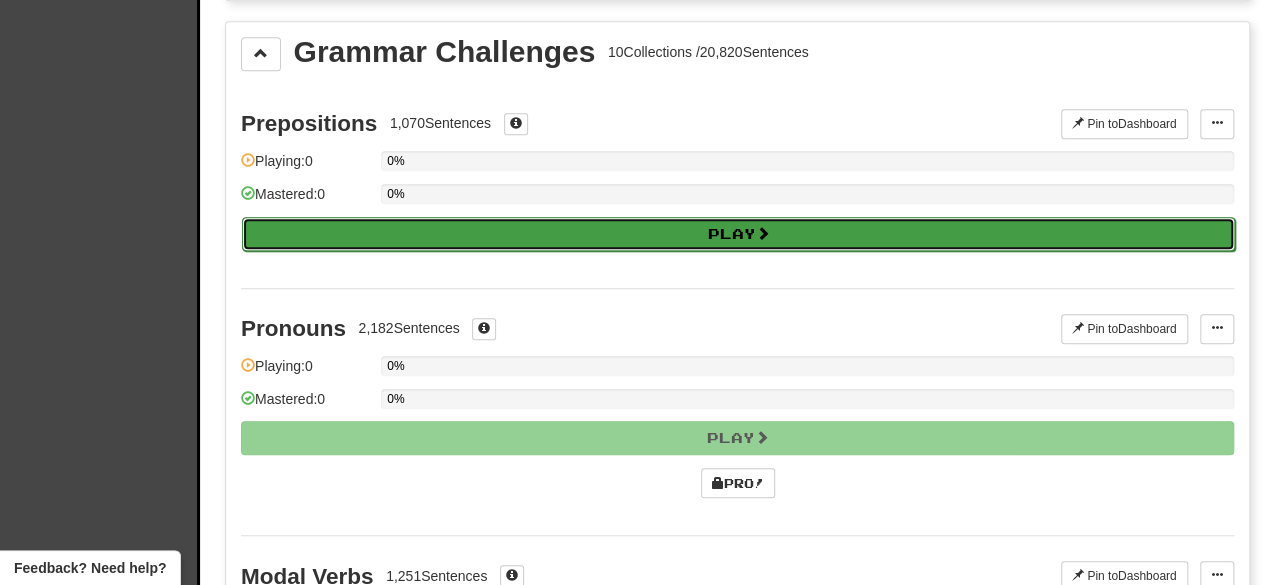 click on "Play" at bounding box center [738, 234] 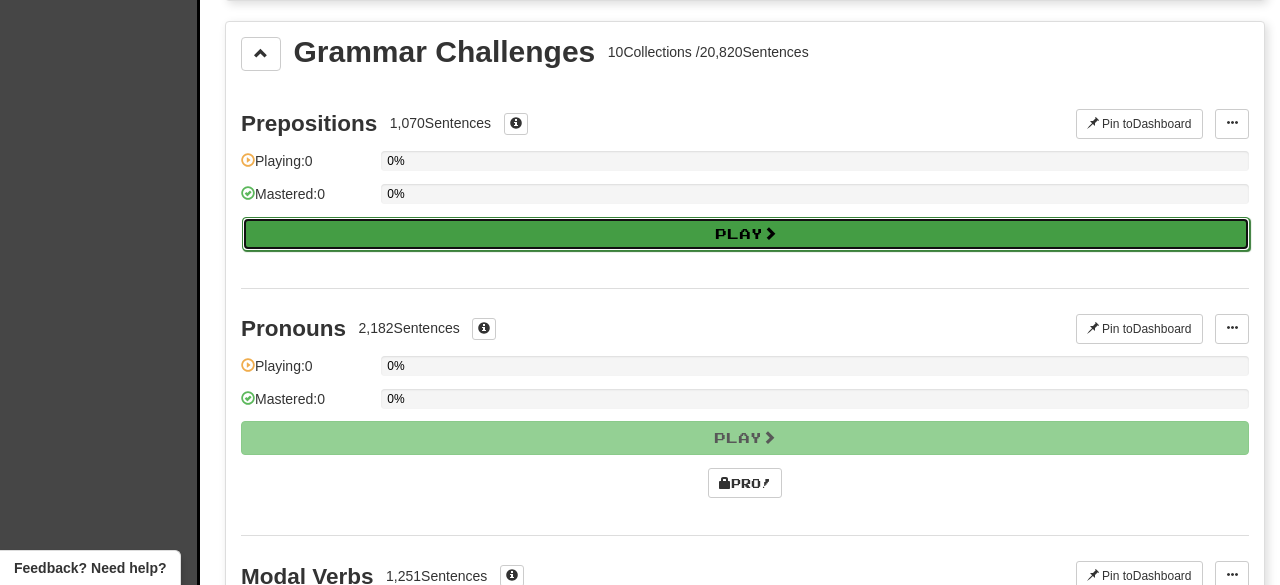 select on "**" 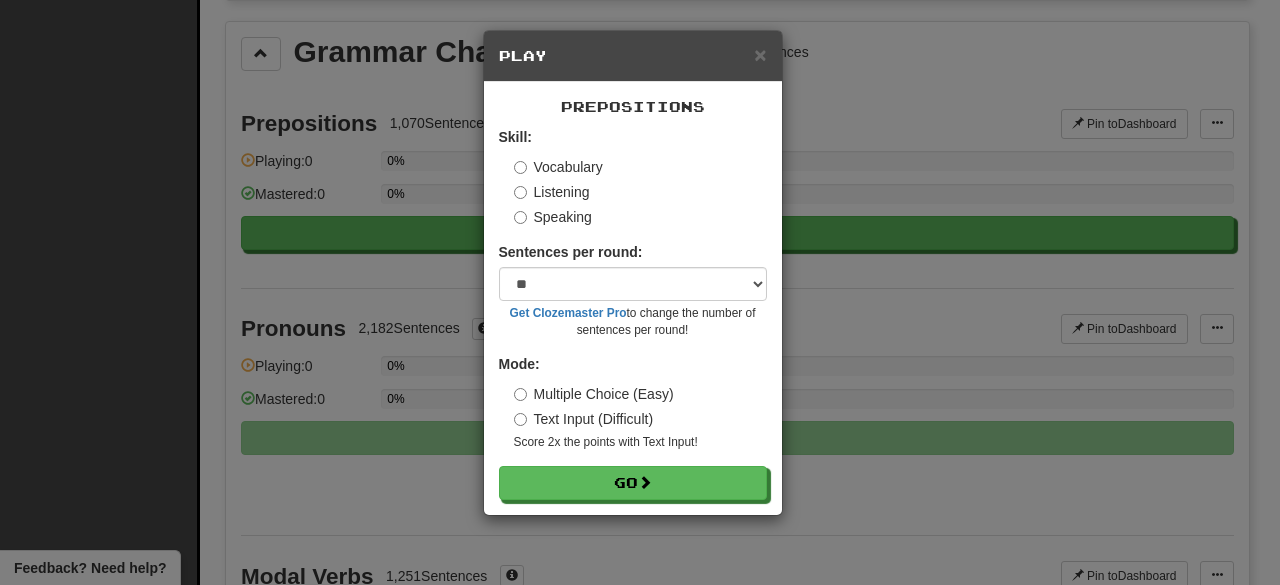 click on "Text Input (Difficult)" at bounding box center (584, 419) 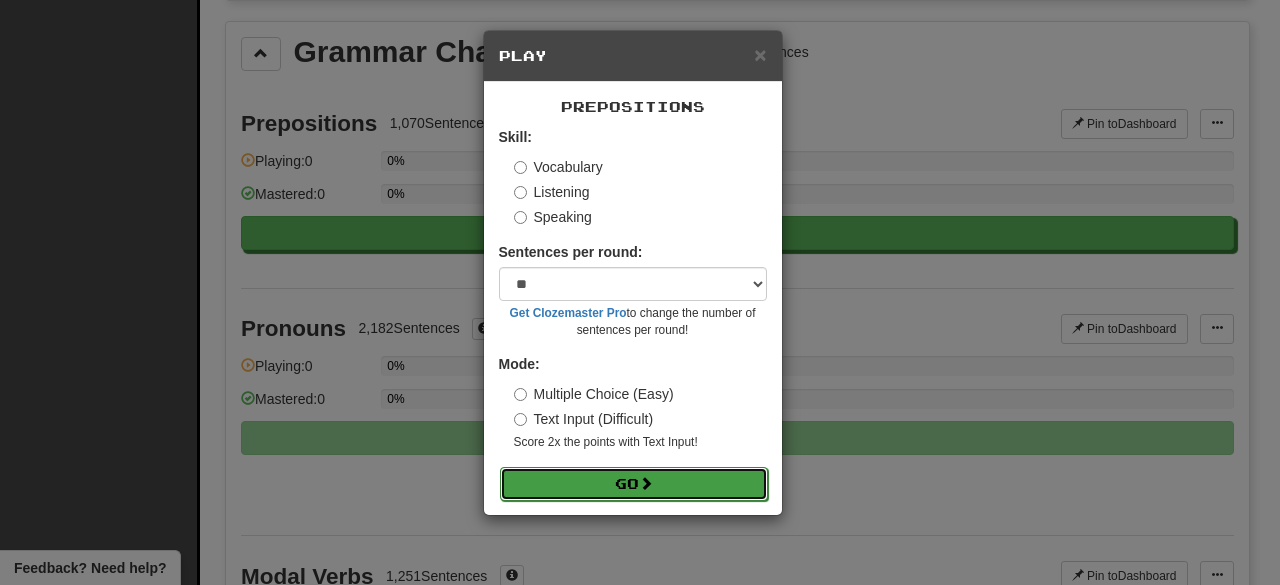 click at bounding box center (646, 483) 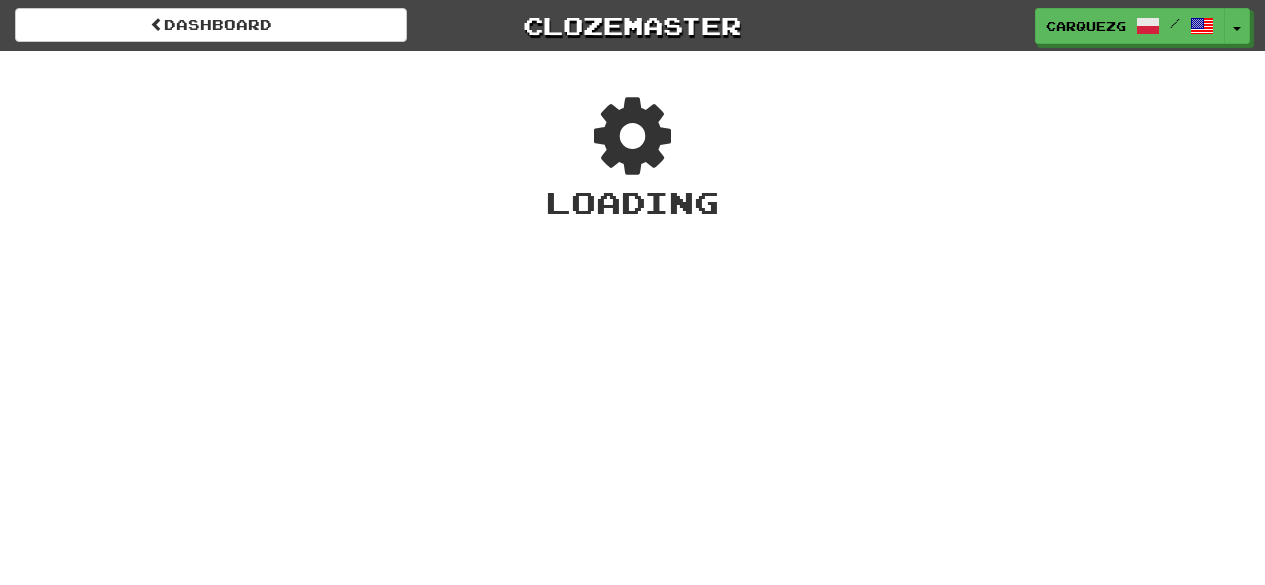 scroll, scrollTop: 0, scrollLeft: 0, axis: both 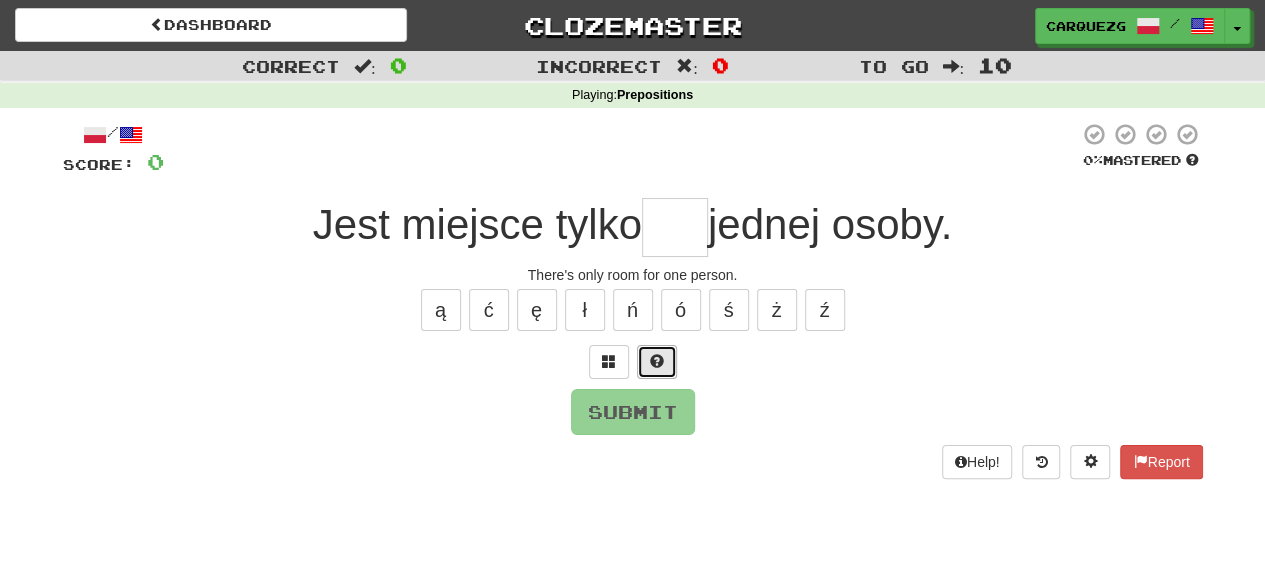 click at bounding box center [657, 361] 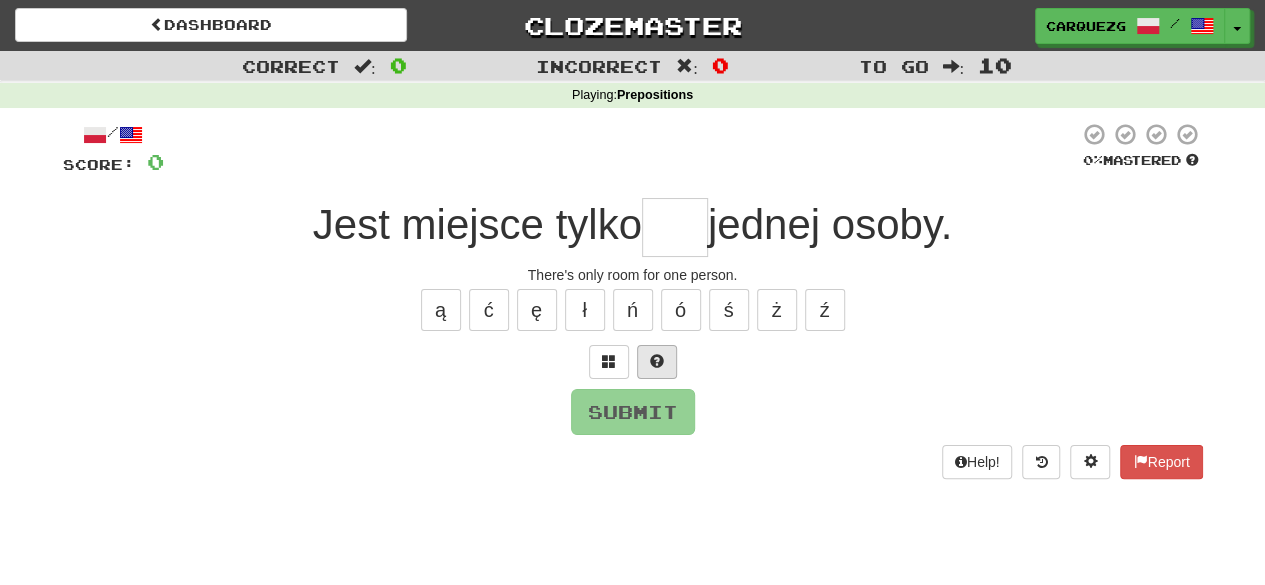 type on "*" 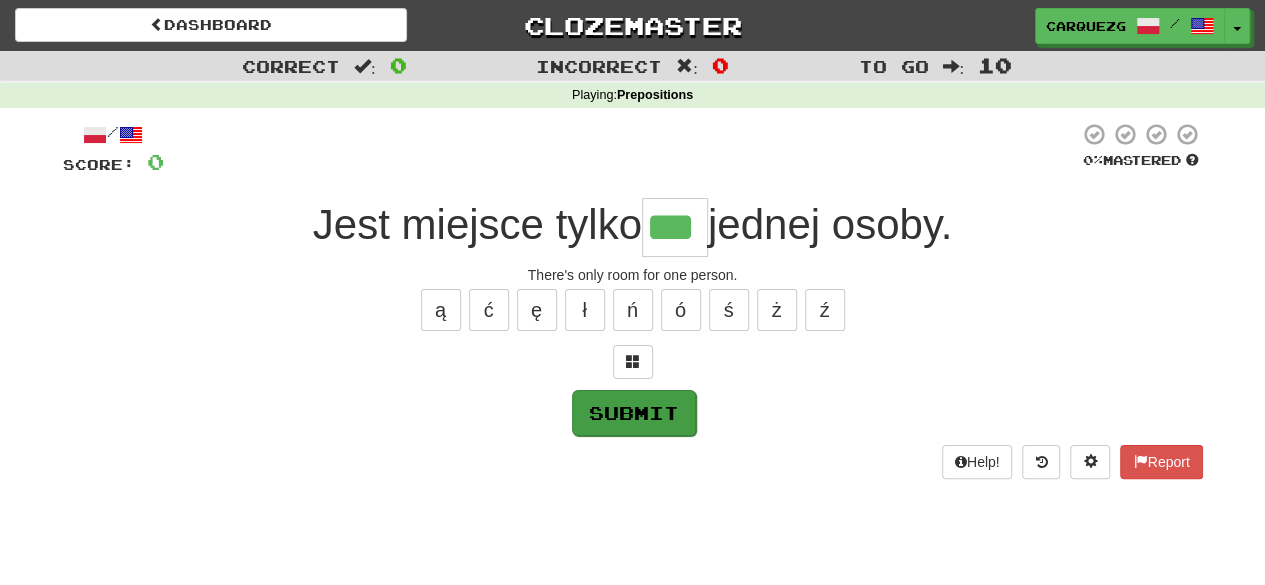 type on "***" 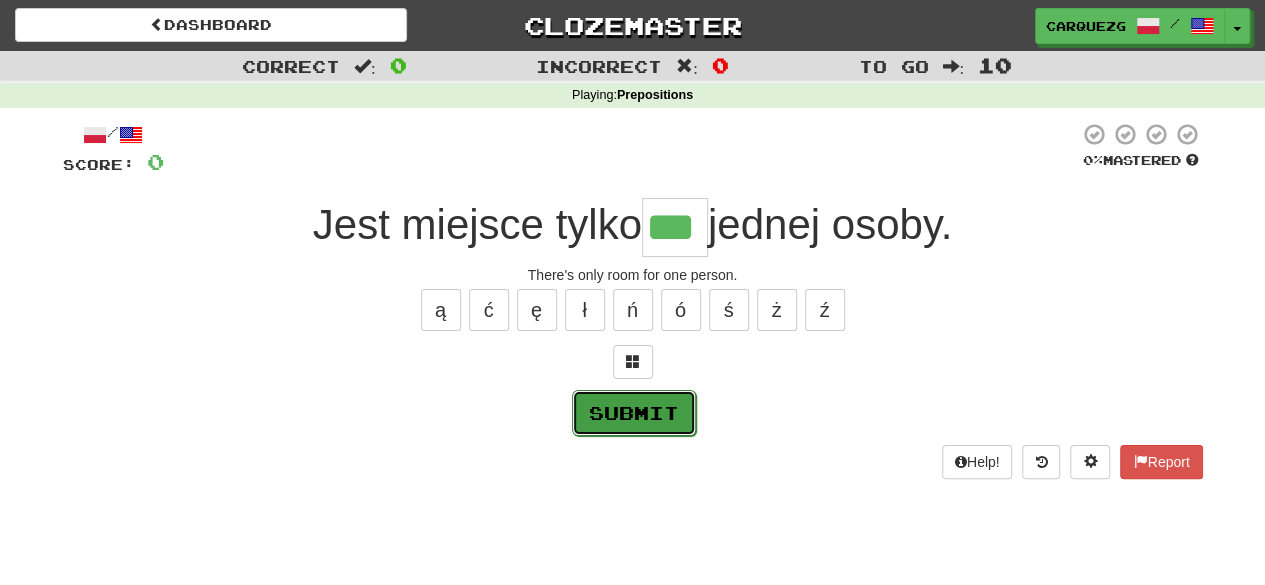 click on "Submit" at bounding box center [634, 413] 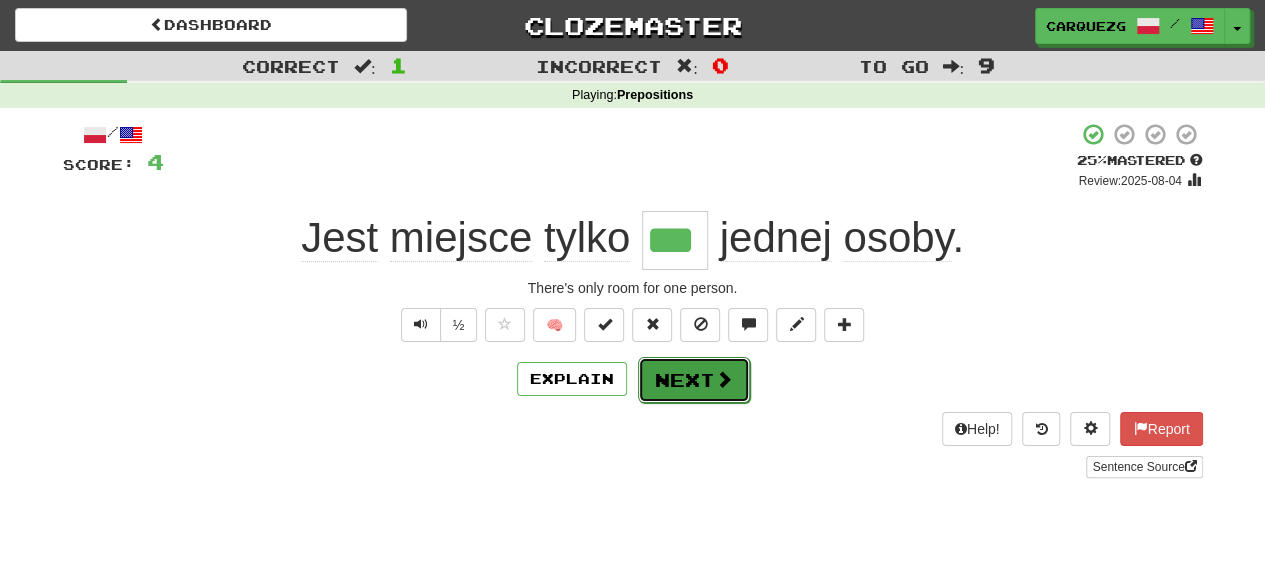 click at bounding box center [724, 379] 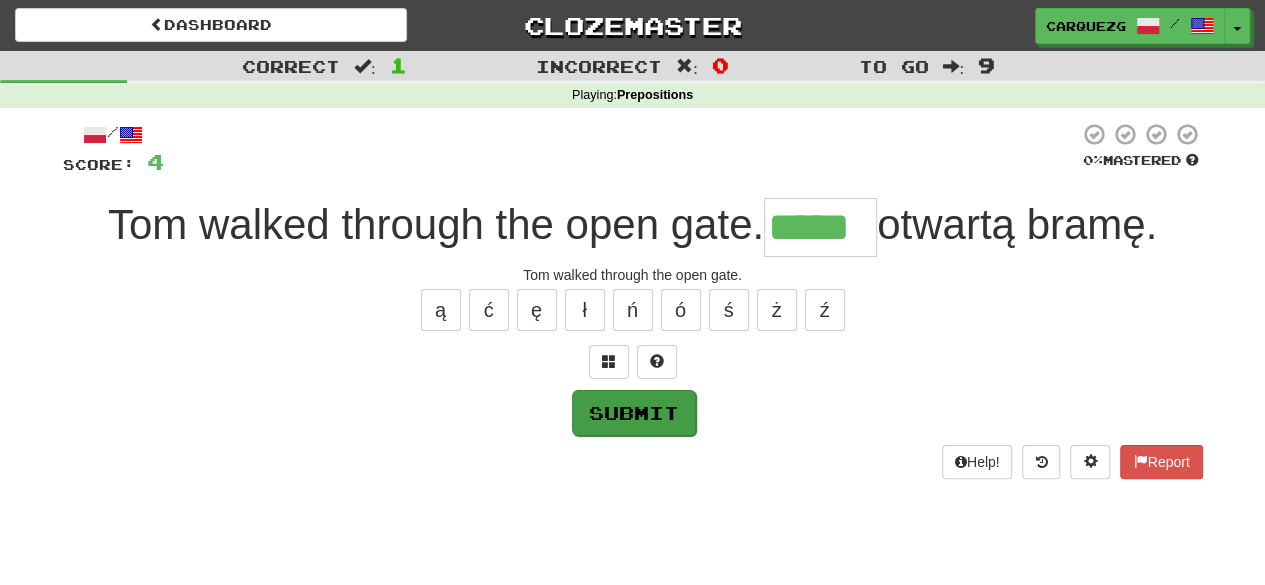 type on "*****" 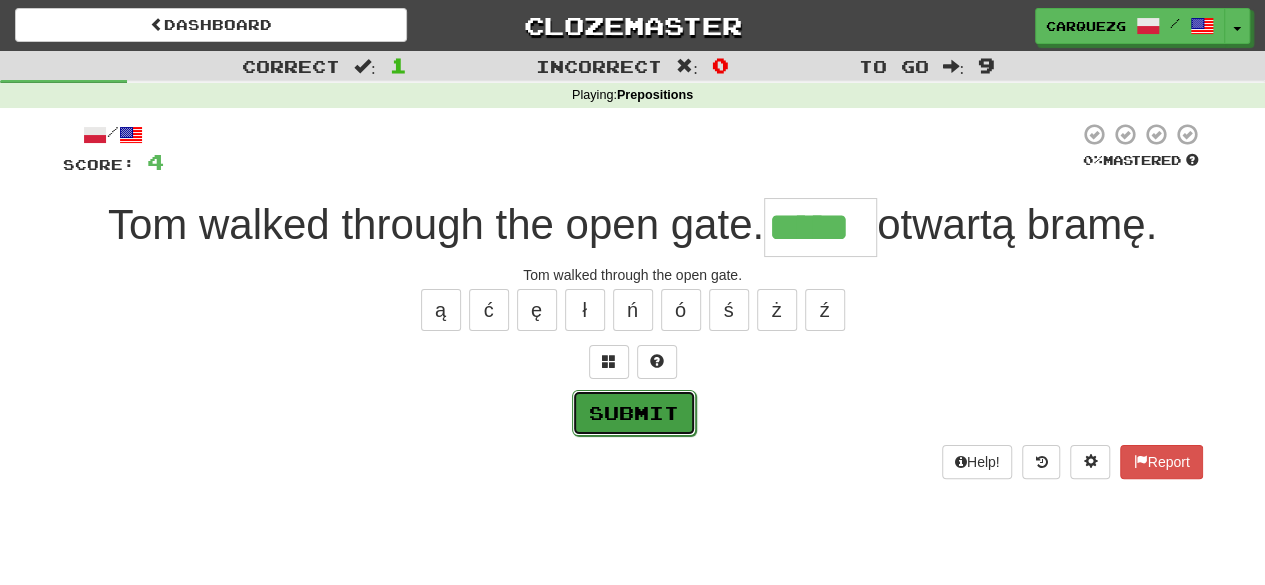 click on "Submit" at bounding box center (634, 413) 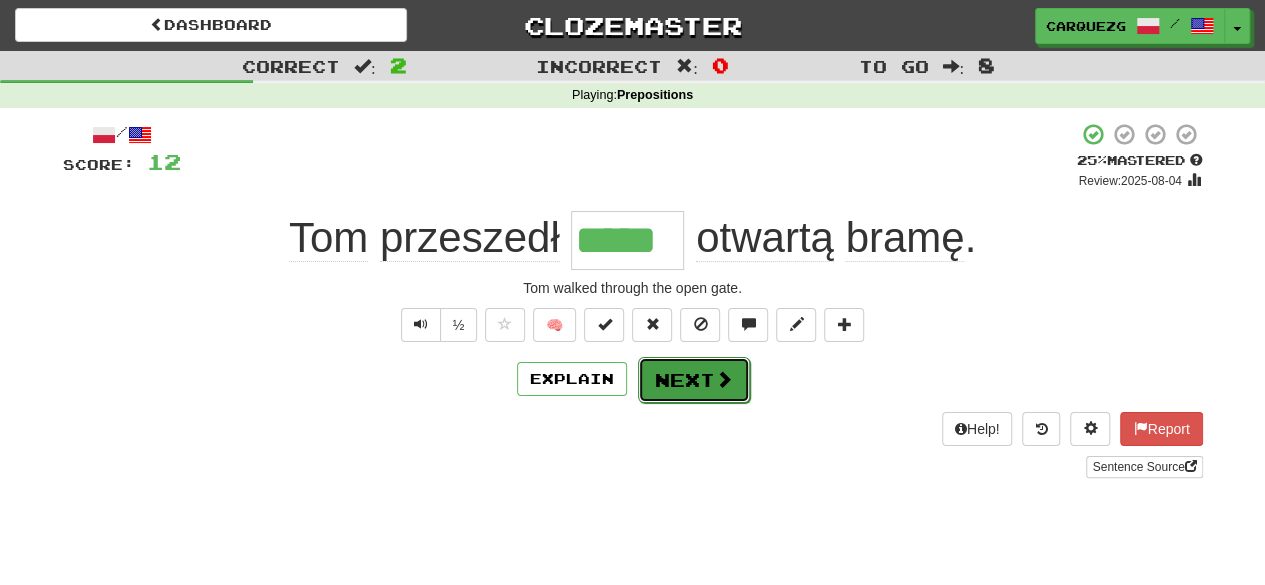 click on "Next" at bounding box center (694, 380) 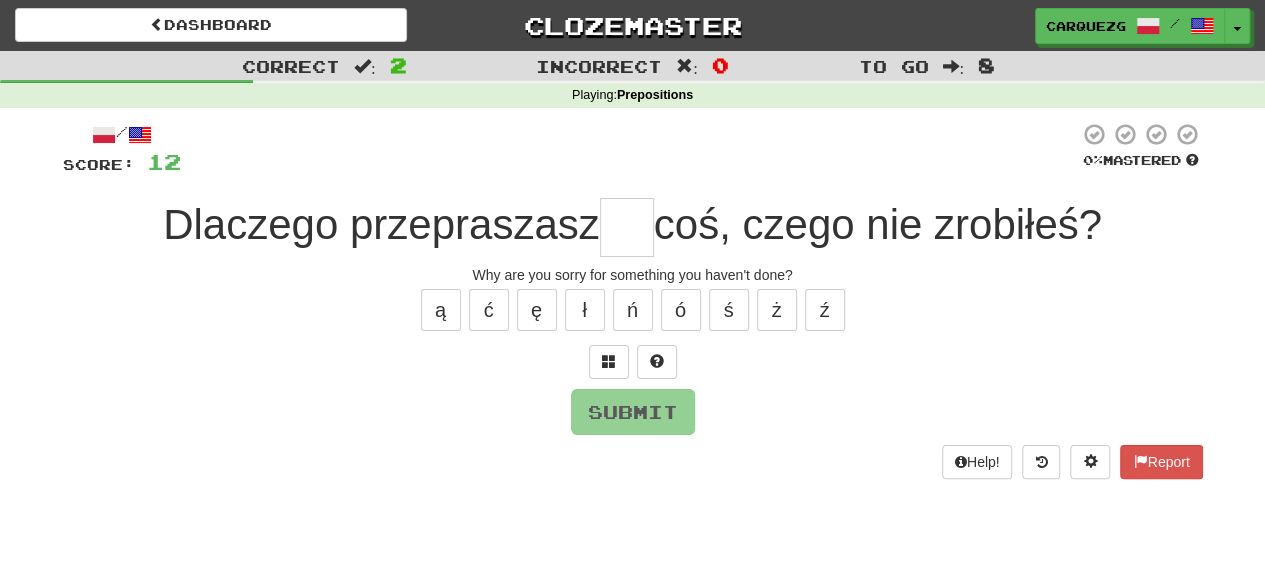 type on "*" 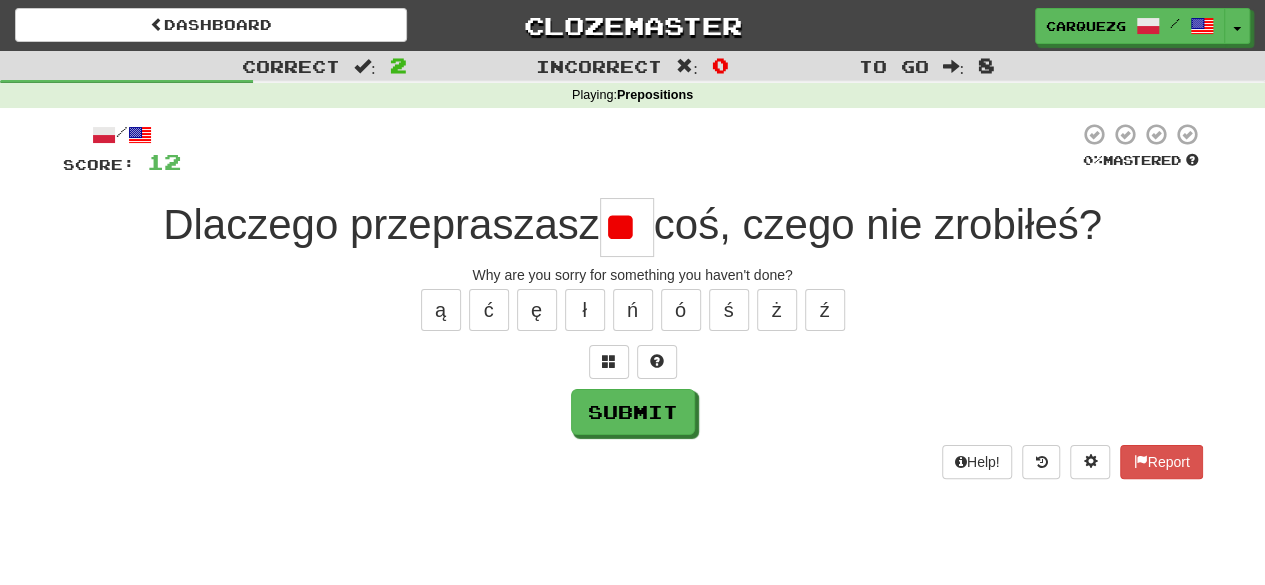 type on "*" 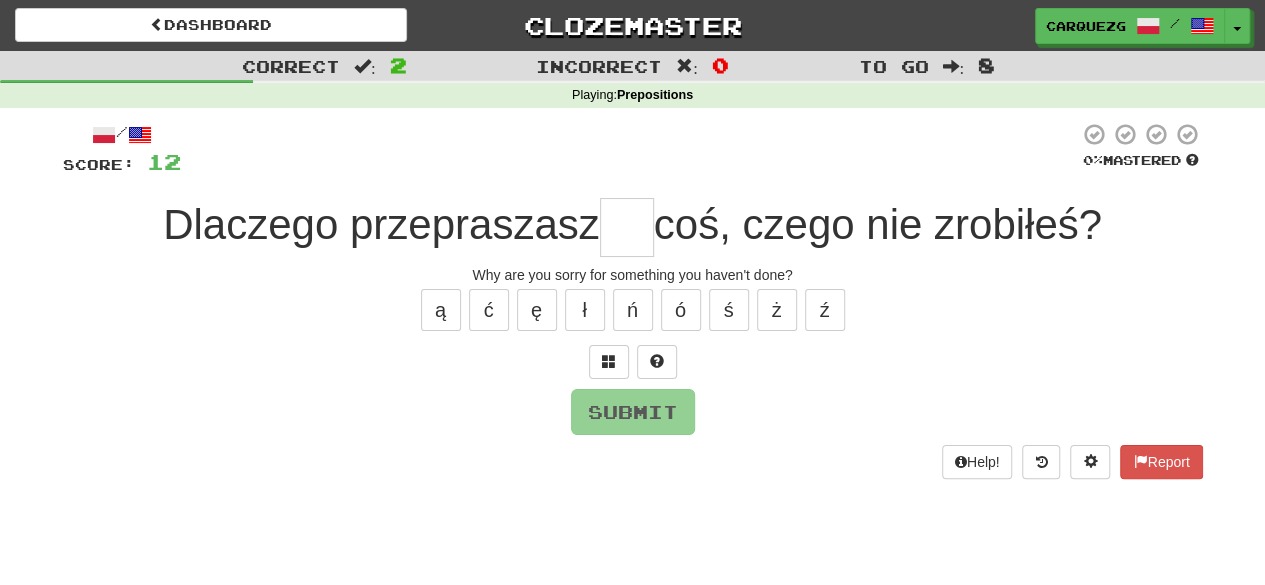 type on "*" 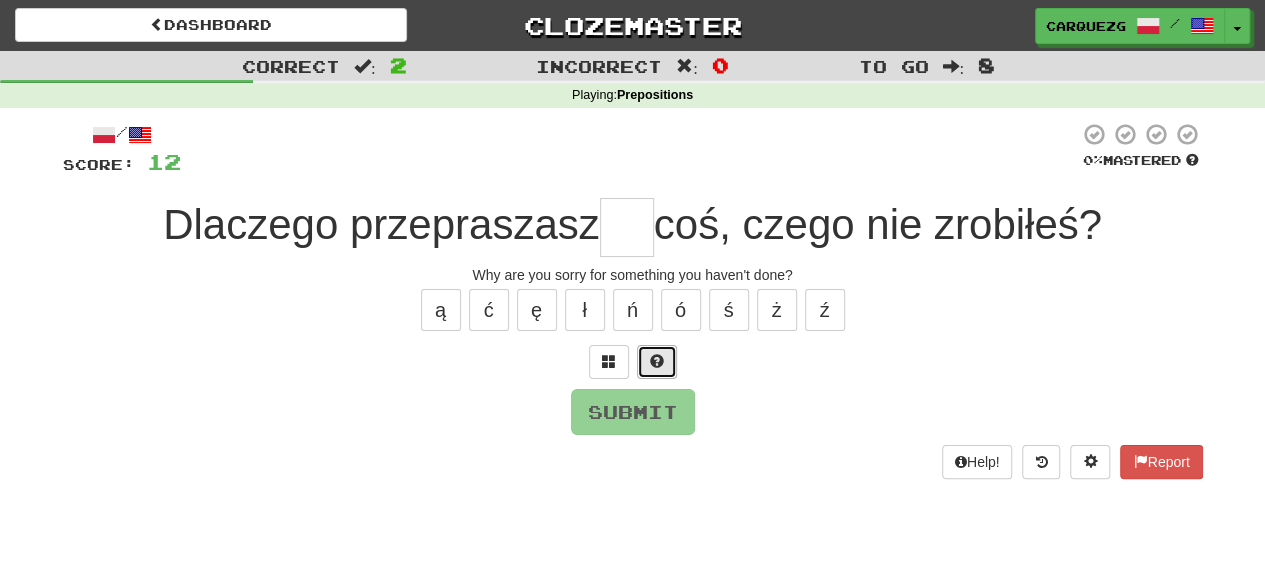 click at bounding box center (657, 361) 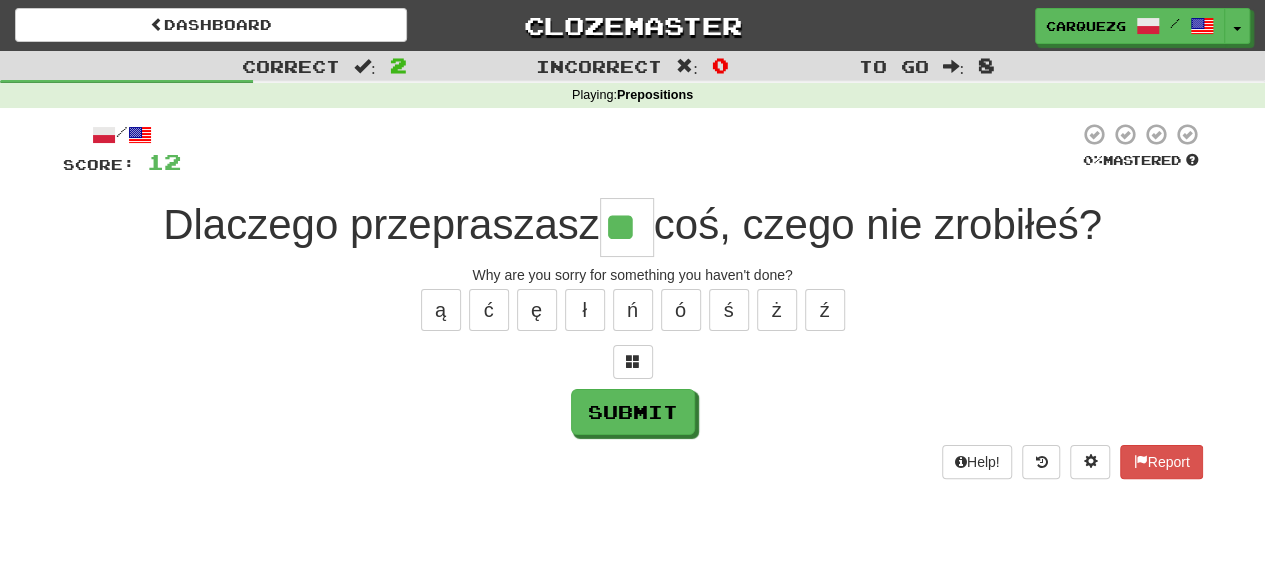 type on "*" 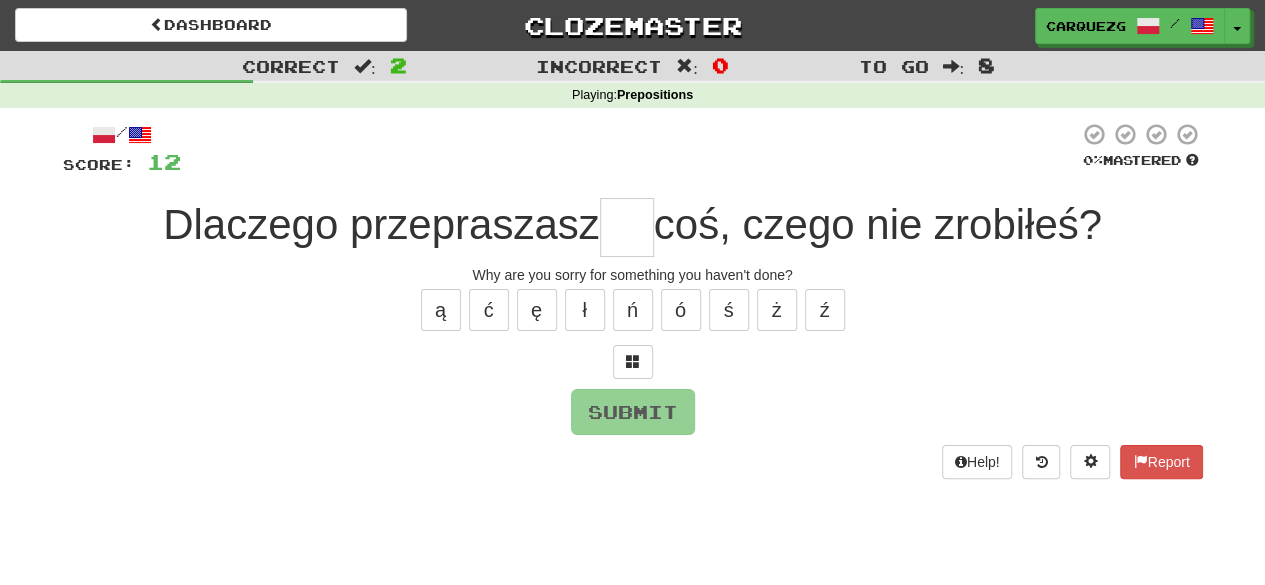 type on "*" 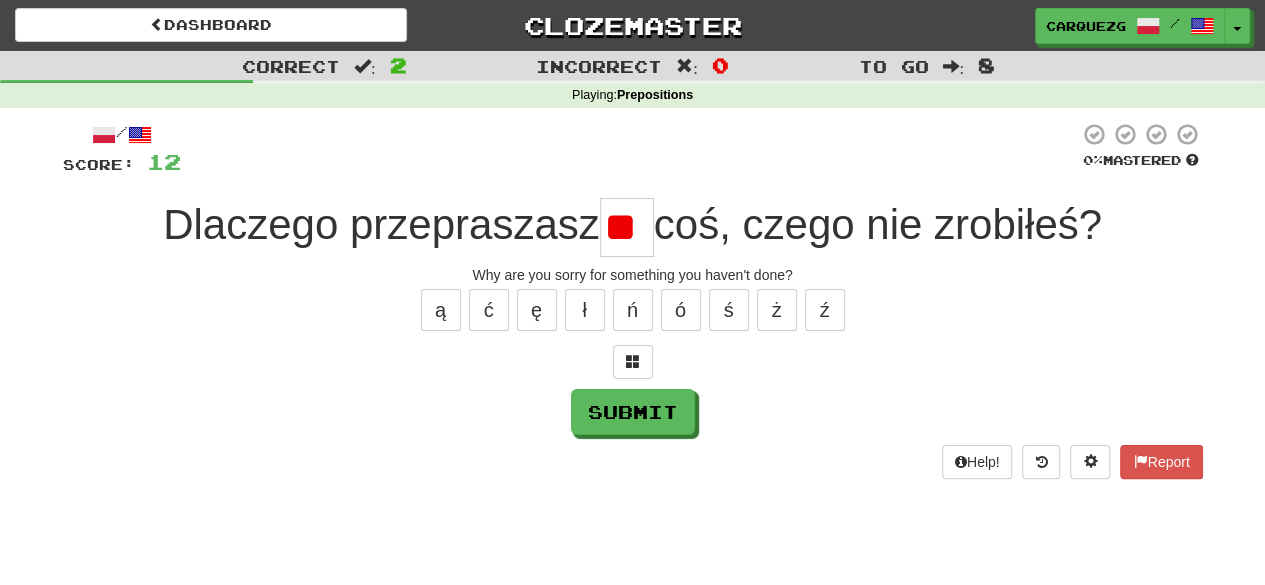 type on "*" 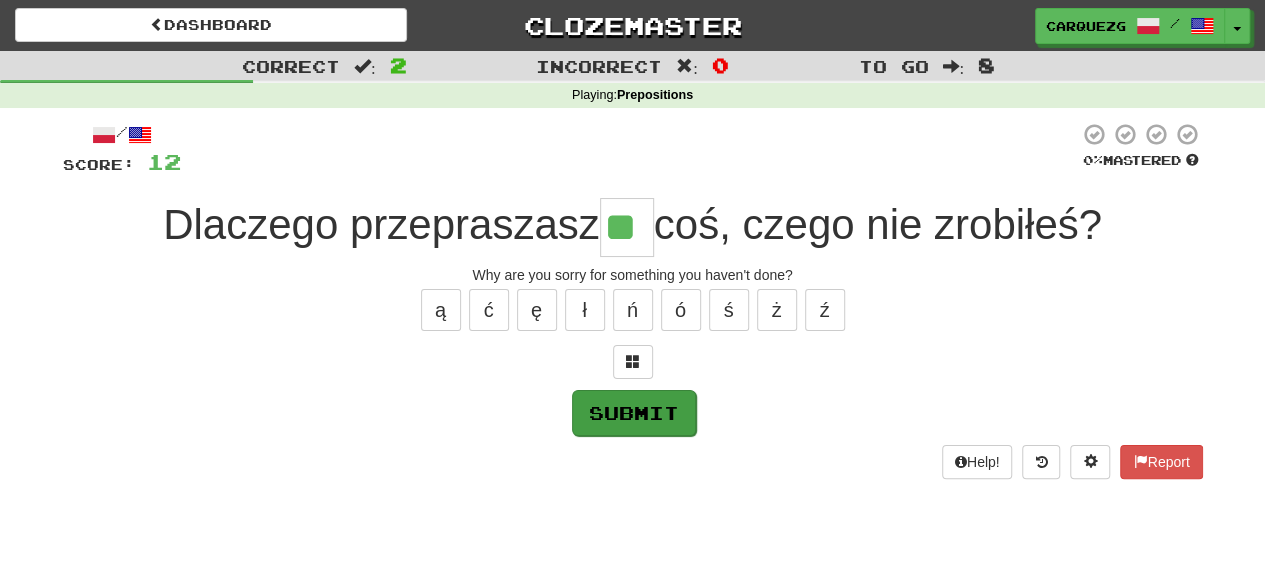 type on "**" 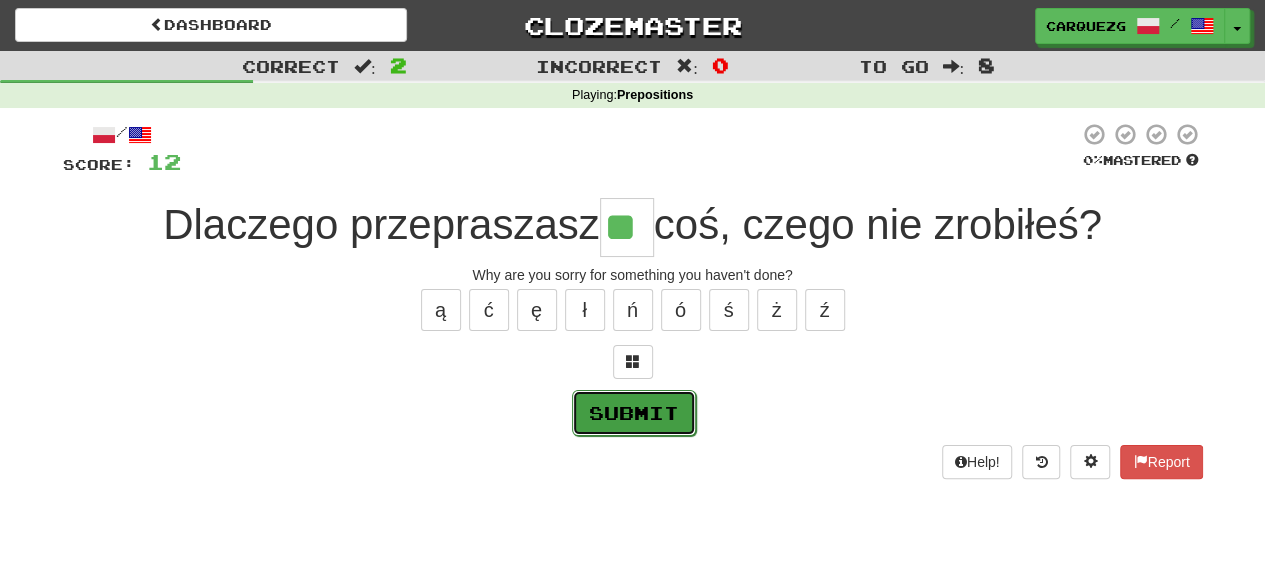 click on "Submit" at bounding box center [634, 413] 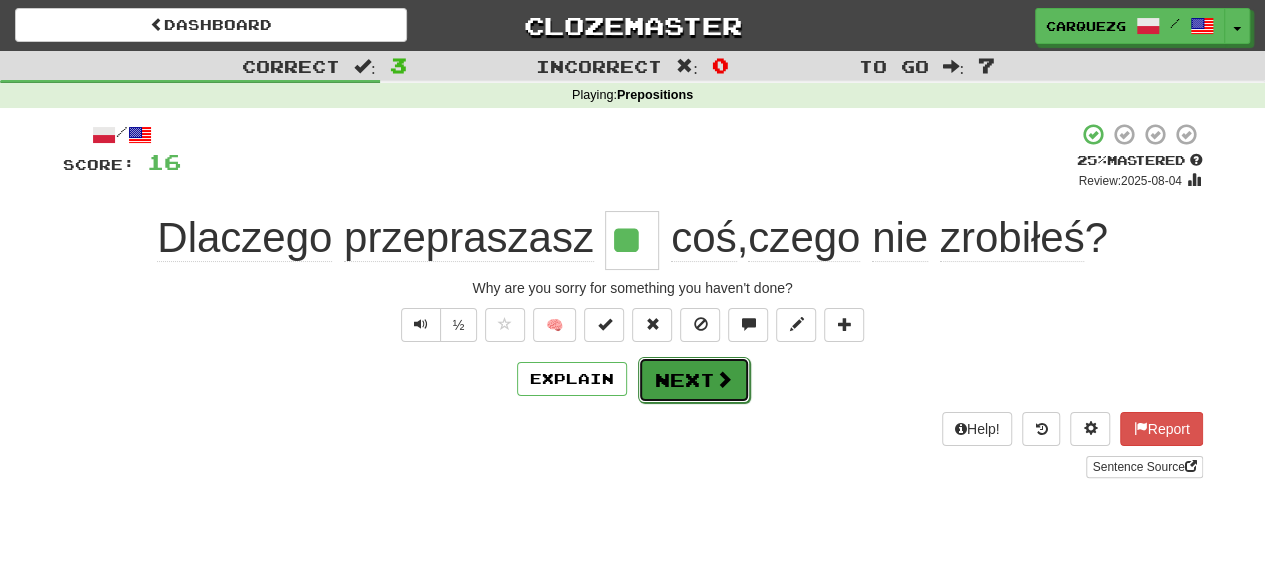 click on "Next" at bounding box center (694, 380) 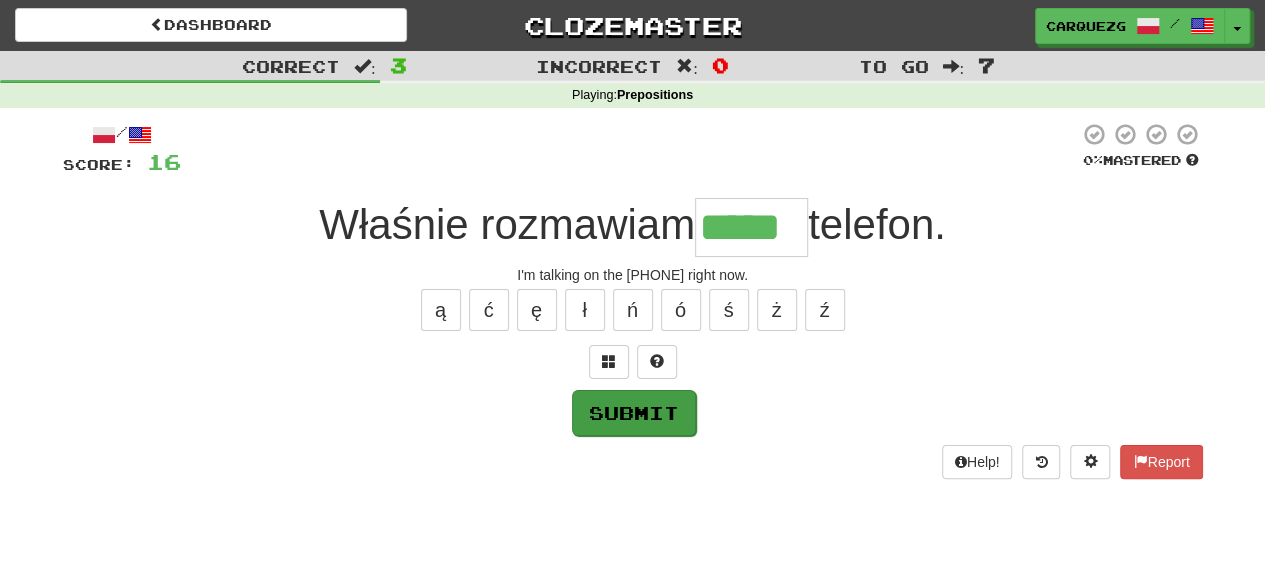 type on "*****" 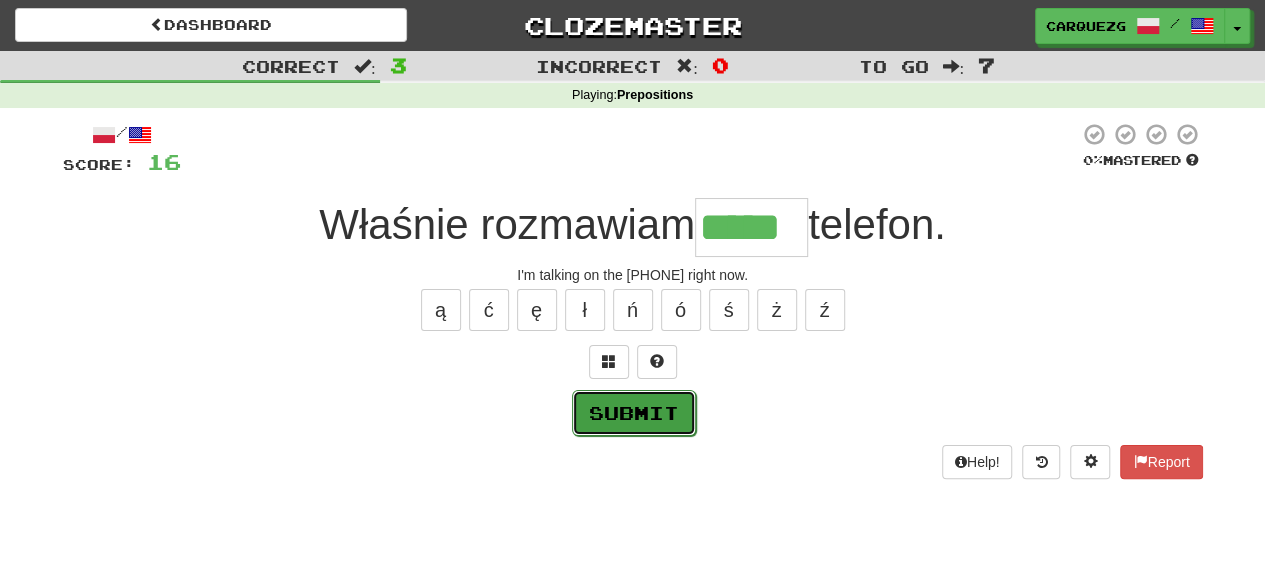 click on "Submit" at bounding box center (634, 413) 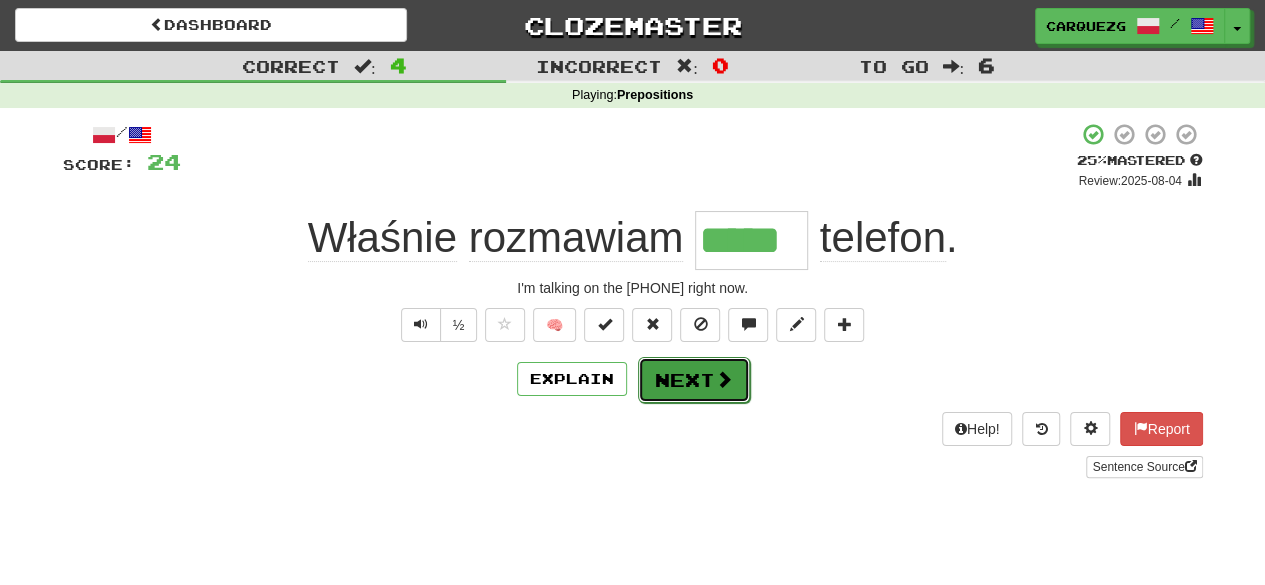 click on "Next" at bounding box center [694, 380] 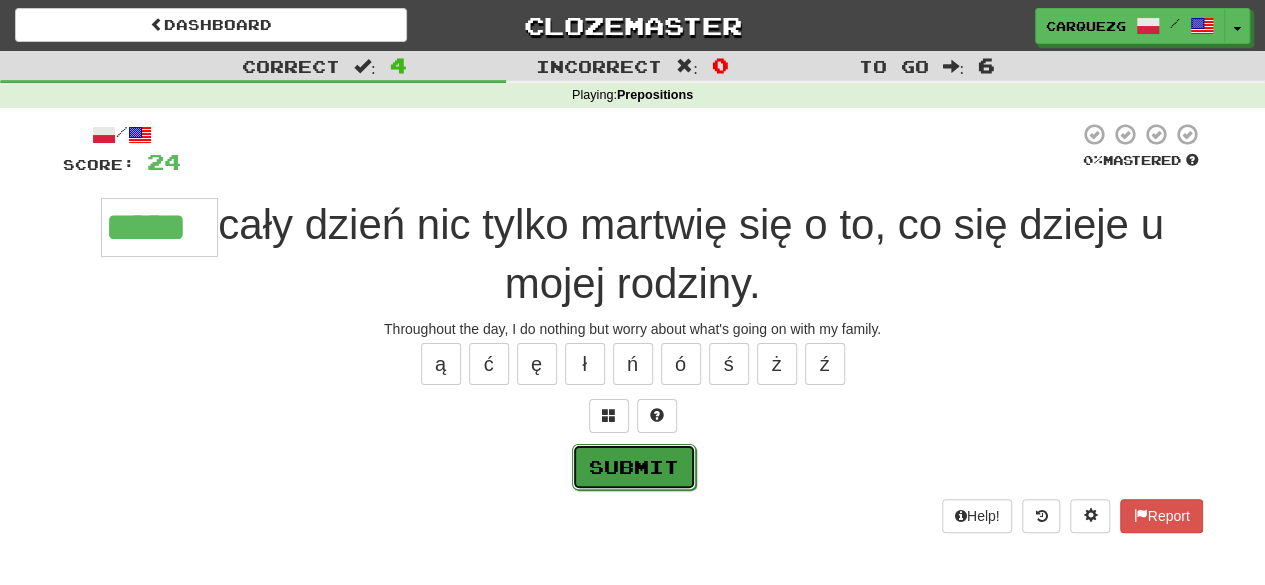 click on "Submit" at bounding box center [634, 467] 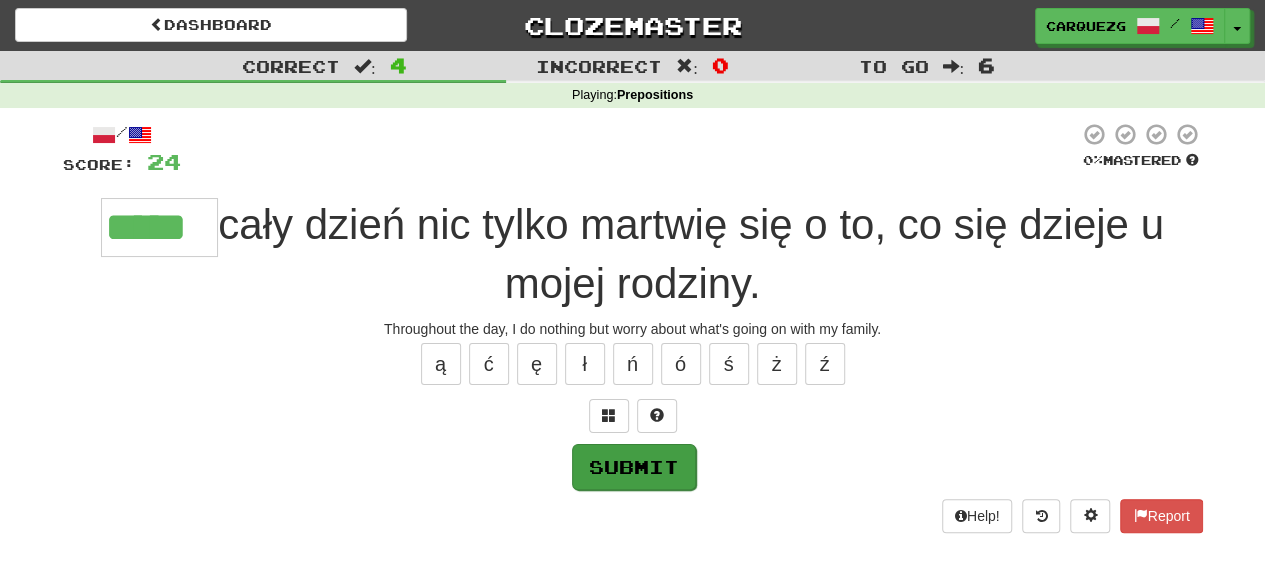 type on "*****" 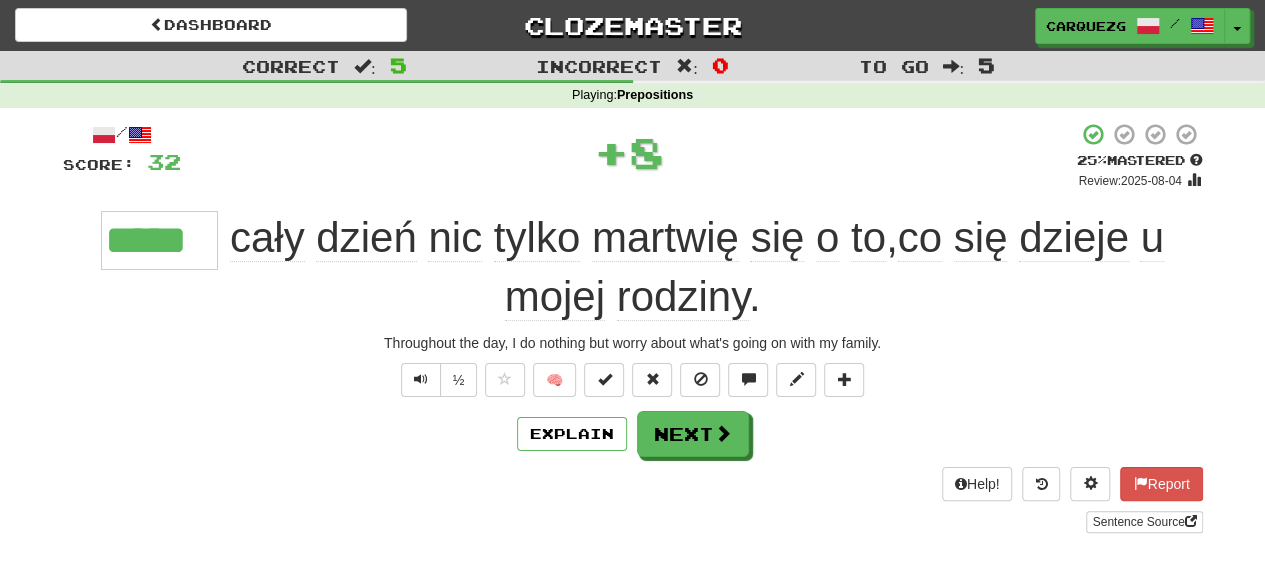 click on "/  Score:   32 + 8 25 %  Mastered Review:  2025-08-04 *****   cały   dzień   nic   tylko   martwię   się   o   to ,  co   się   dzieje   u   mojej   rodziny . Throughout the day, I do nothing but worry about what's going on with my family. ½ 🧠 Explain Next  Help!  Report Sentence Source" at bounding box center [633, 327] 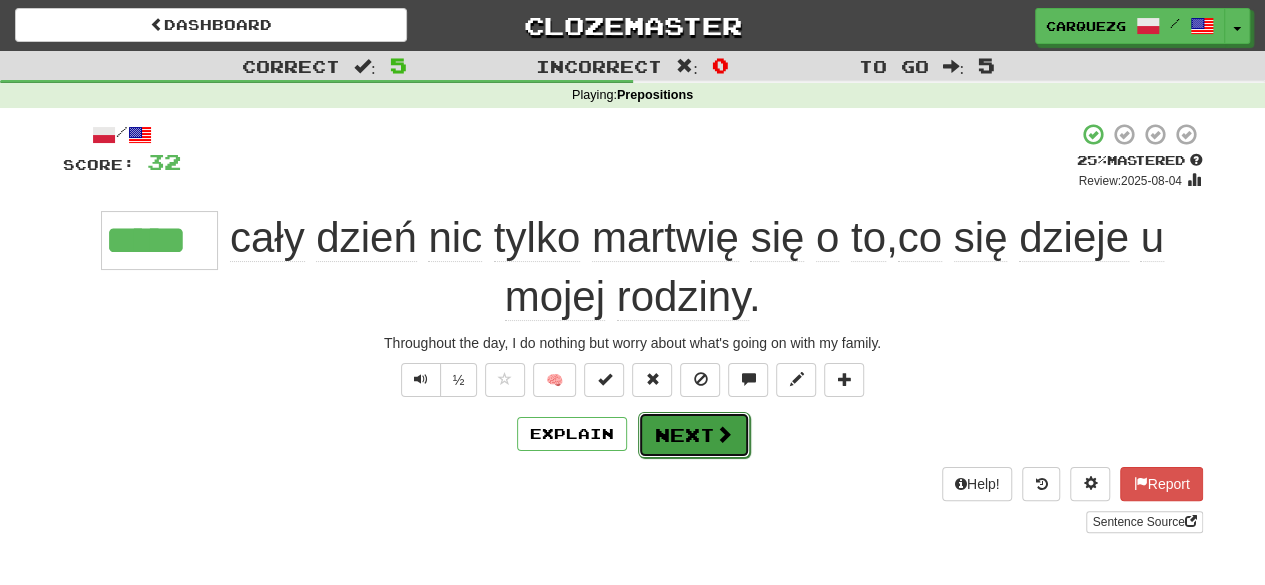 click on "Next" at bounding box center [694, 435] 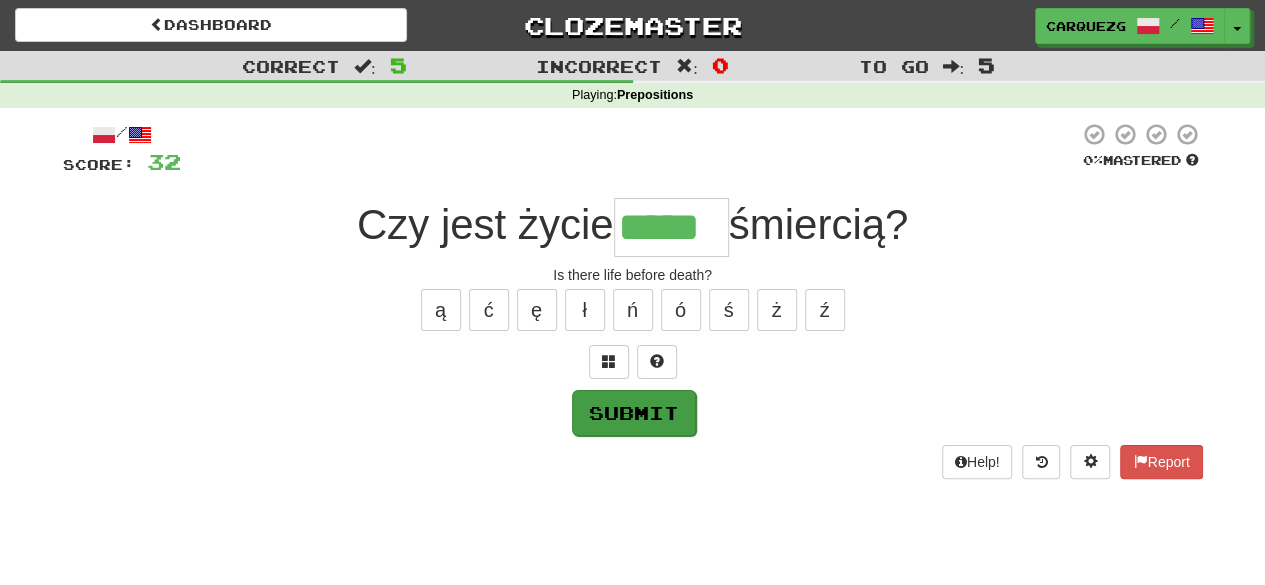 type on "*****" 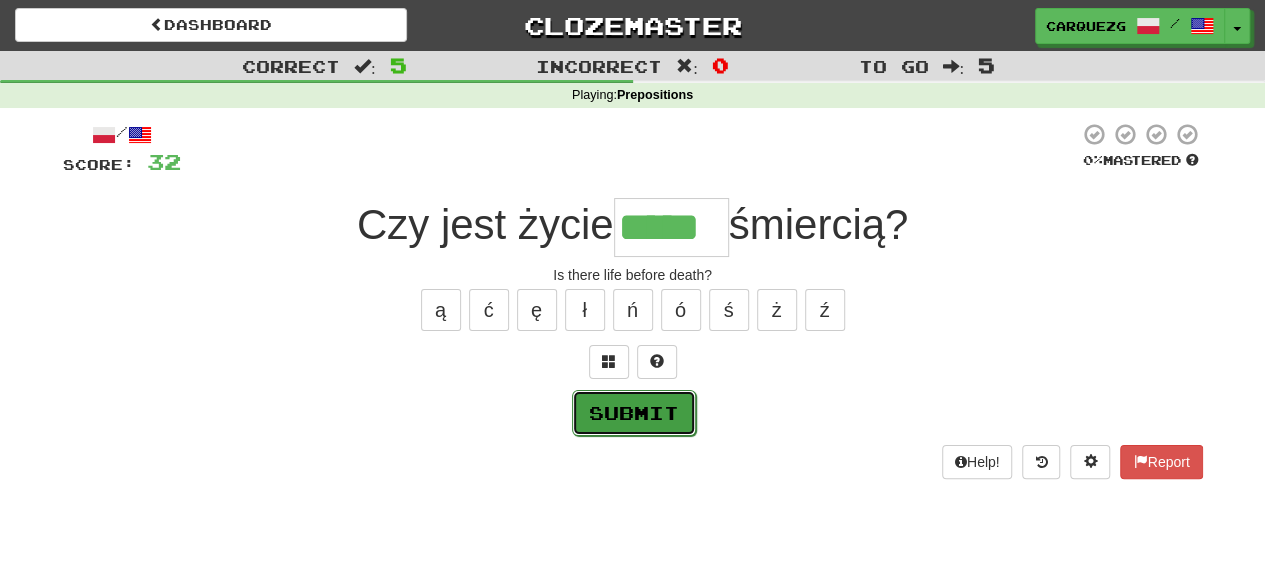 click on "Submit" at bounding box center [634, 413] 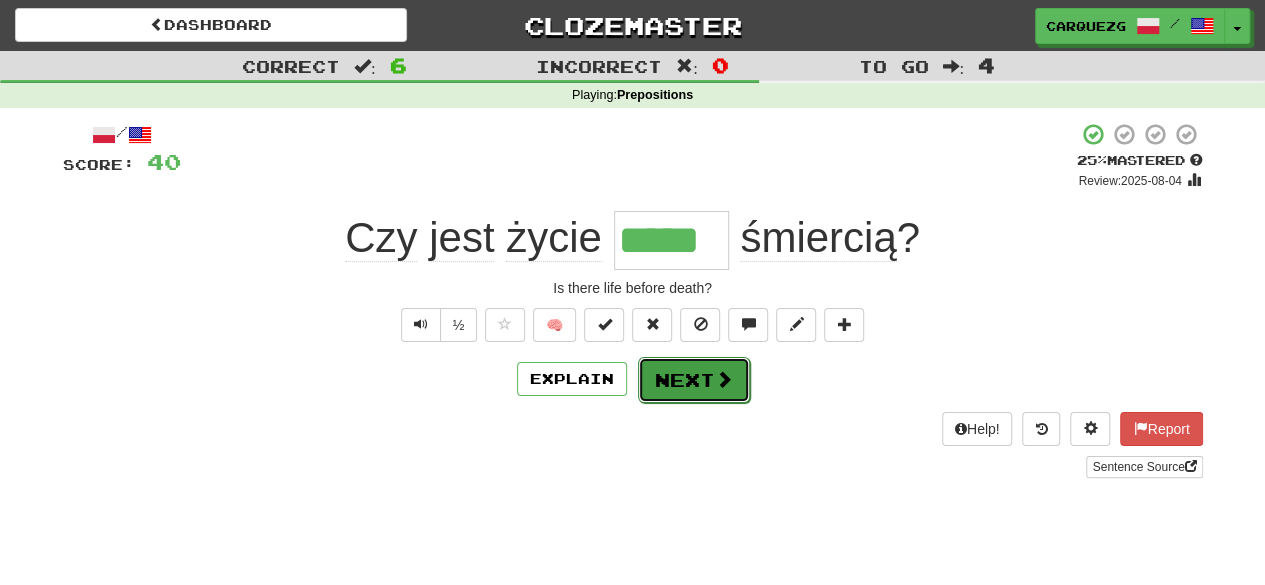 click on "Next" at bounding box center (694, 380) 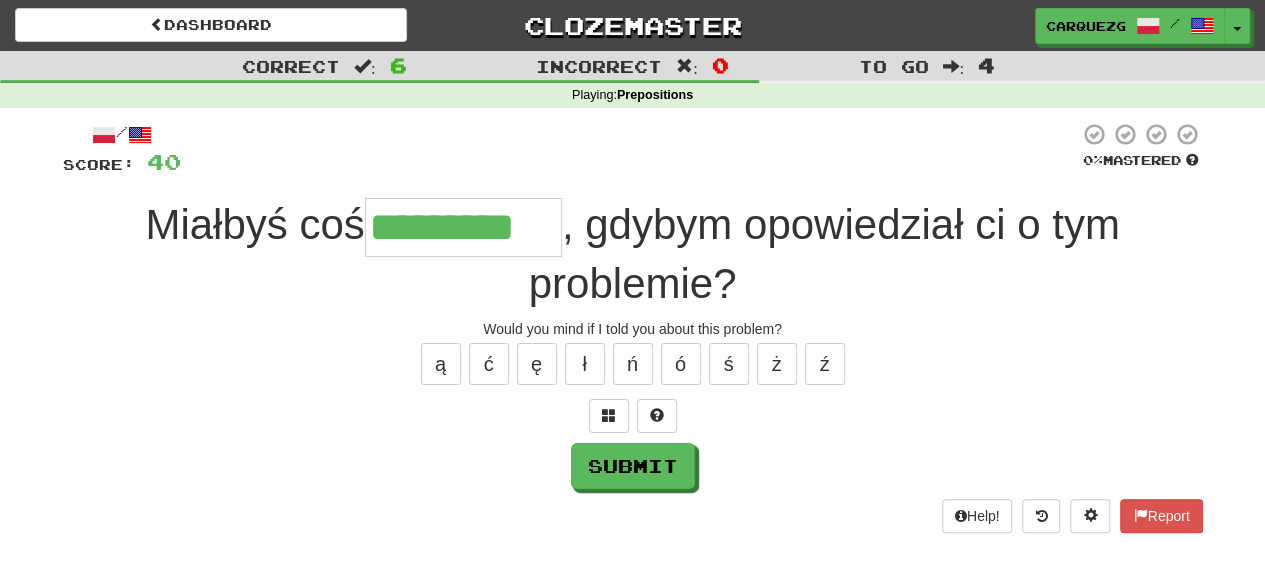 type on "*********" 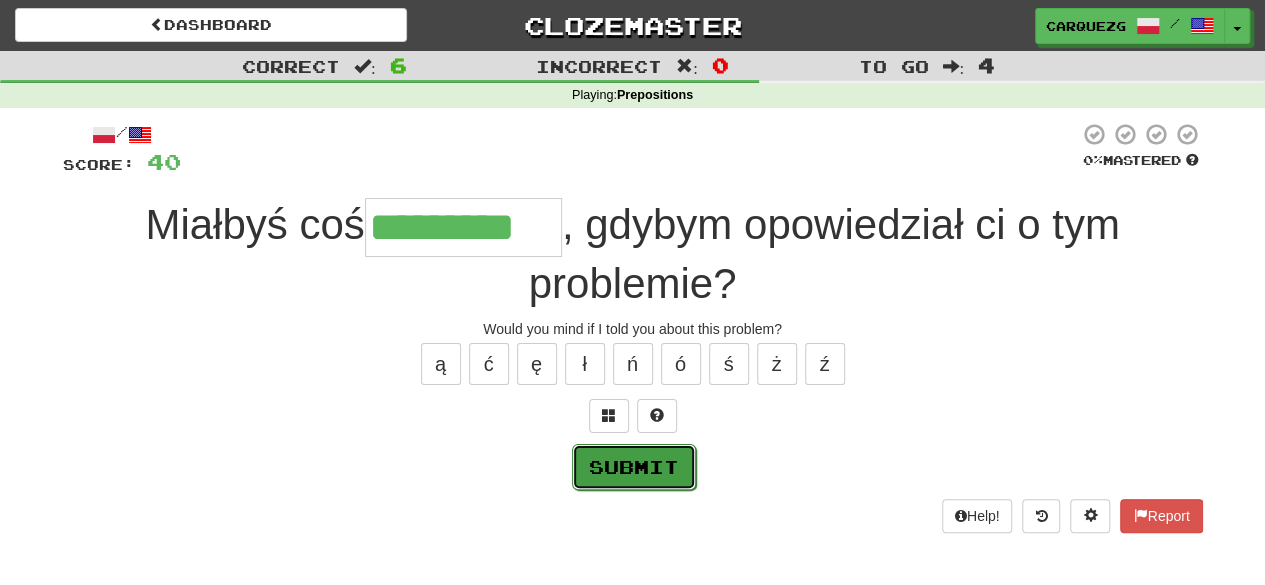 click on "Submit" at bounding box center (634, 467) 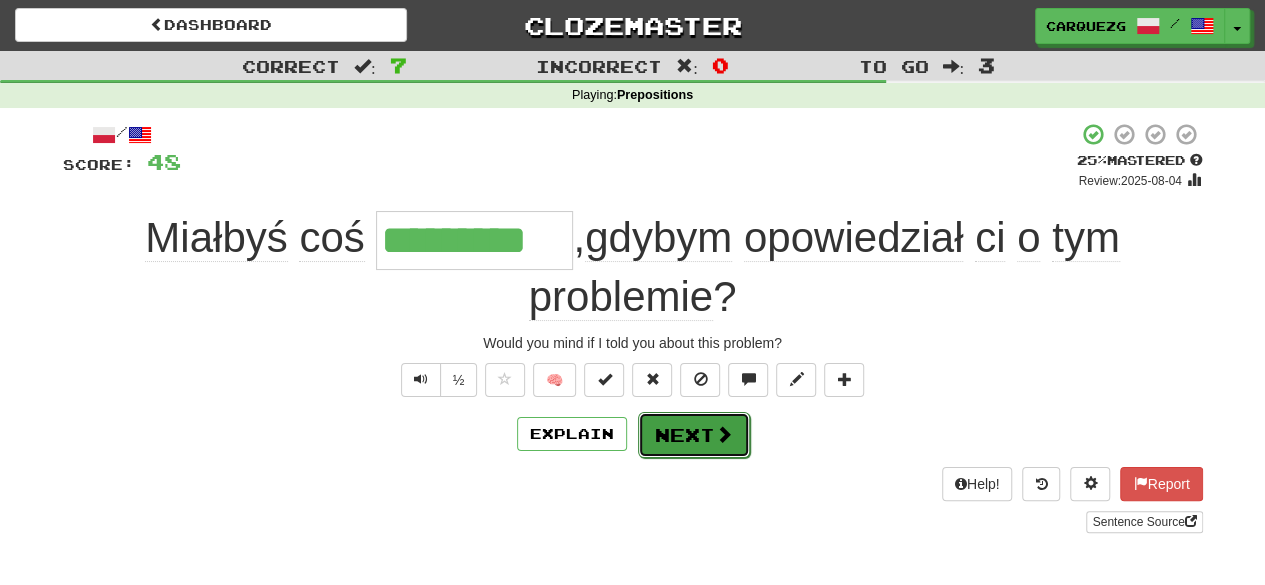 click at bounding box center [724, 434] 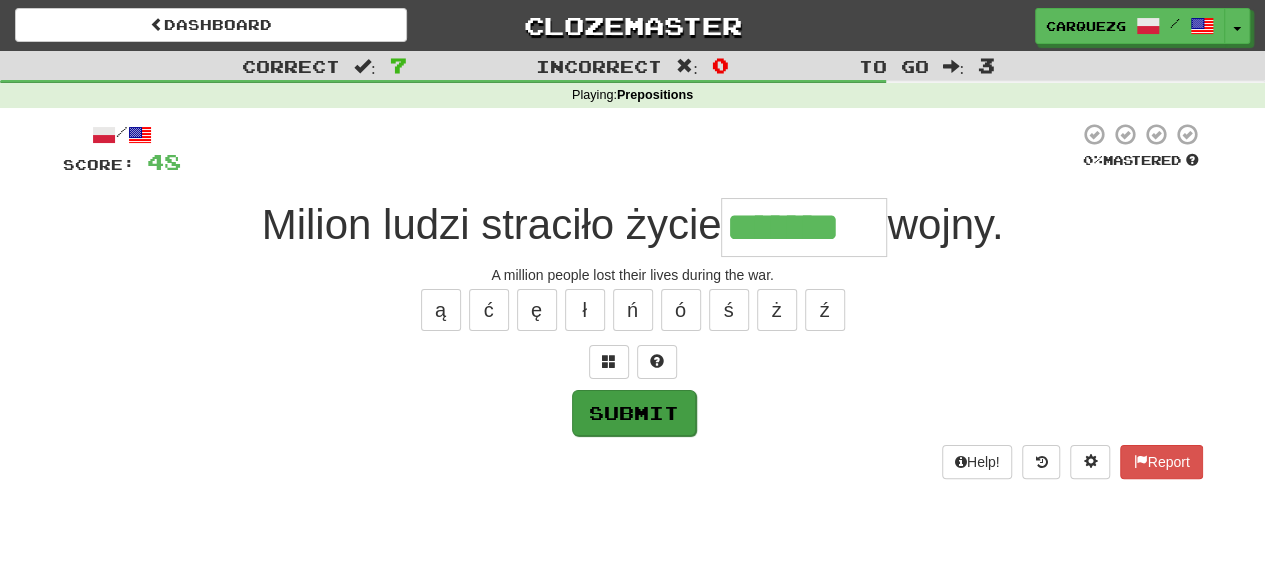type on "*******" 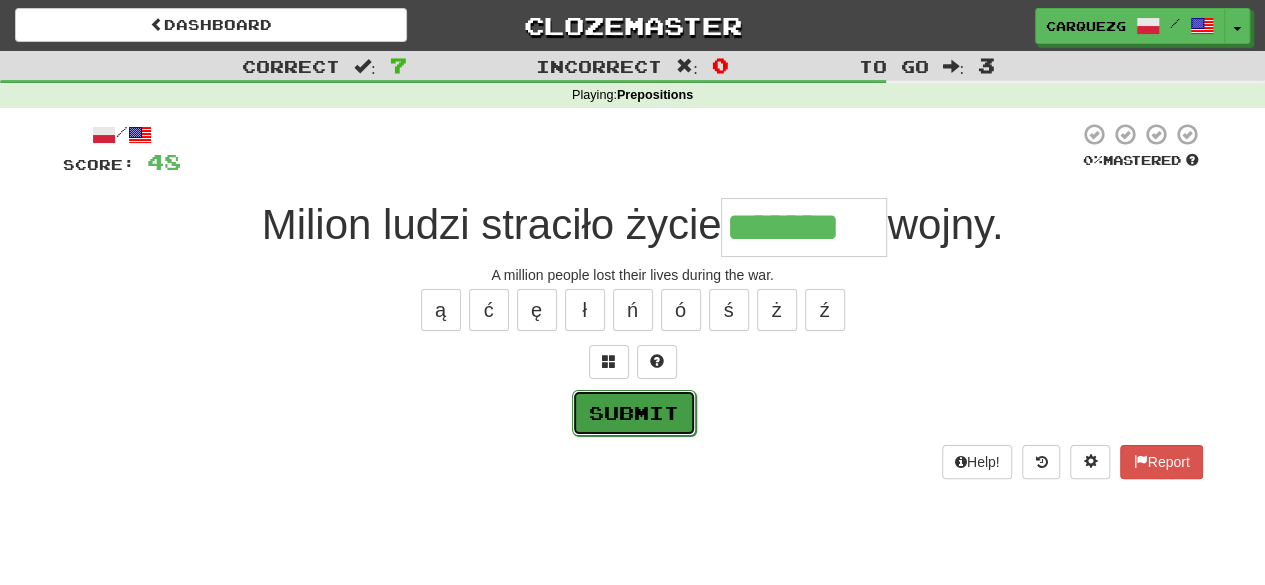 click on "Submit" at bounding box center (634, 413) 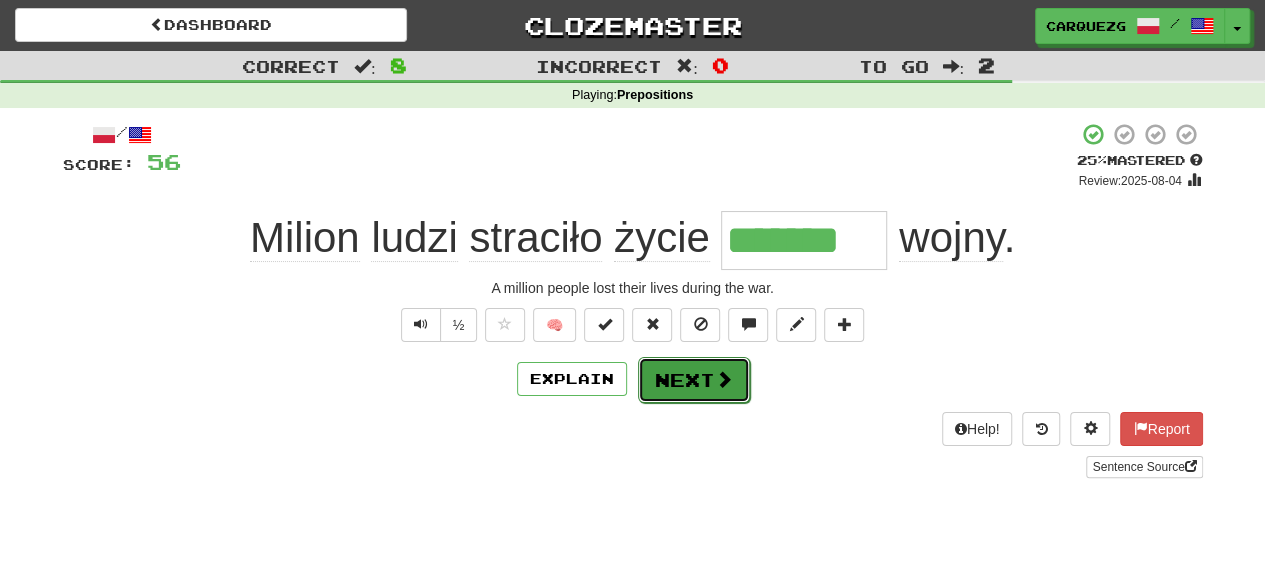 click at bounding box center (724, 379) 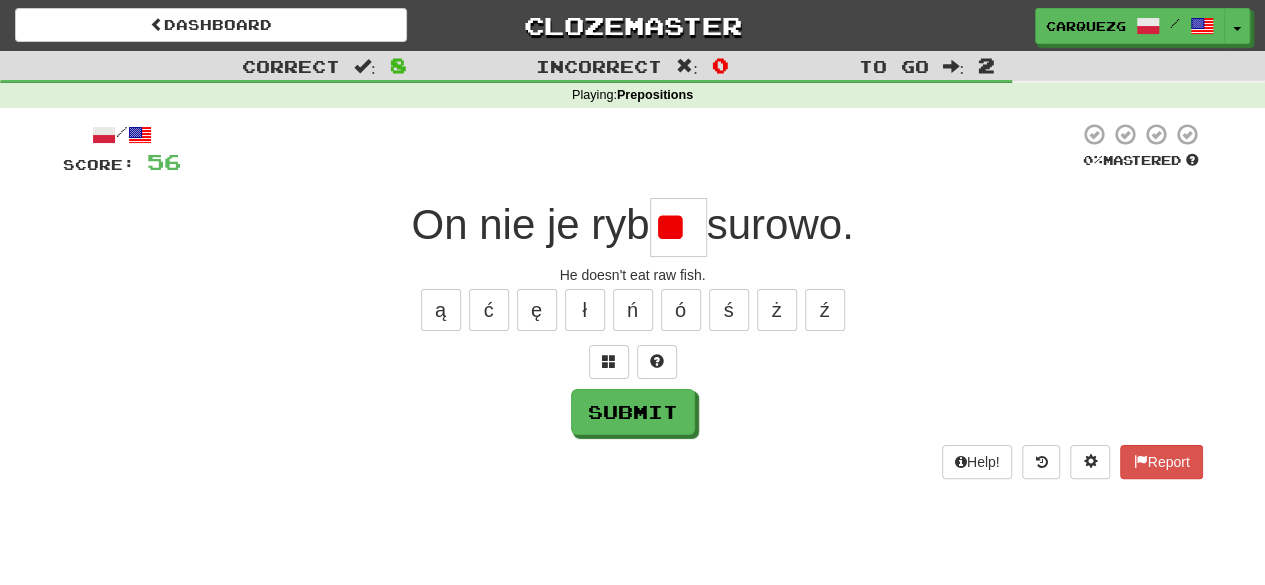 type on "*" 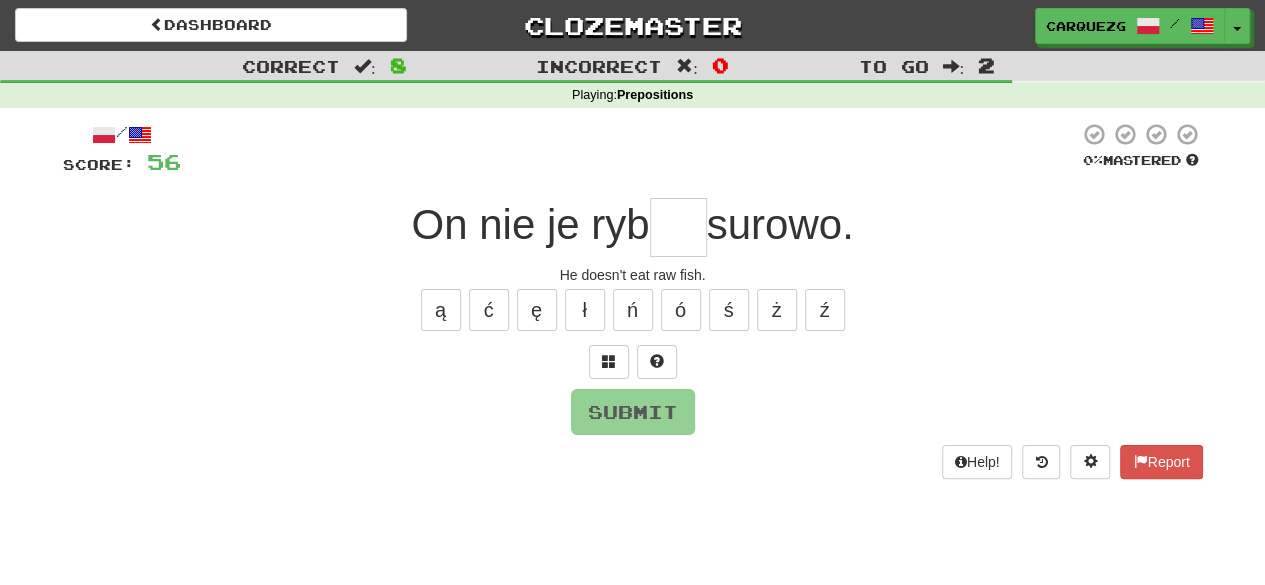 type on "*" 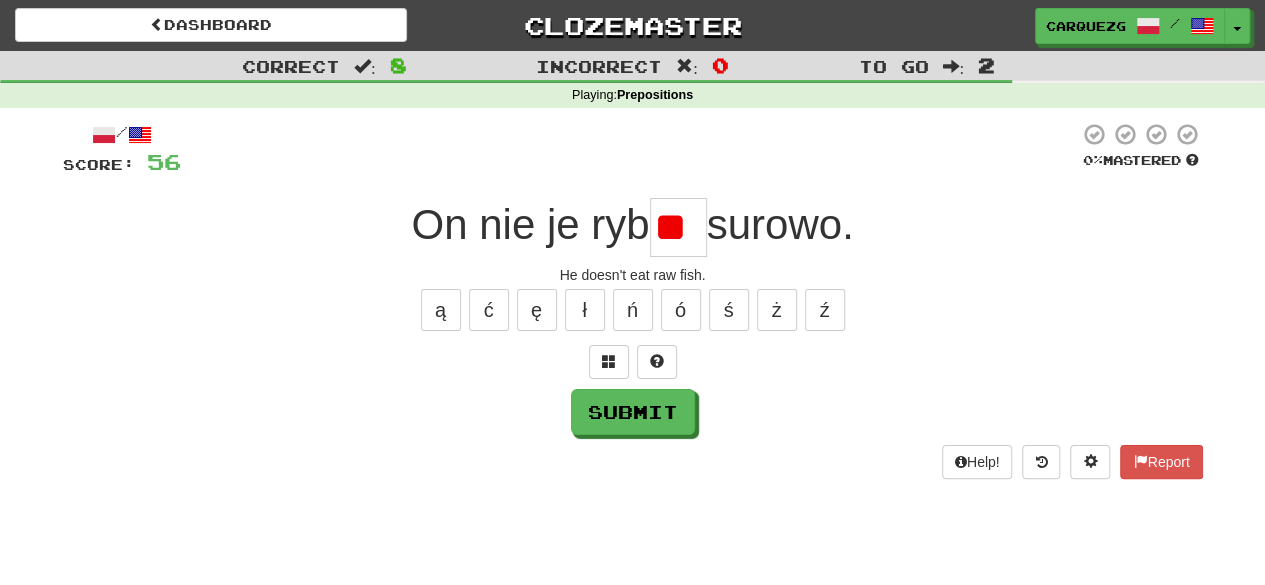 type on "*" 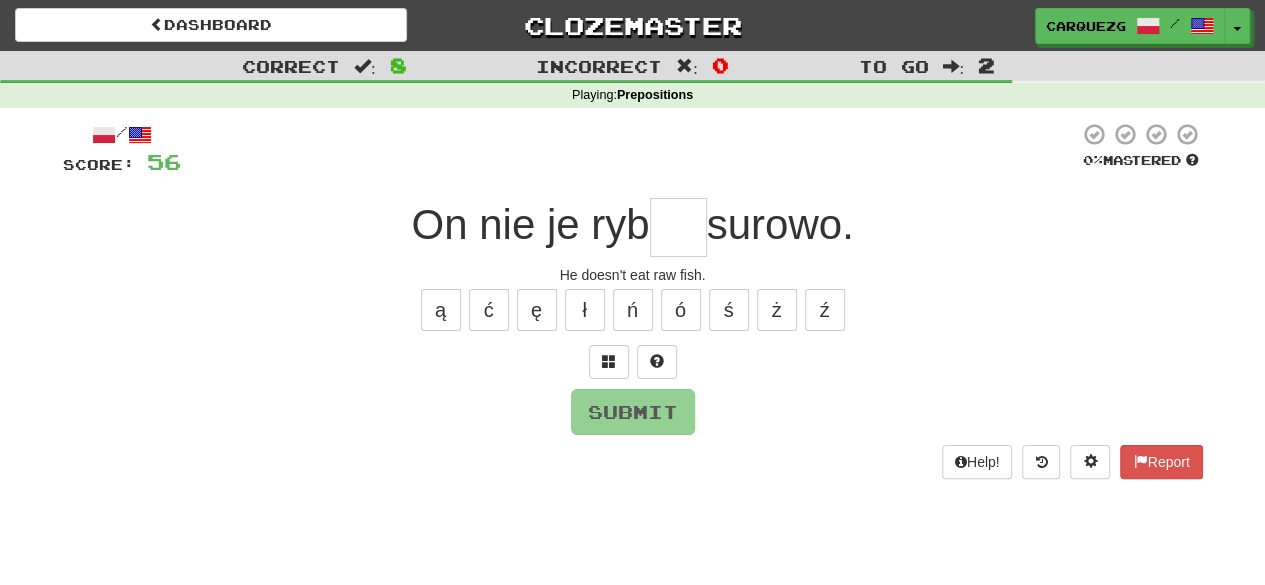 type on "*" 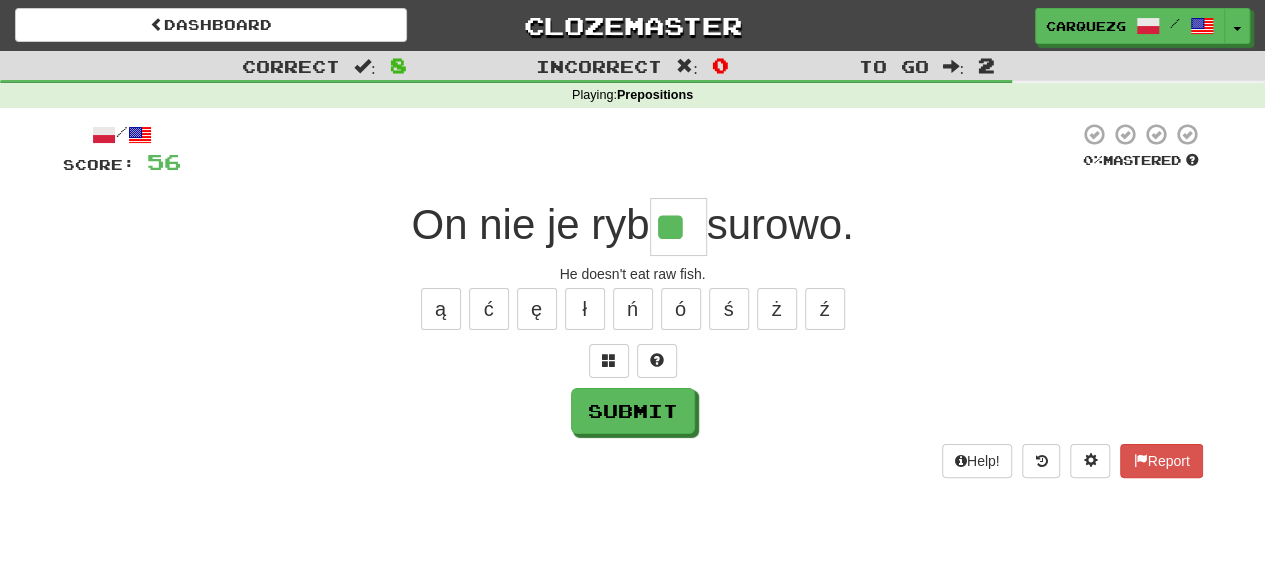 scroll, scrollTop: 0, scrollLeft: 0, axis: both 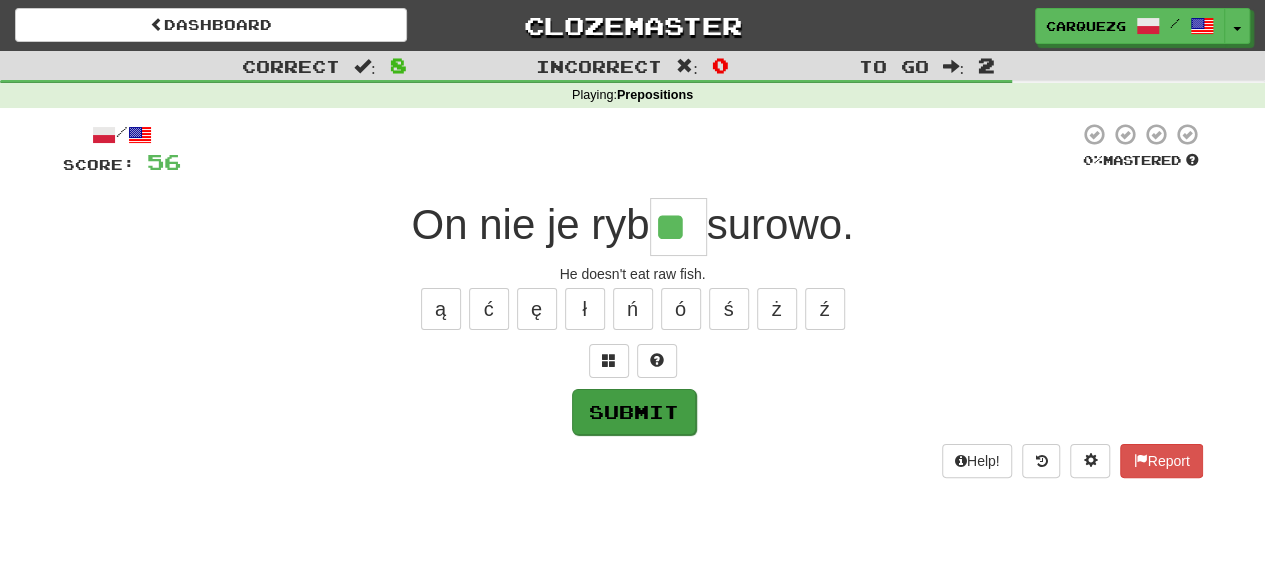 type on "**" 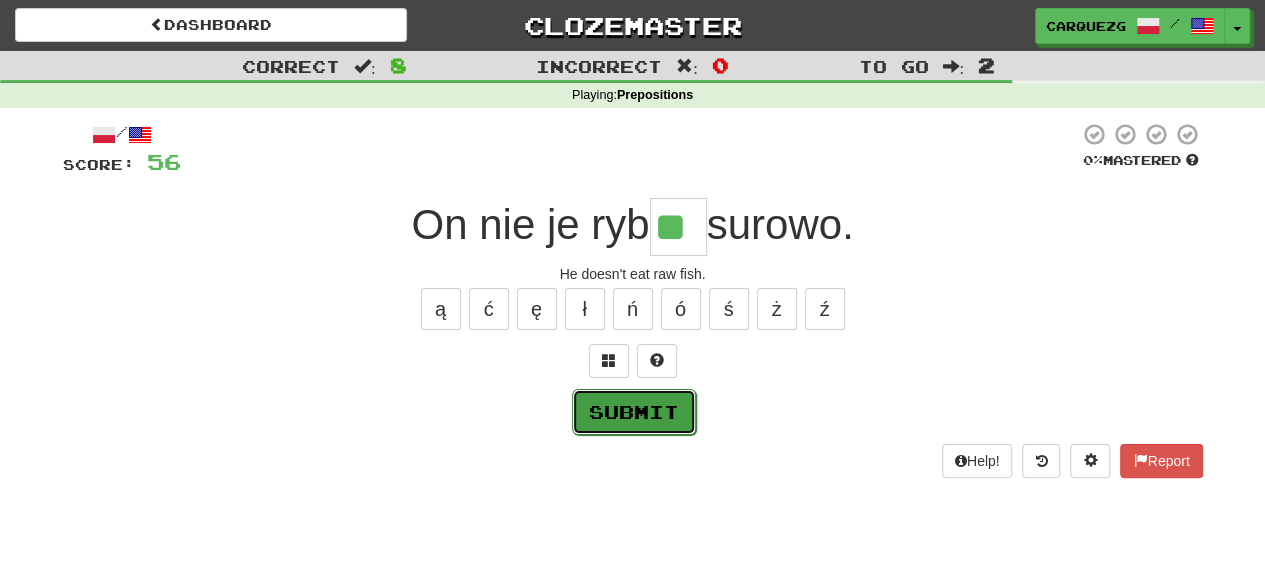click on "Submit" at bounding box center (634, 412) 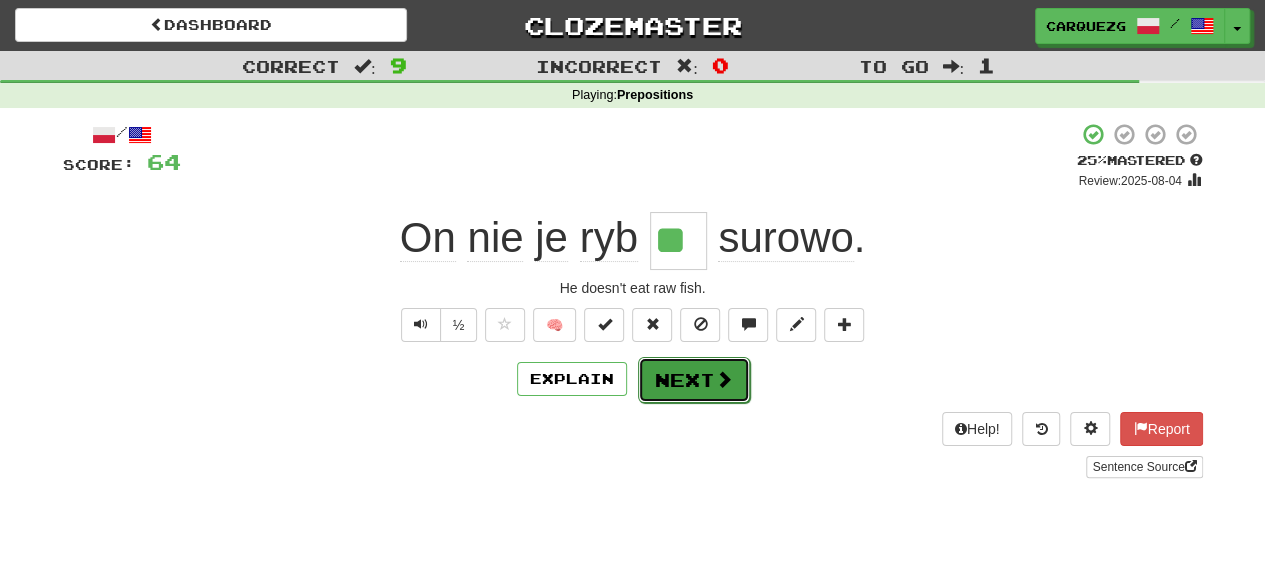 click on "Next" at bounding box center (694, 380) 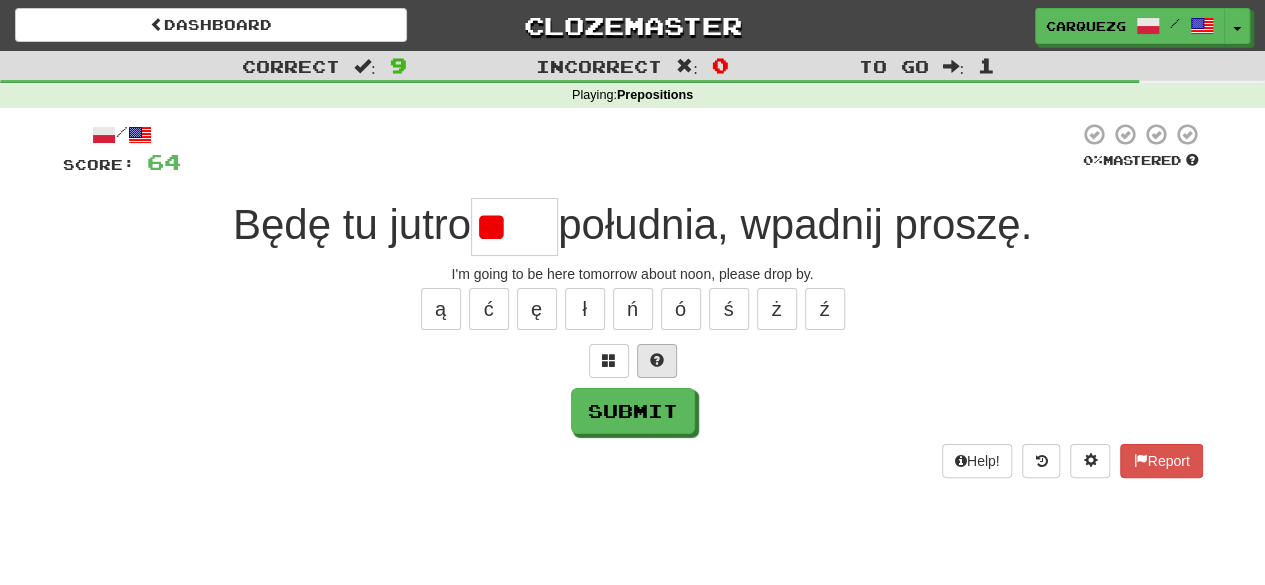 type on "*" 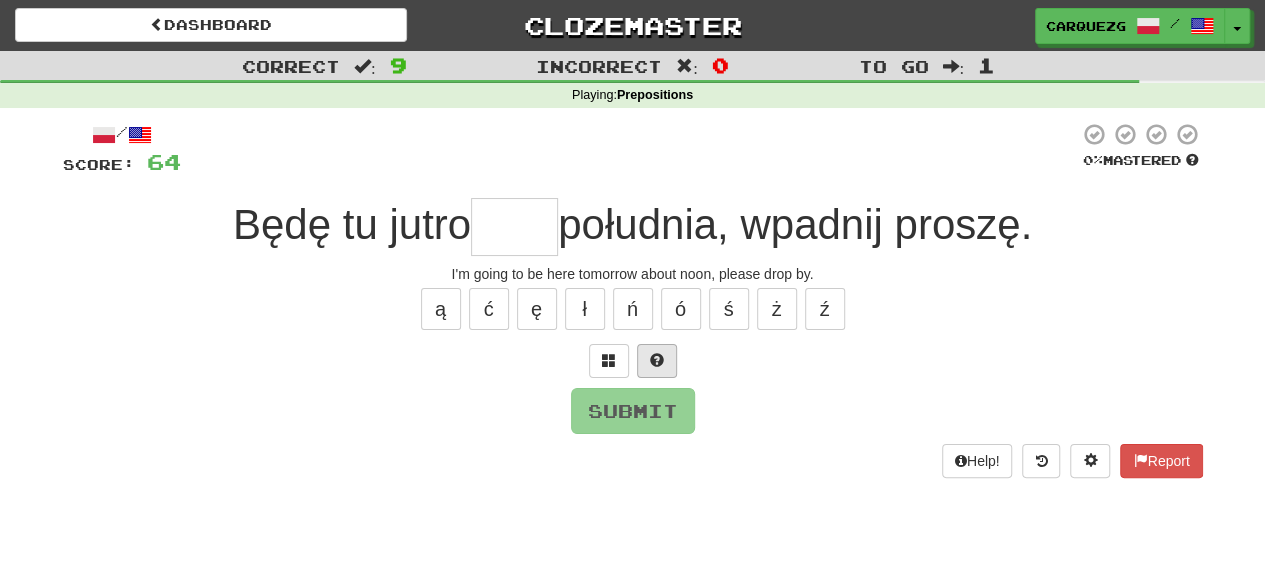 type on "*" 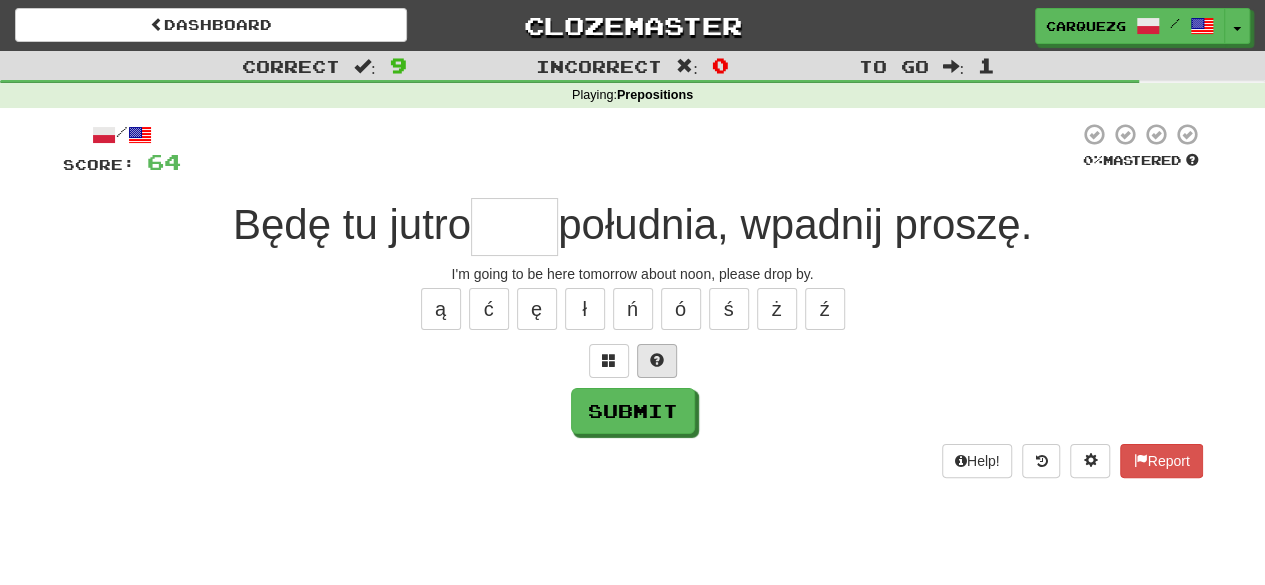 type on "*" 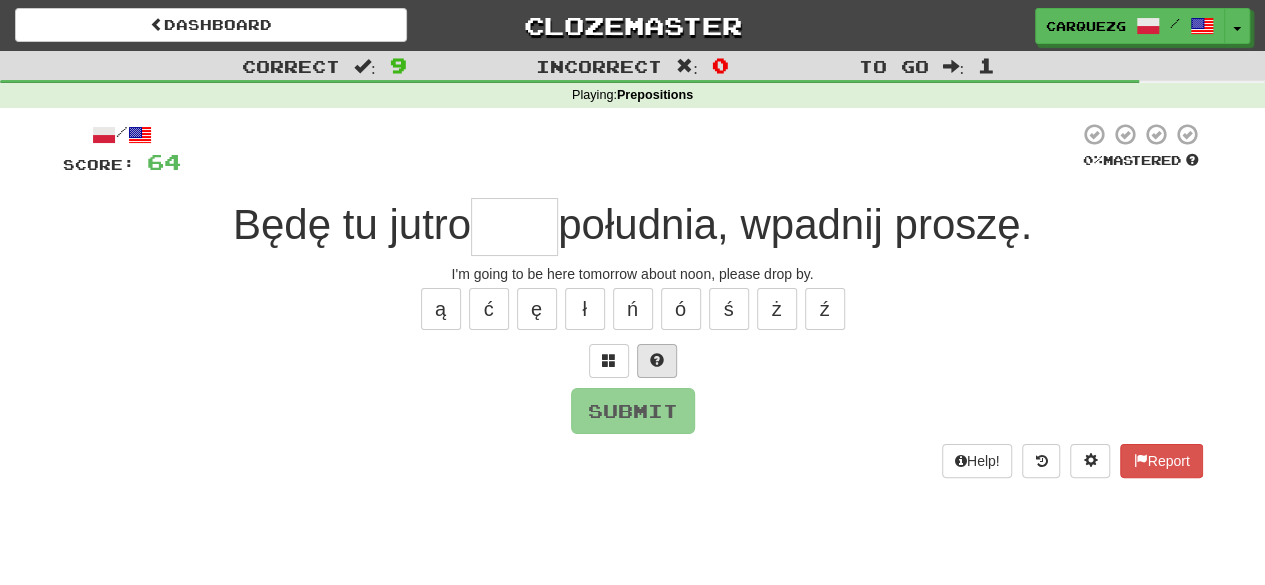 type on "*" 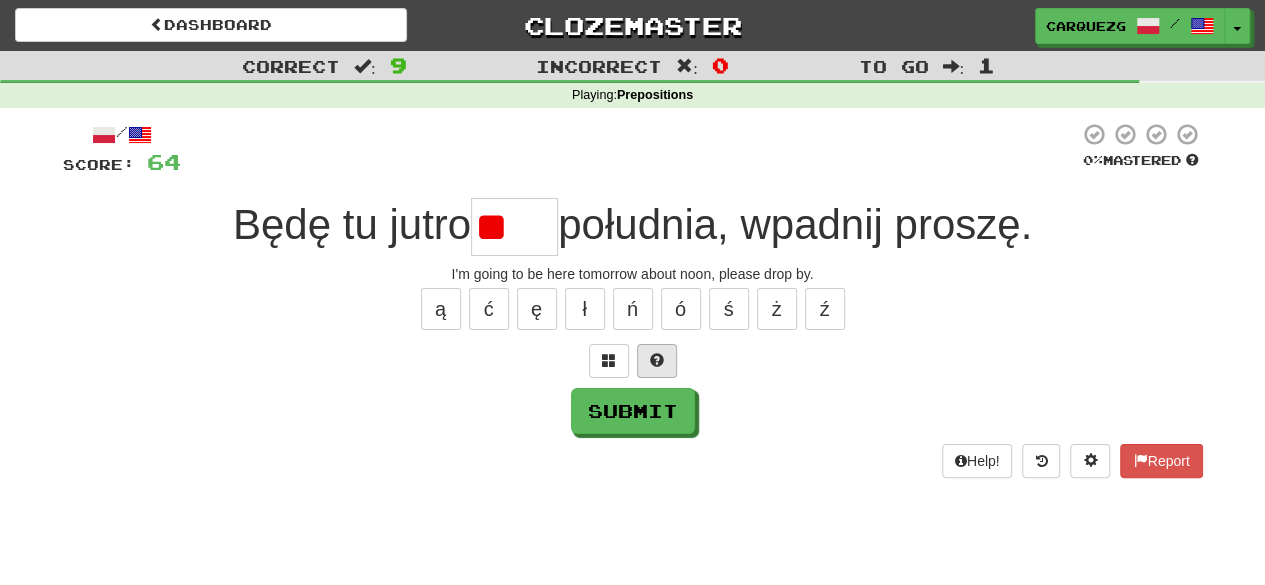 type on "*" 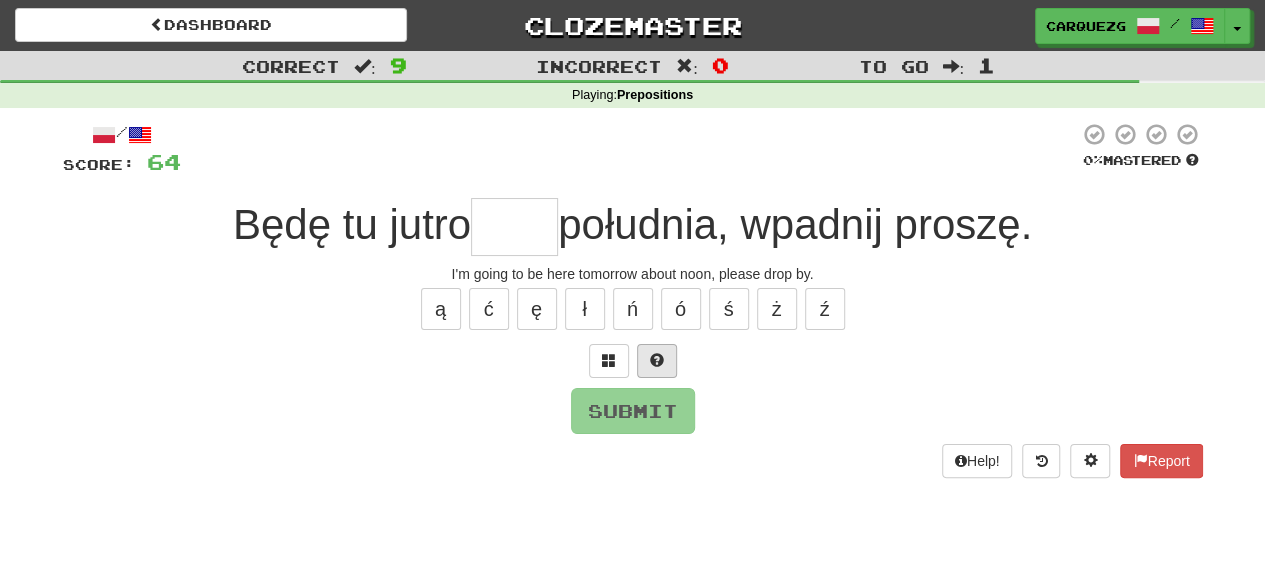 type on "*" 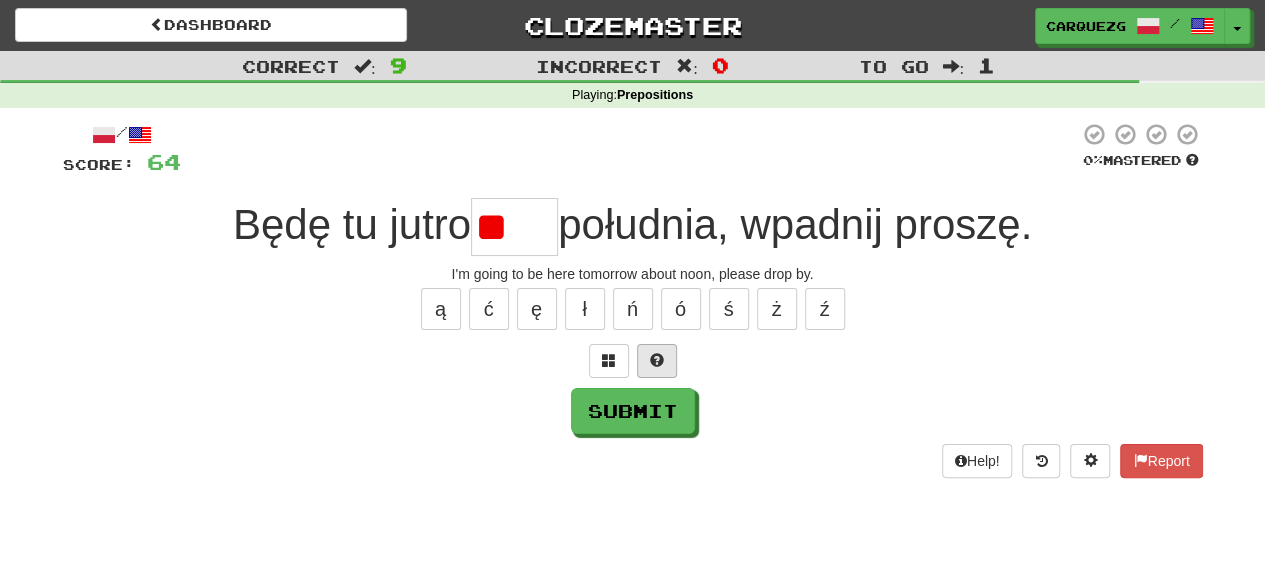 type on "*" 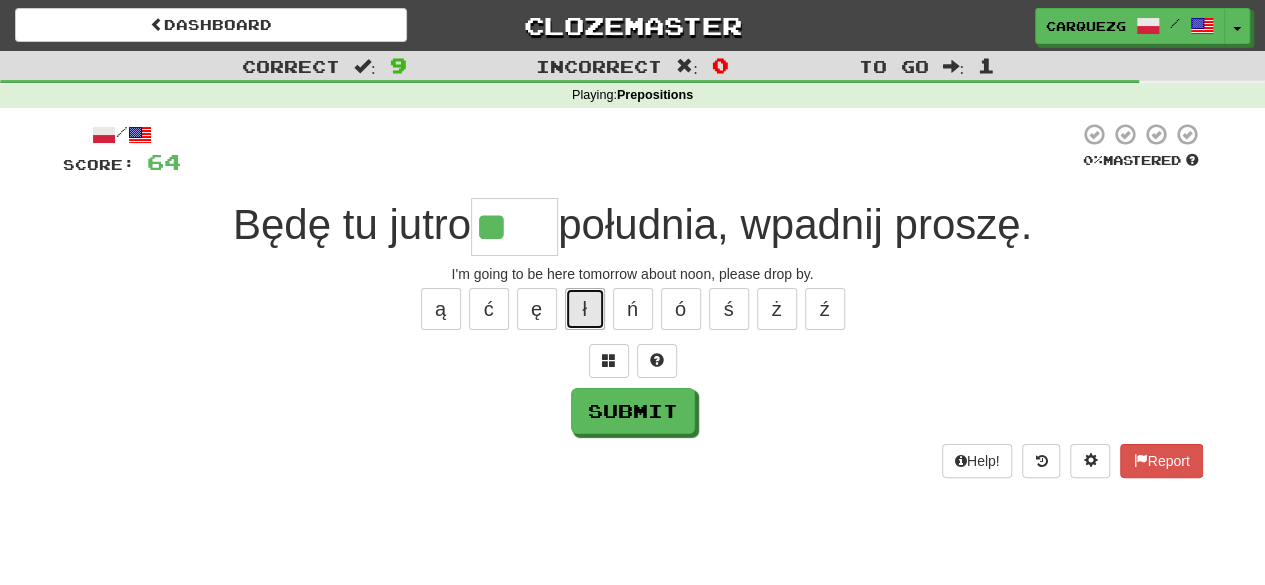 click on "ł" at bounding box center [585, 309] 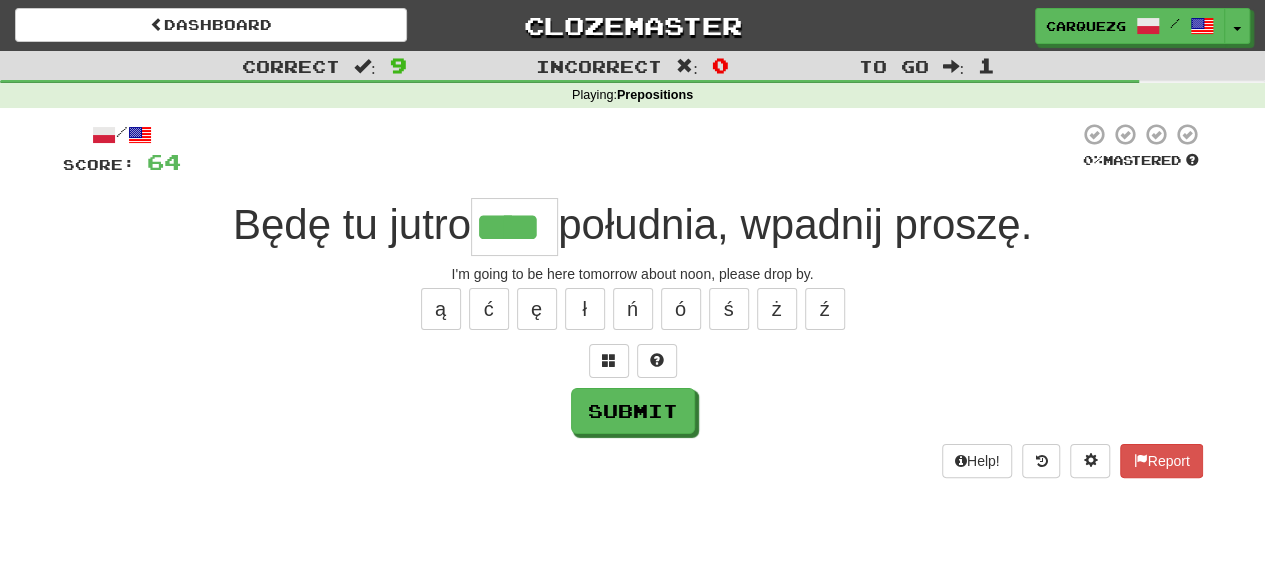 type on "****" 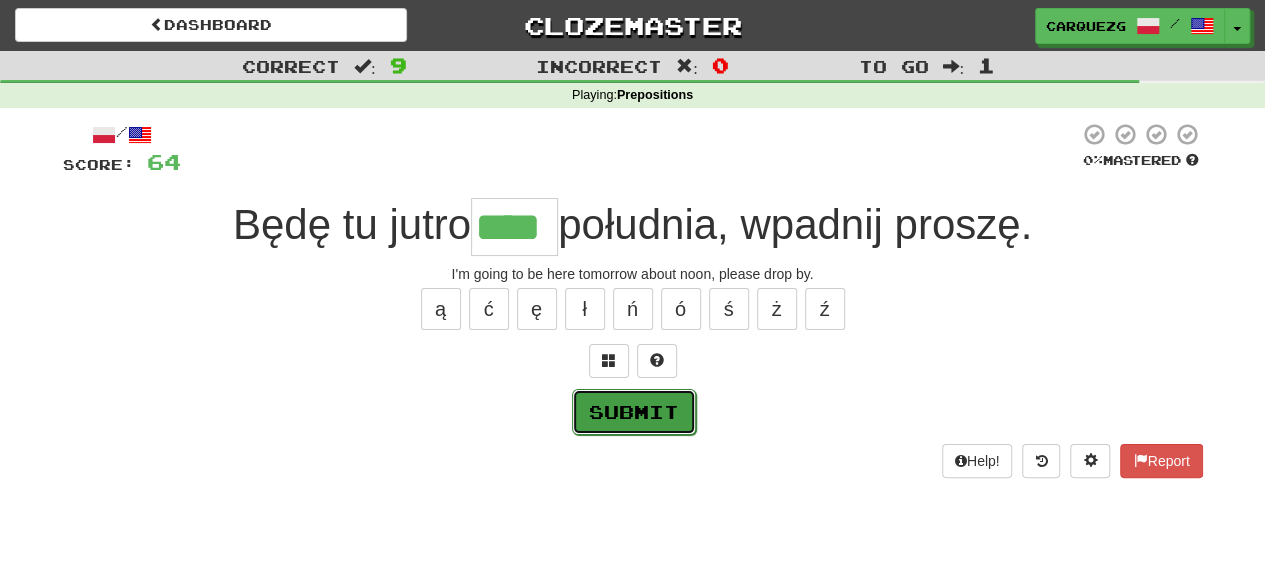 click on "Submit" at bounding box center [634, 412] 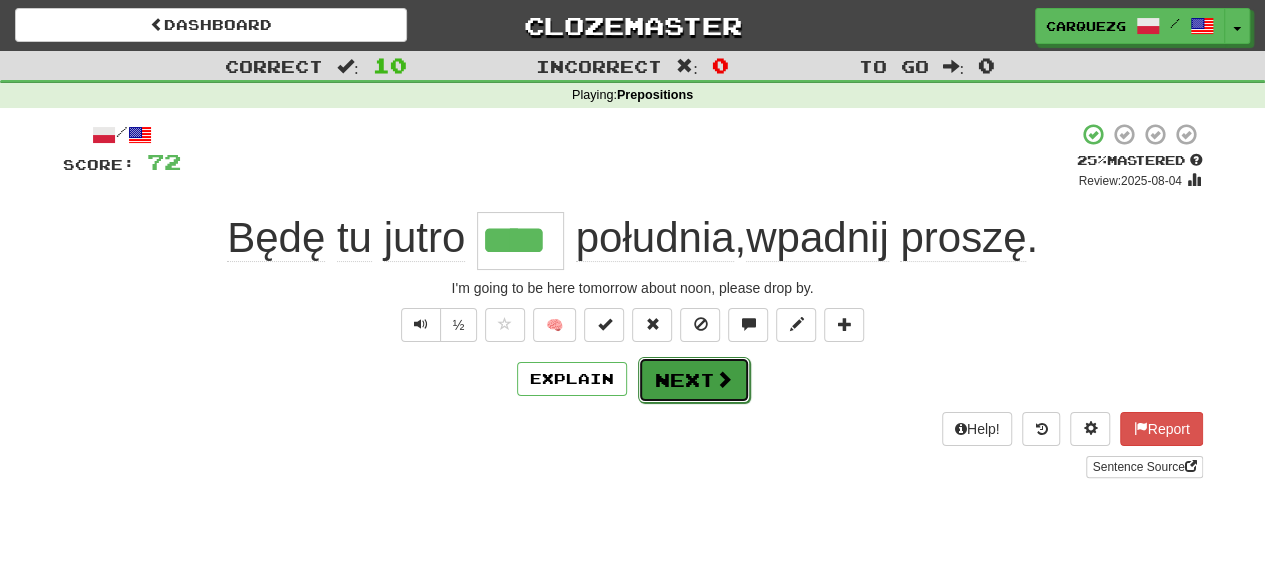 click on "Next" at bounding box center (694, 380) 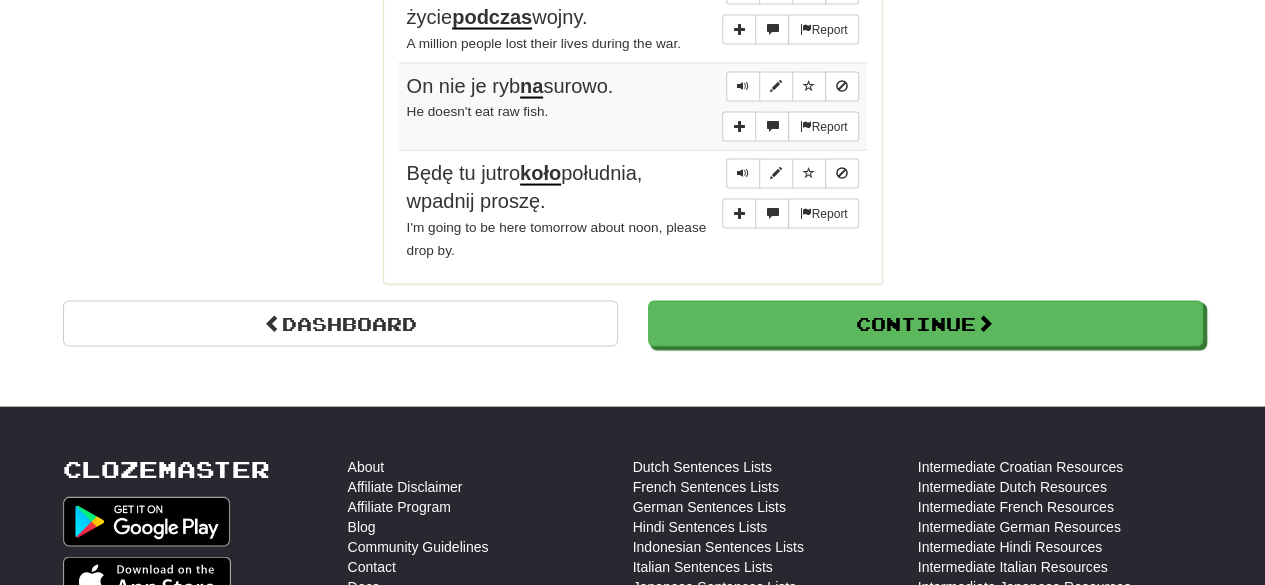 scroll, scrollTop: 1991, scrollLeft: 0, axis: vertical 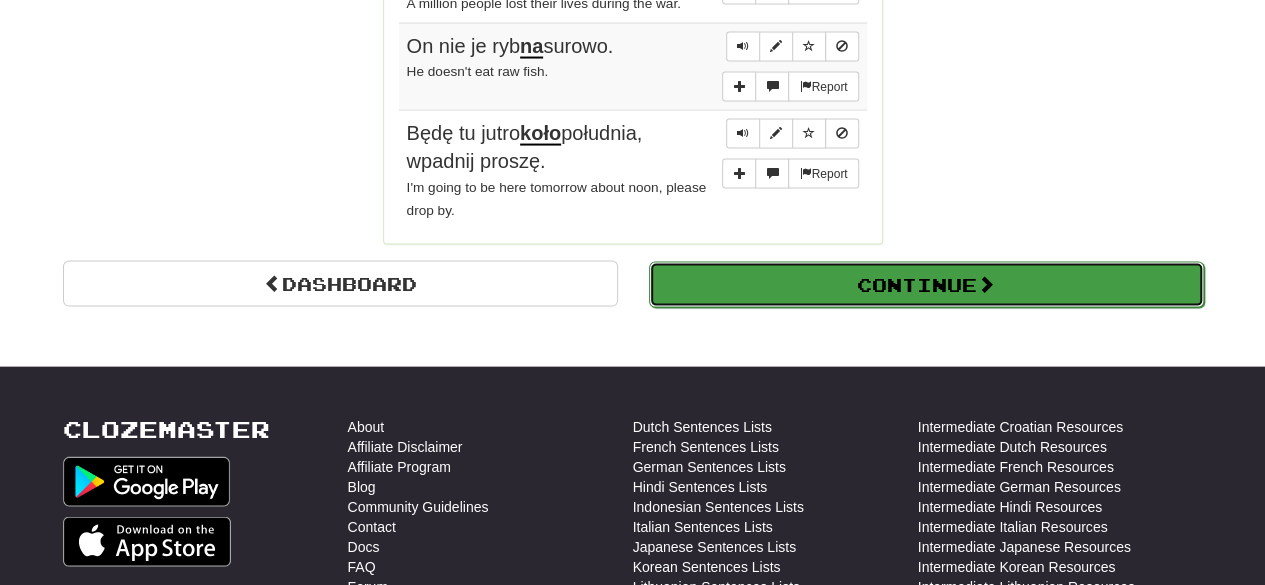 click on "Continue" at bounding box center [926, 285] 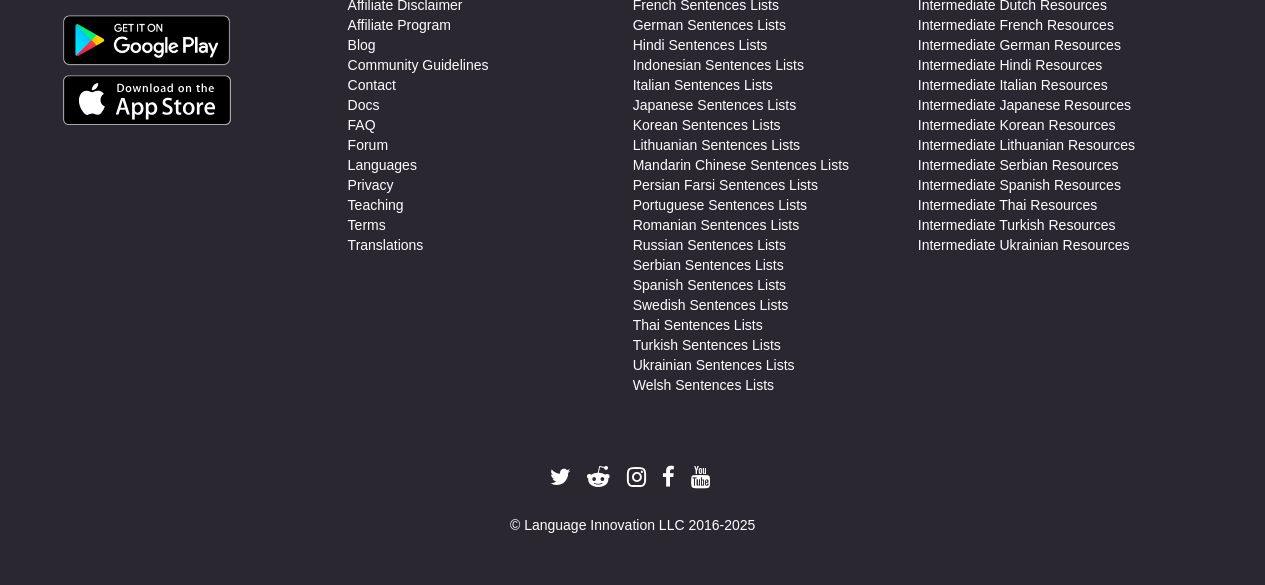 scroll, scrollTop: 0, scrollLeft: 0, axis: both 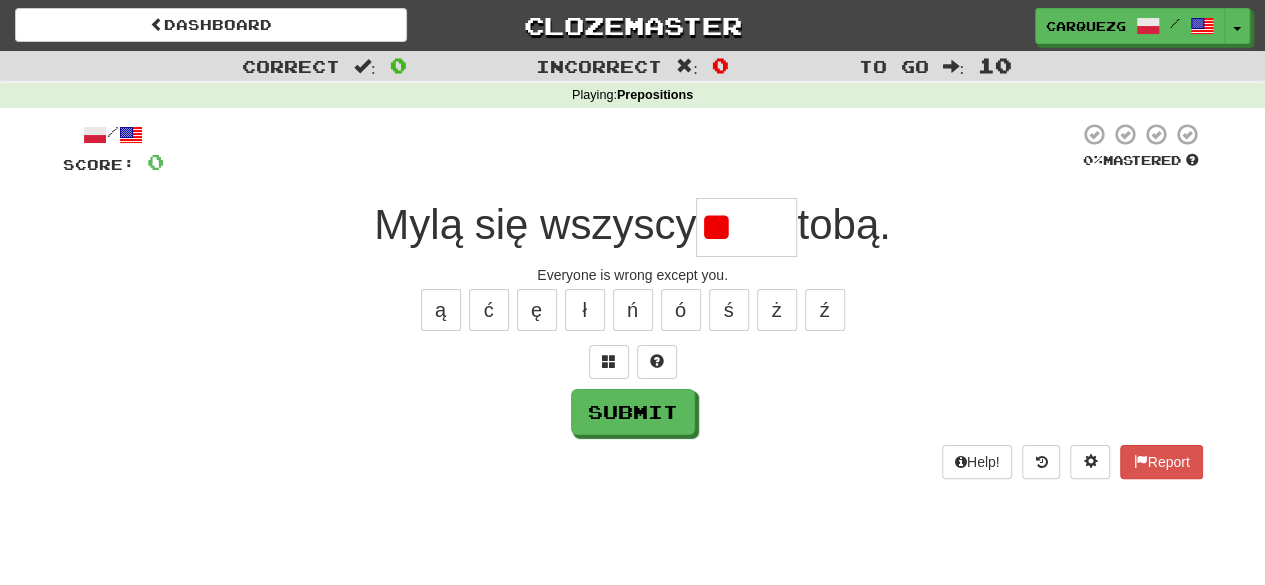 type on "*" 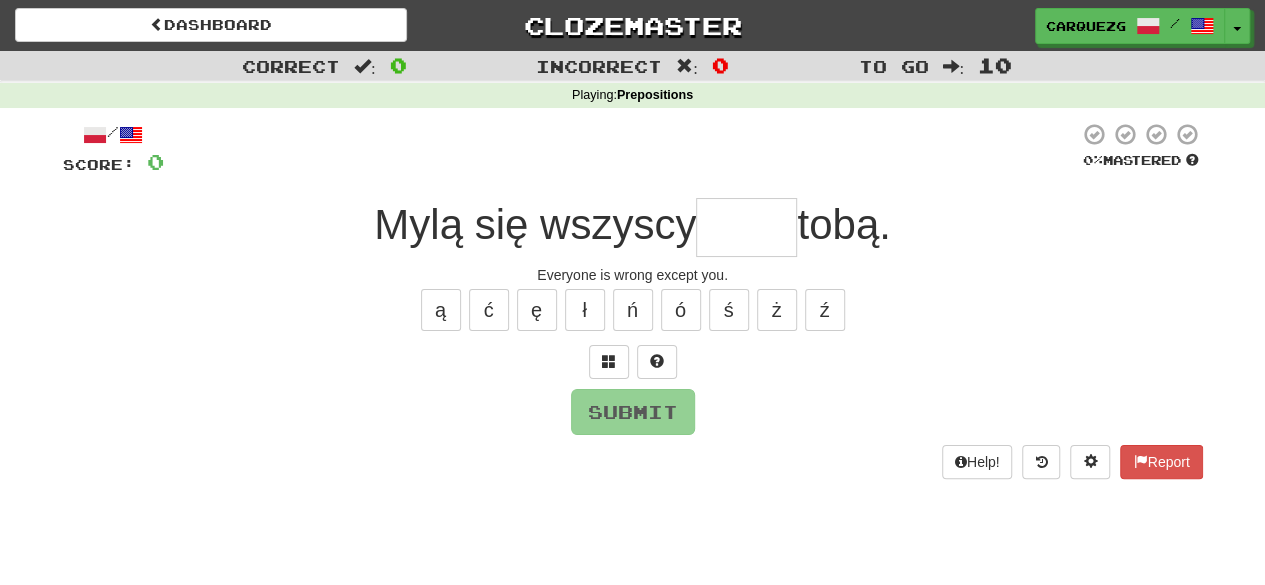 type on "*" 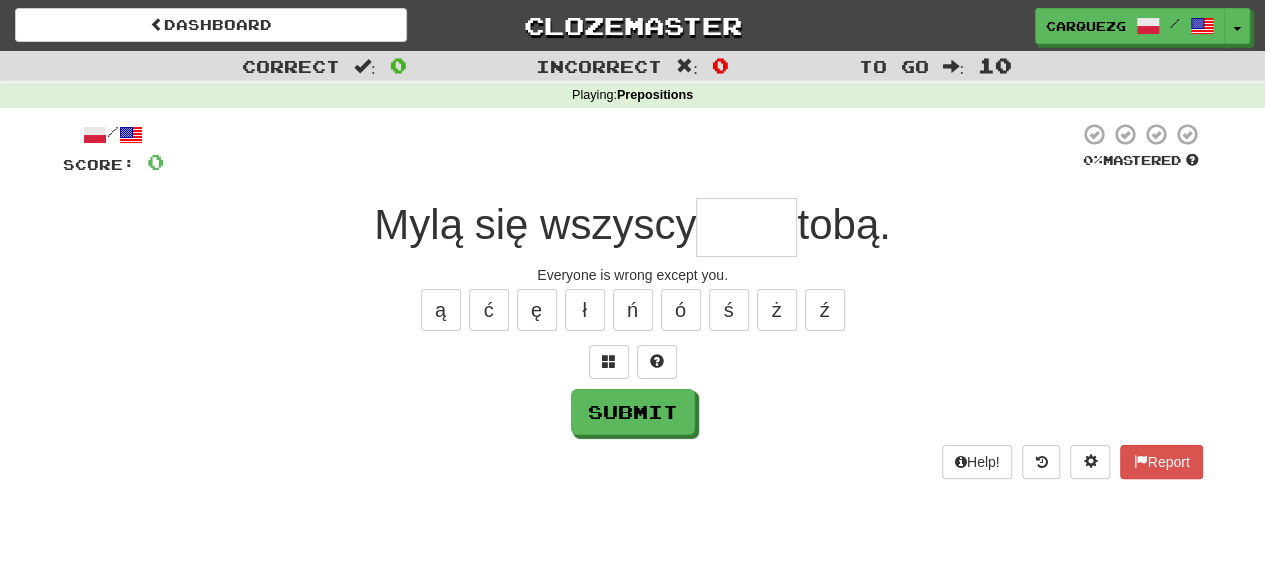 type on "*" 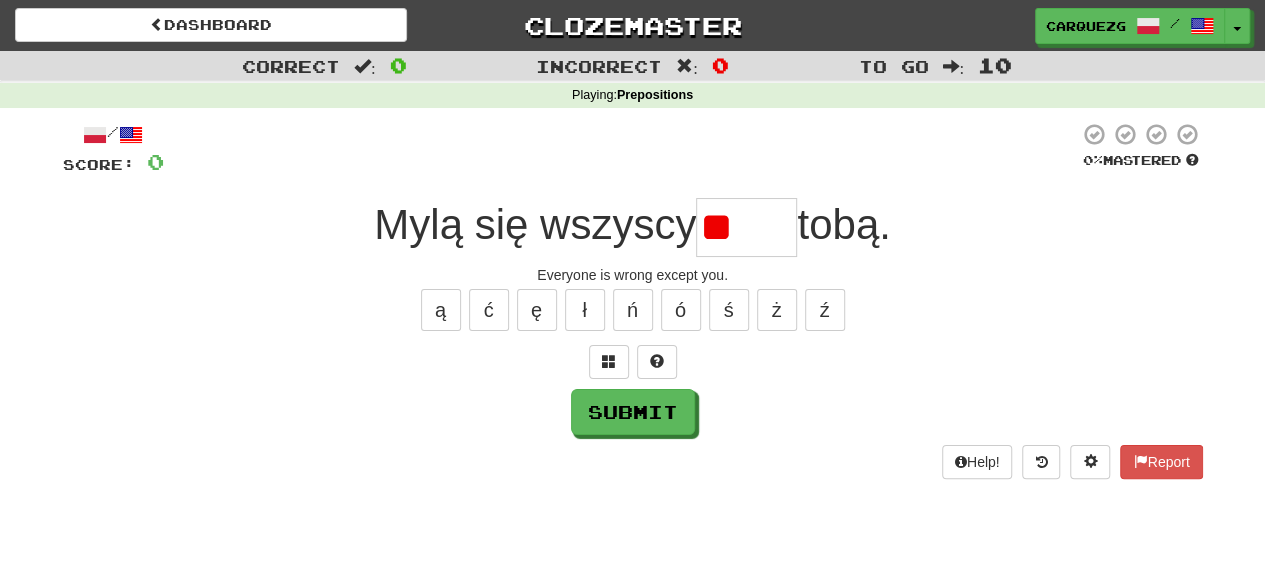 type on "*" 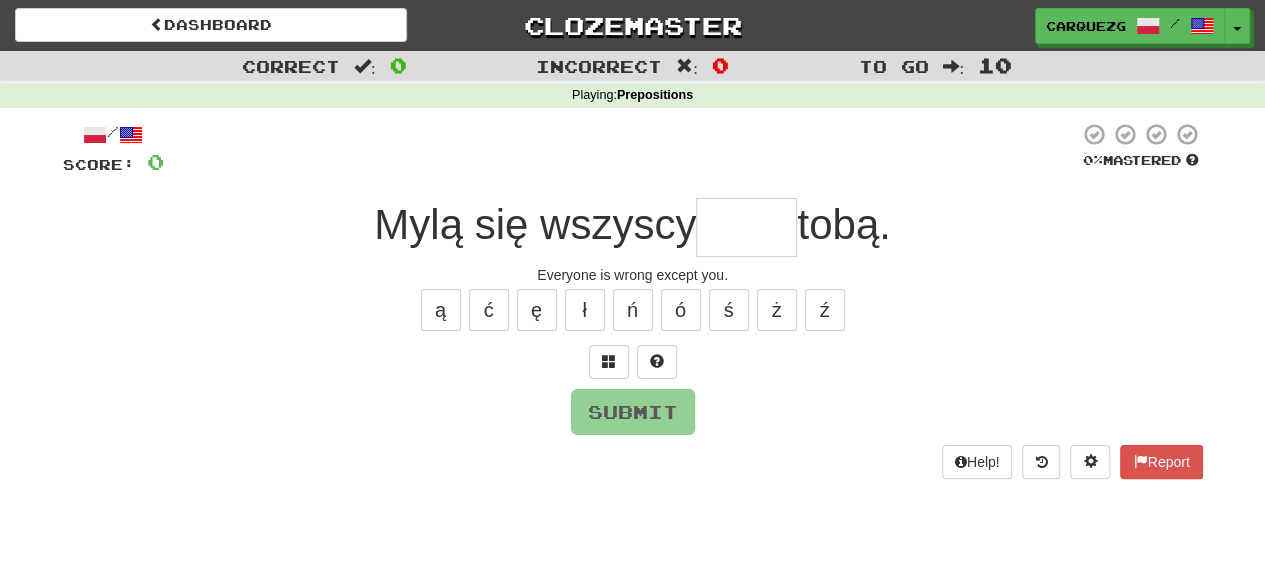 type on "*" 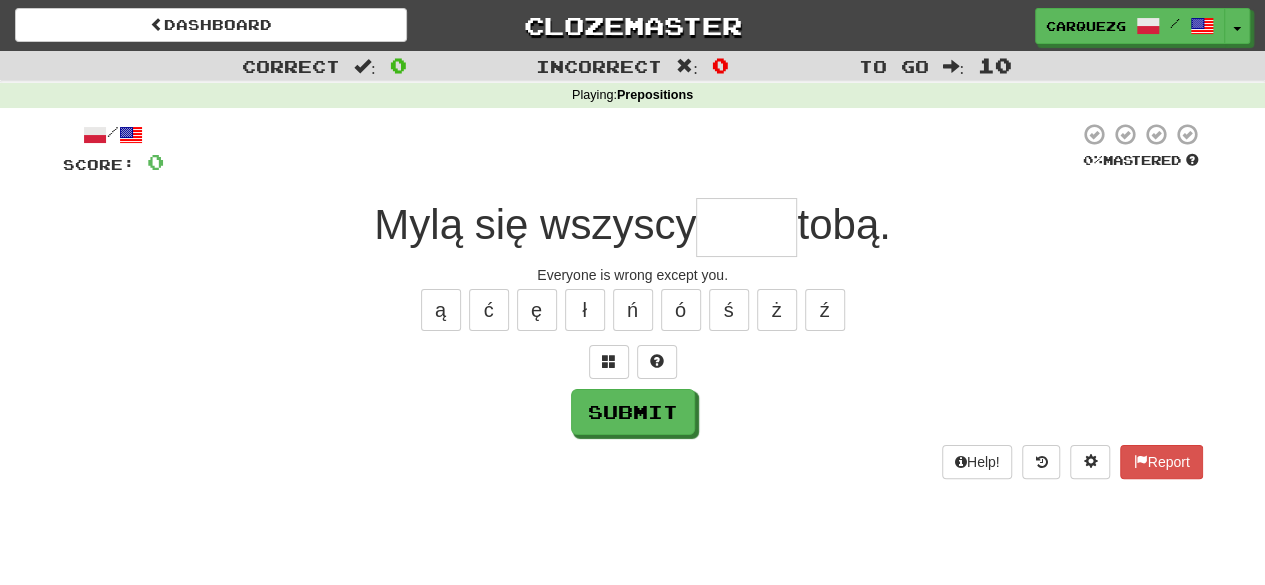 type on "*" 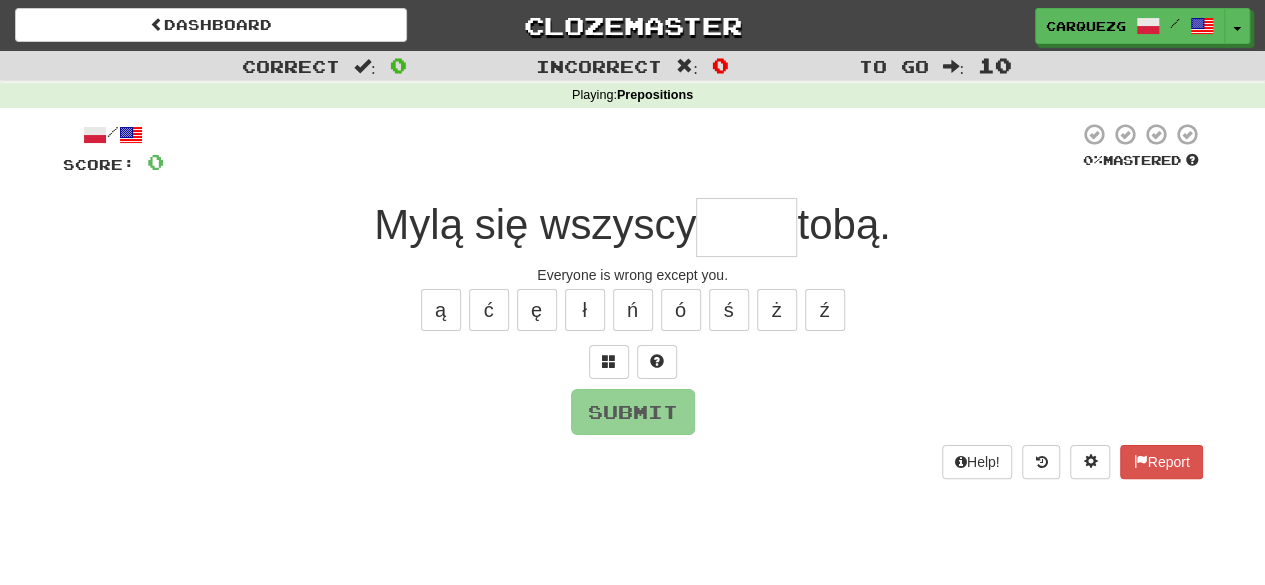 type on "*" 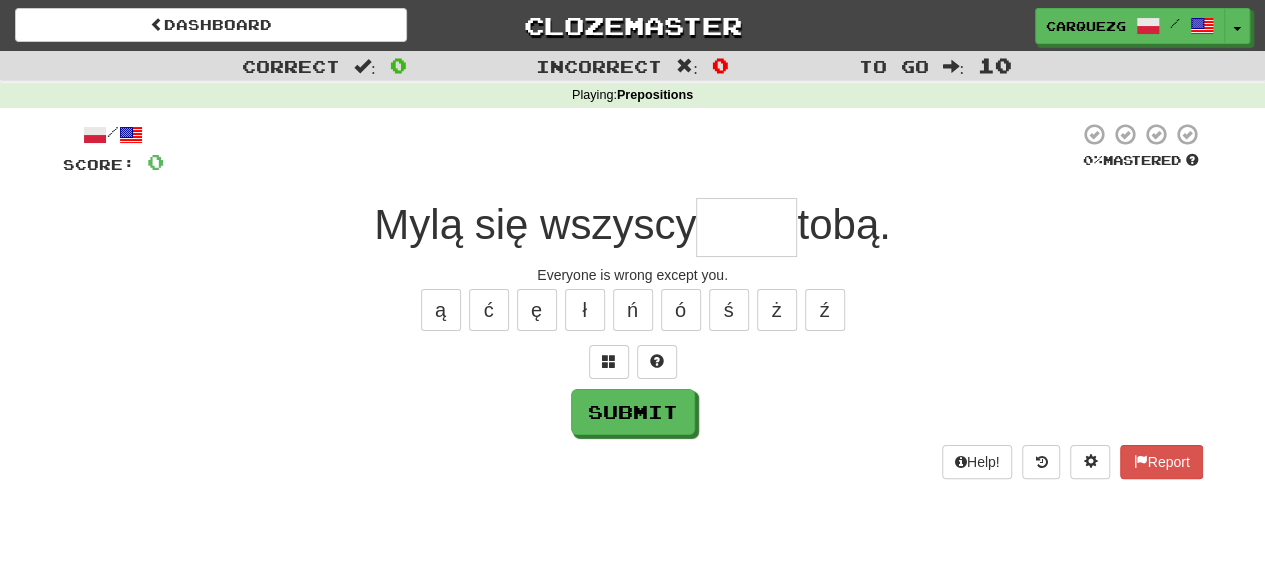 type on "*" 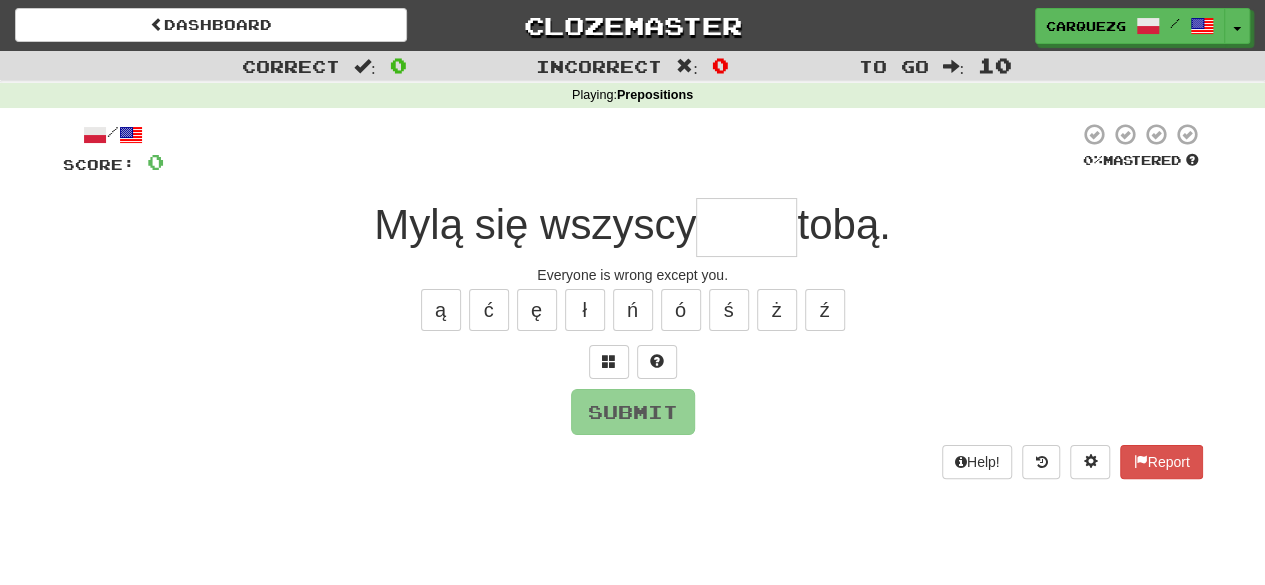 type on "*" 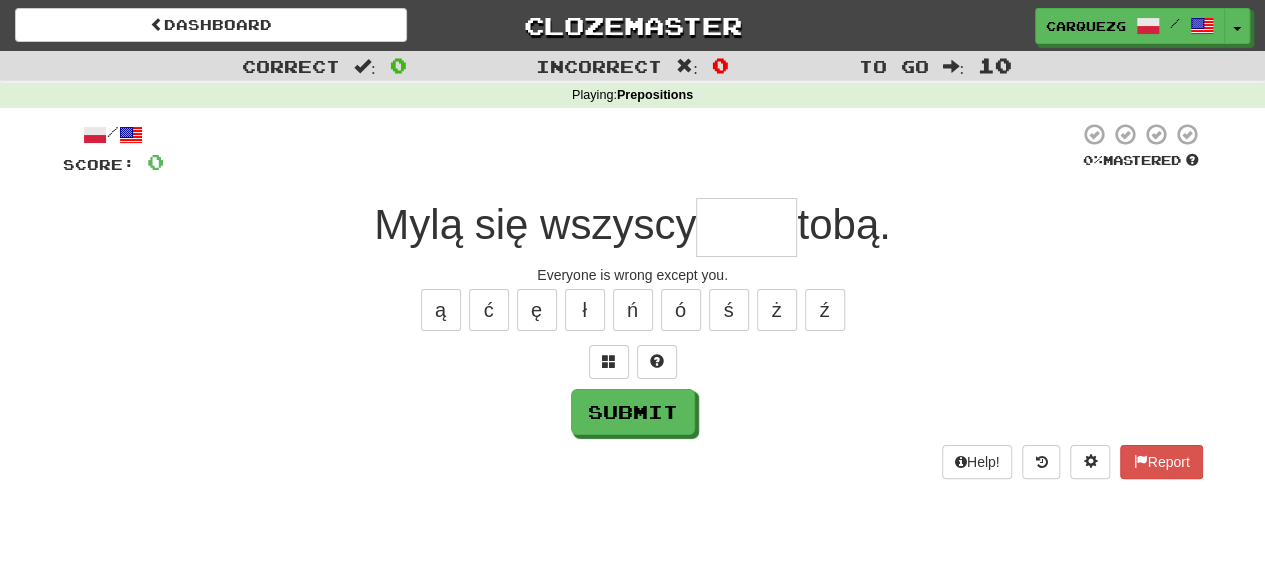 type on "*" 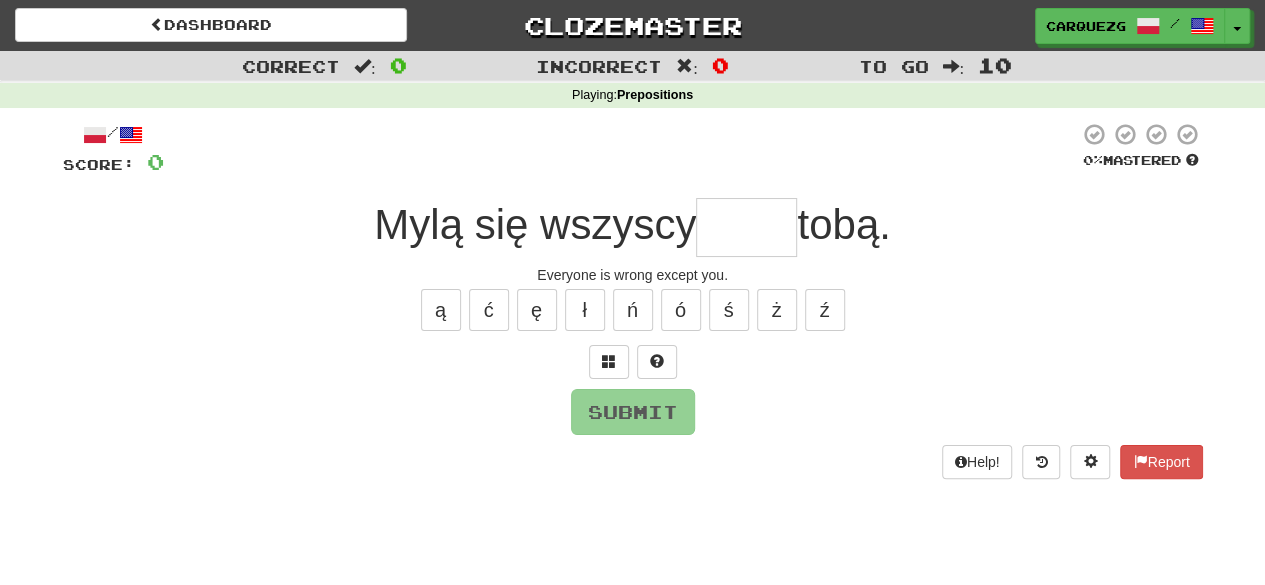 type on "*" 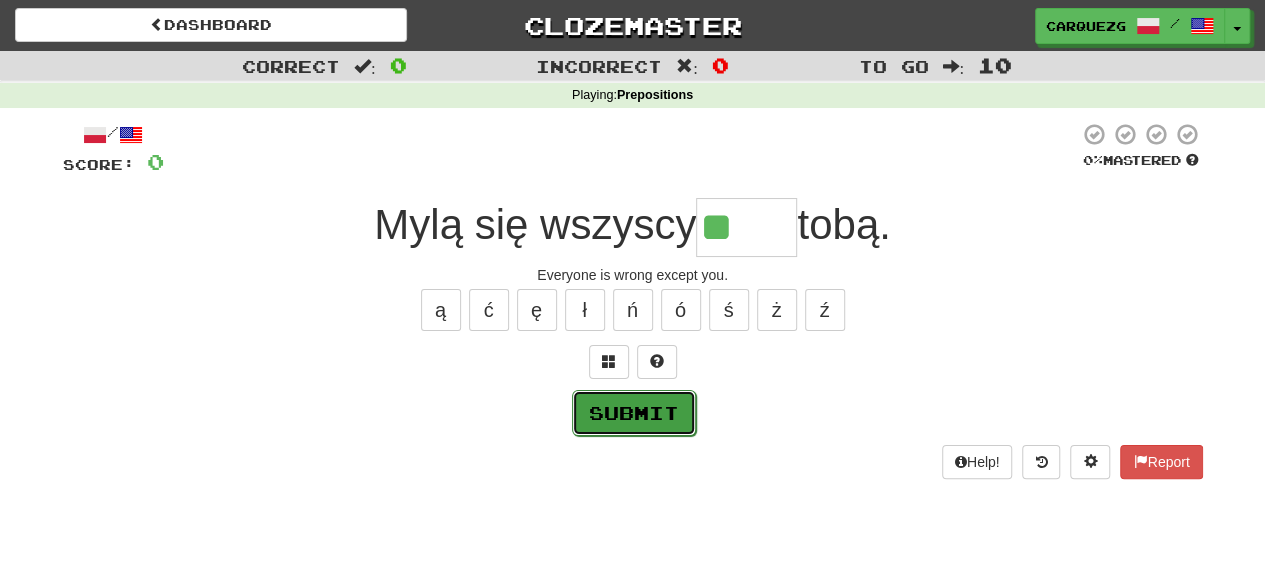click on "Submit" at bounding box center (634, 413) 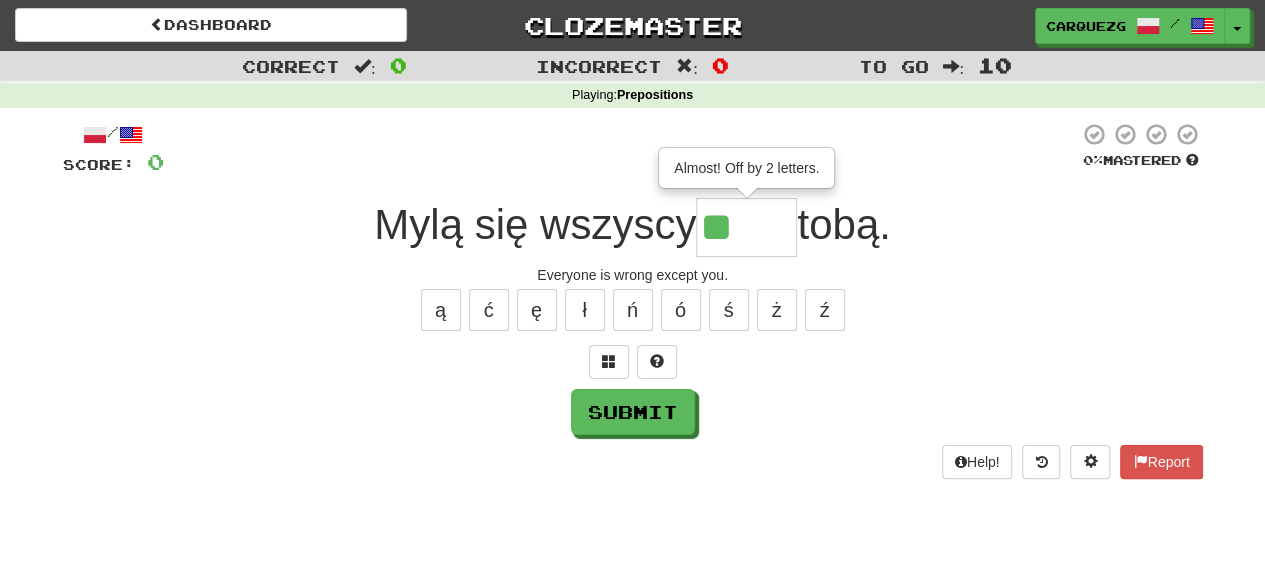 click on "**" at bounding box center (746, 227) 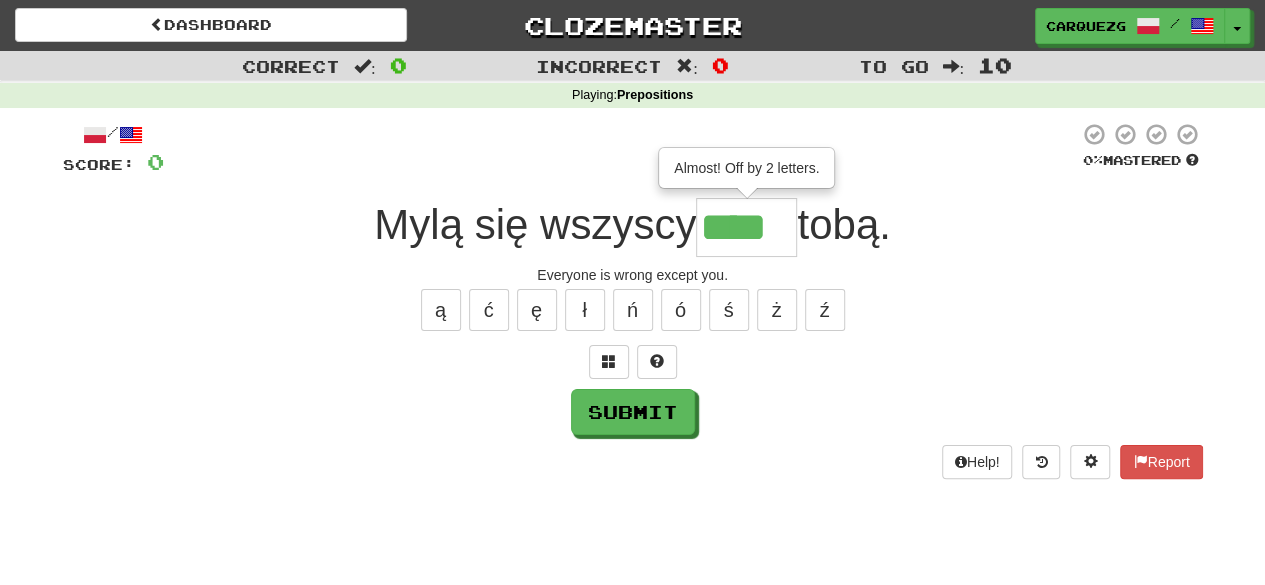type on "****" 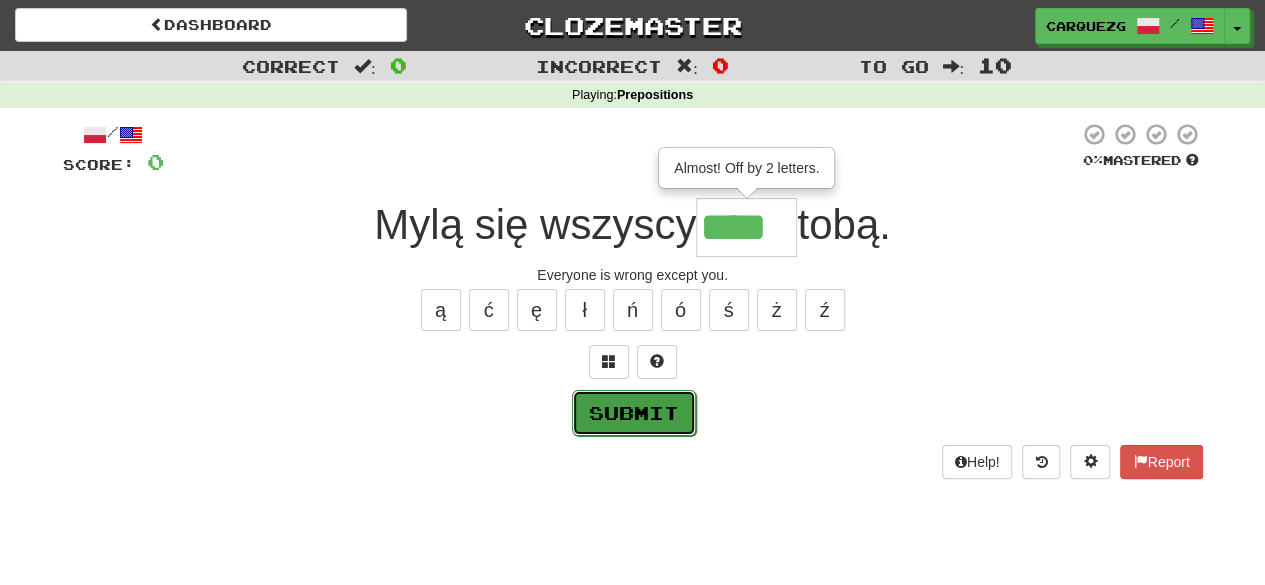 click on "Submit" at bounding box center [634, 413] 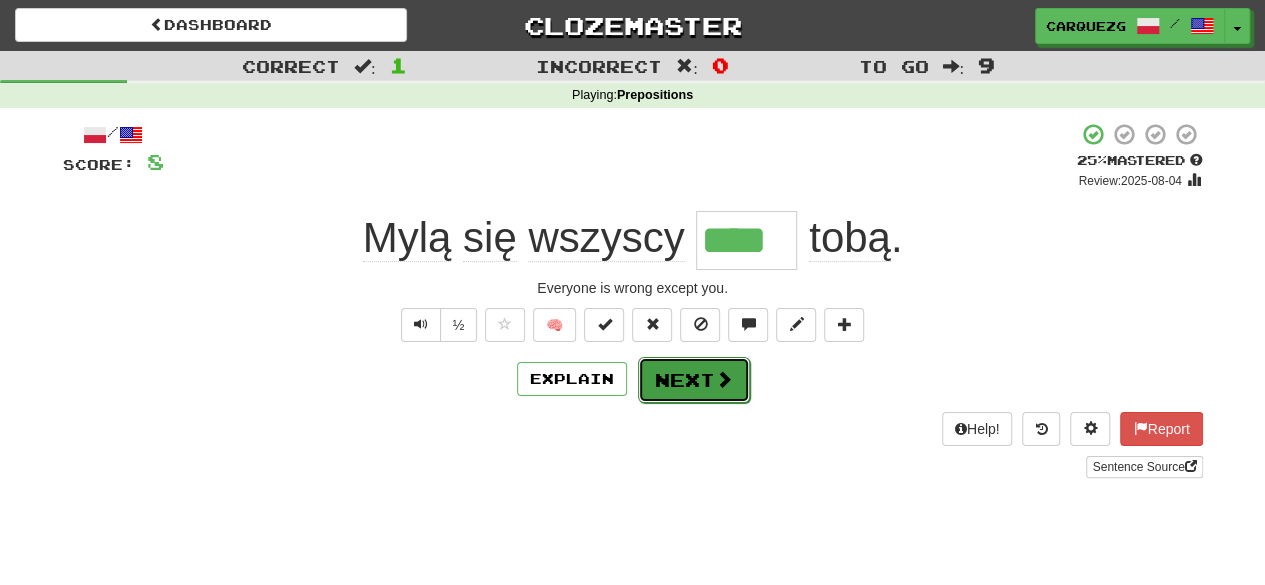 click on "Next" at bounding box center (694, 380) 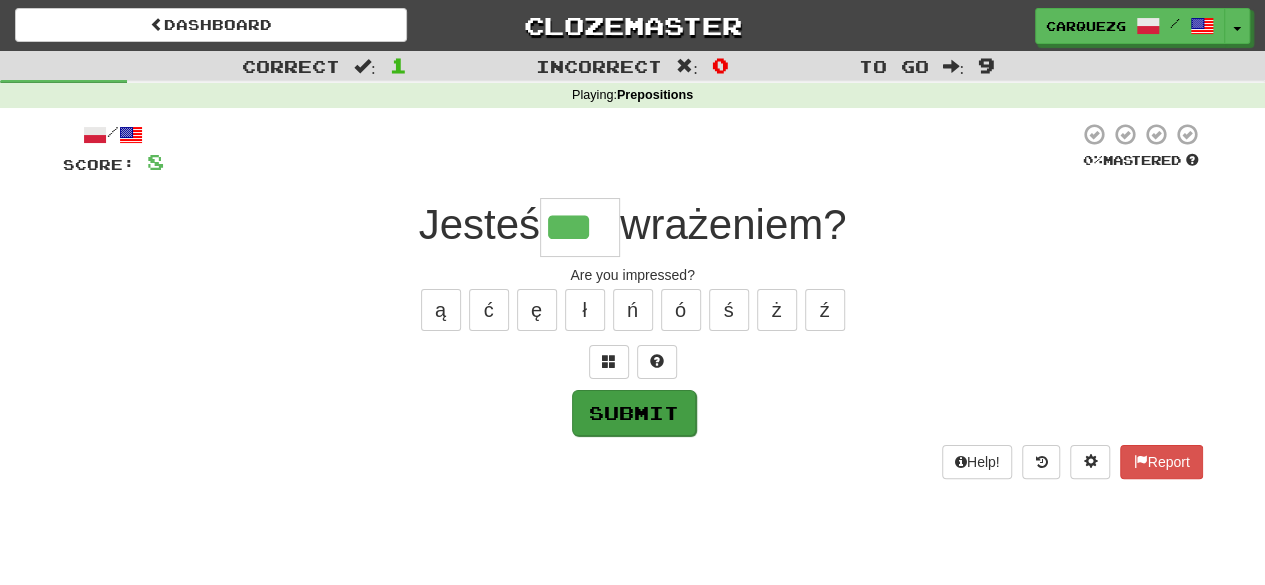 type on "***" 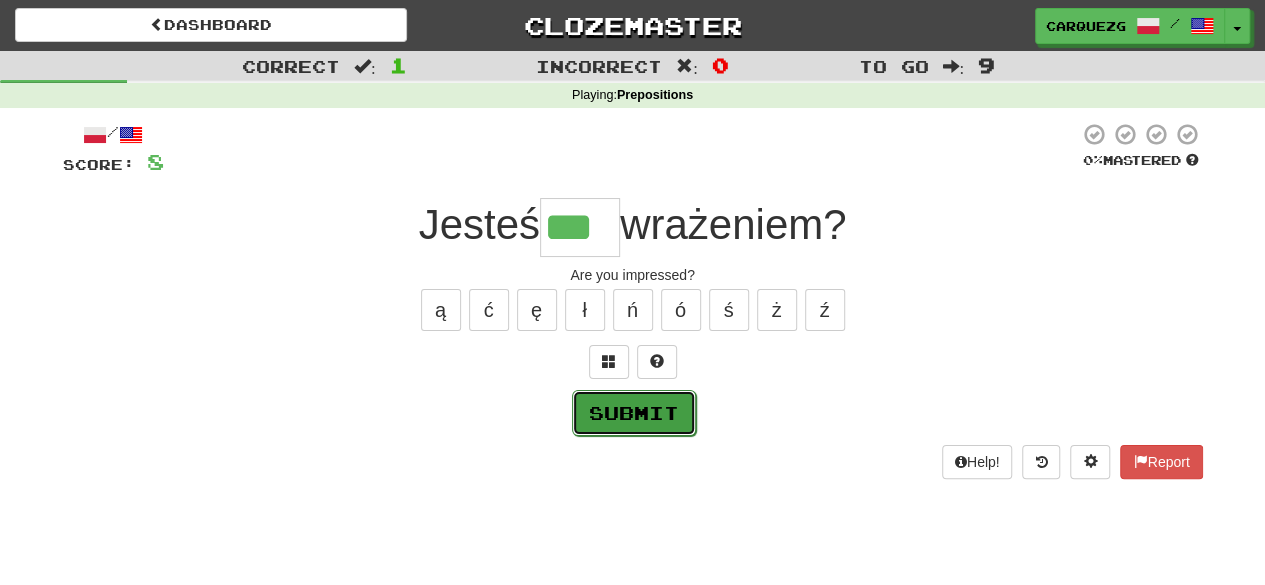 click on "Submit" at bounding box center (634, 413) 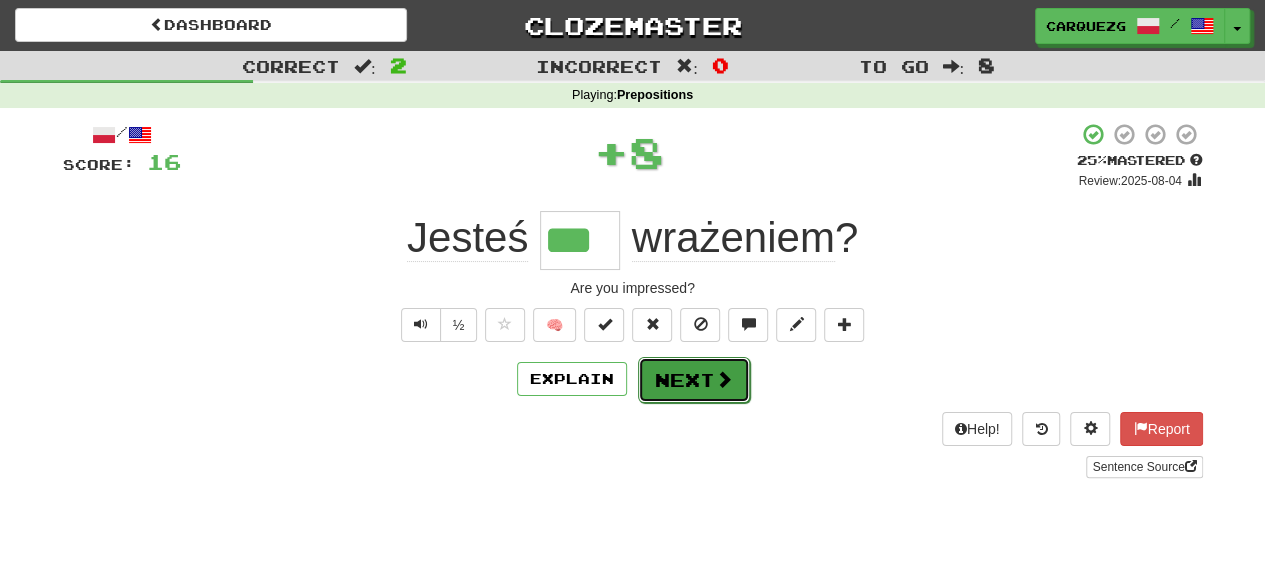 click on "Next" at bounding box center [694, 380] 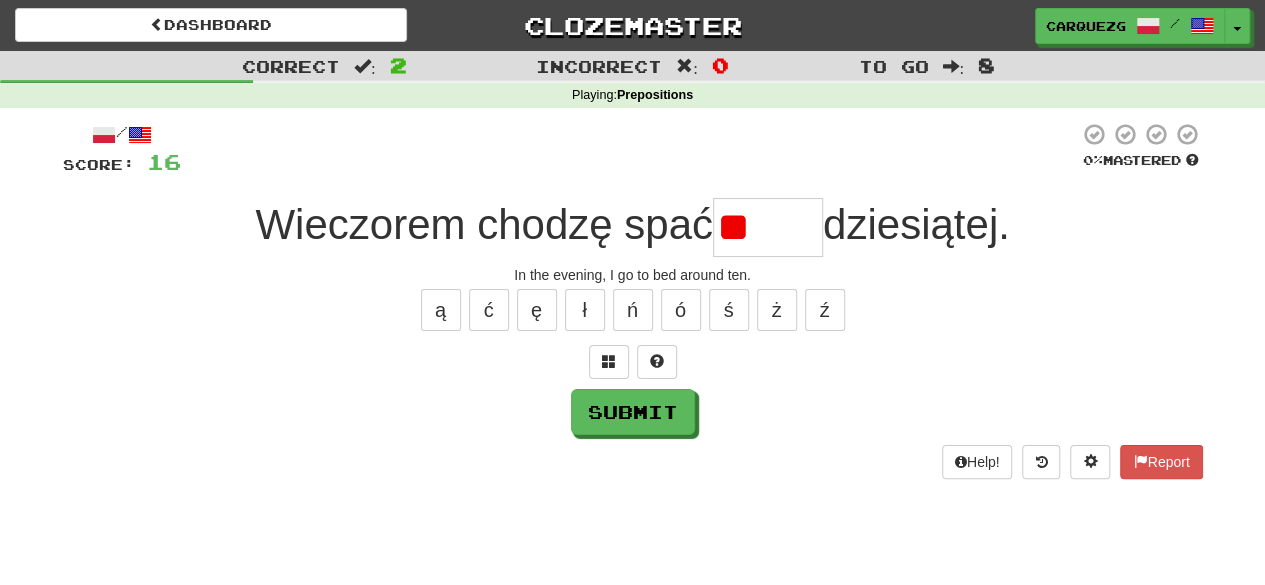 type on "*" 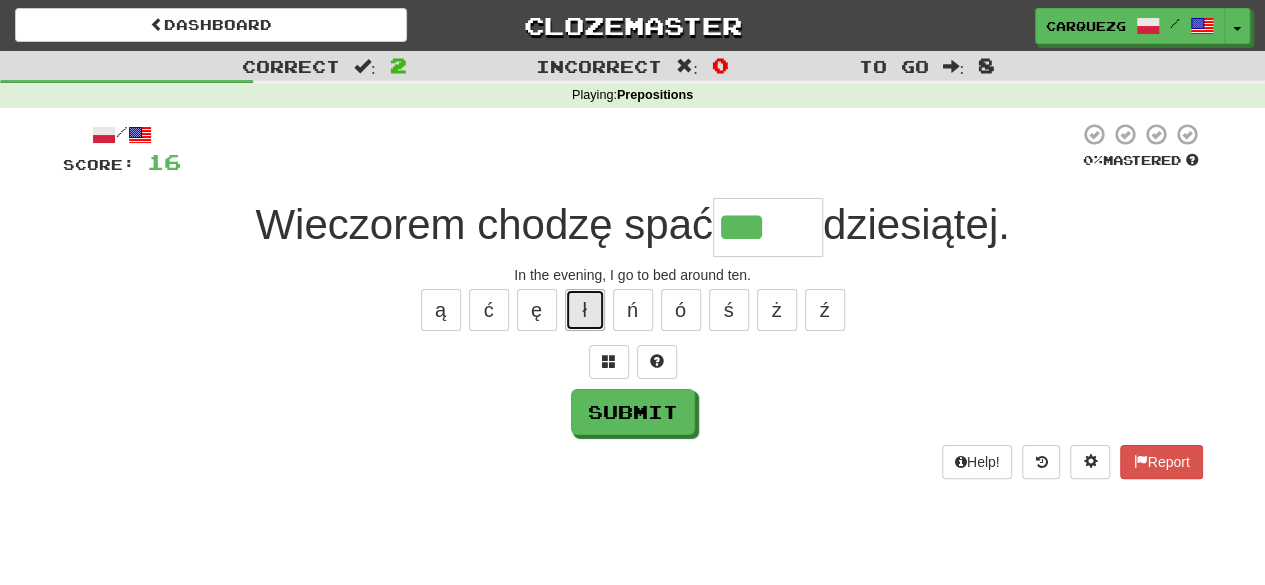 click on "ł" at bounding box center (585, 310) 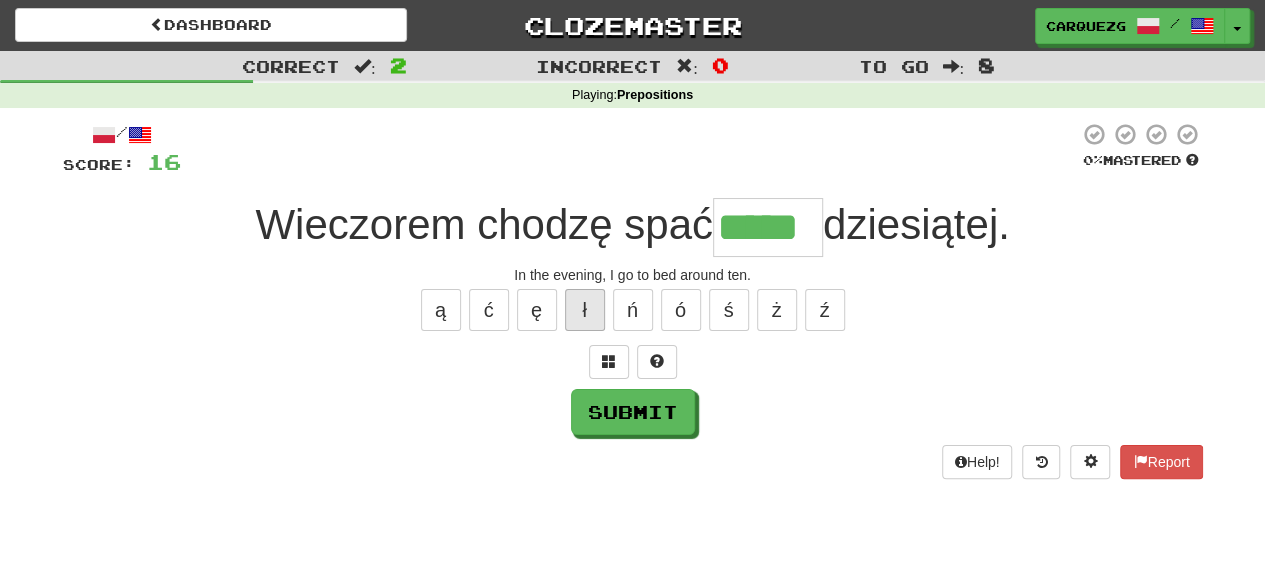 type on "*****" 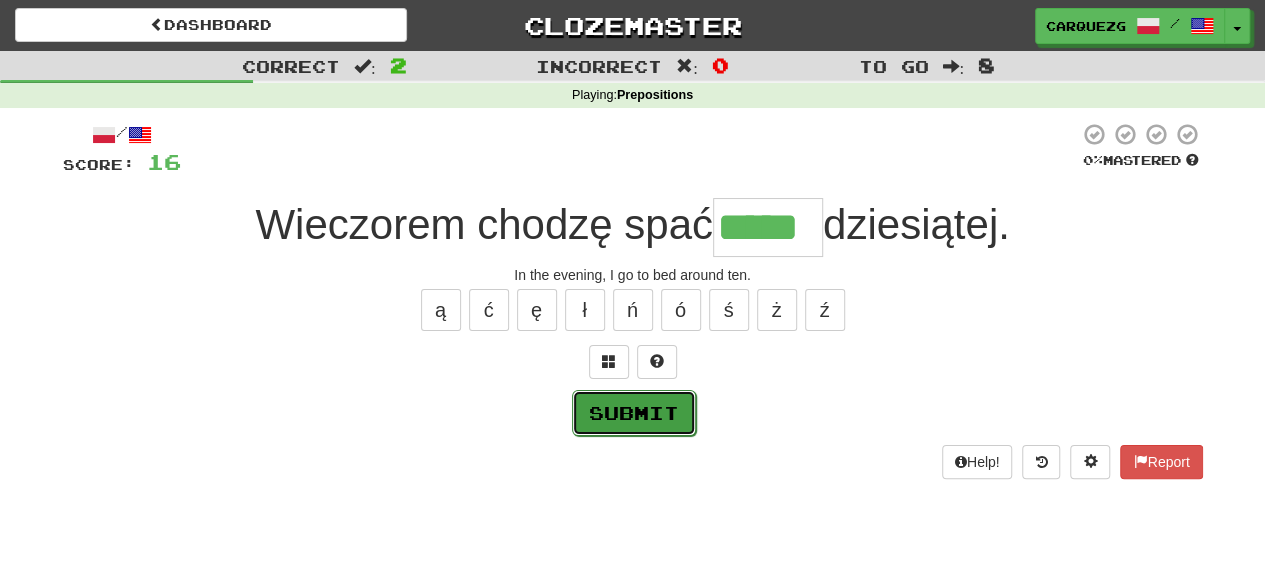 click on "Submit" at bounding box center [634, 413] 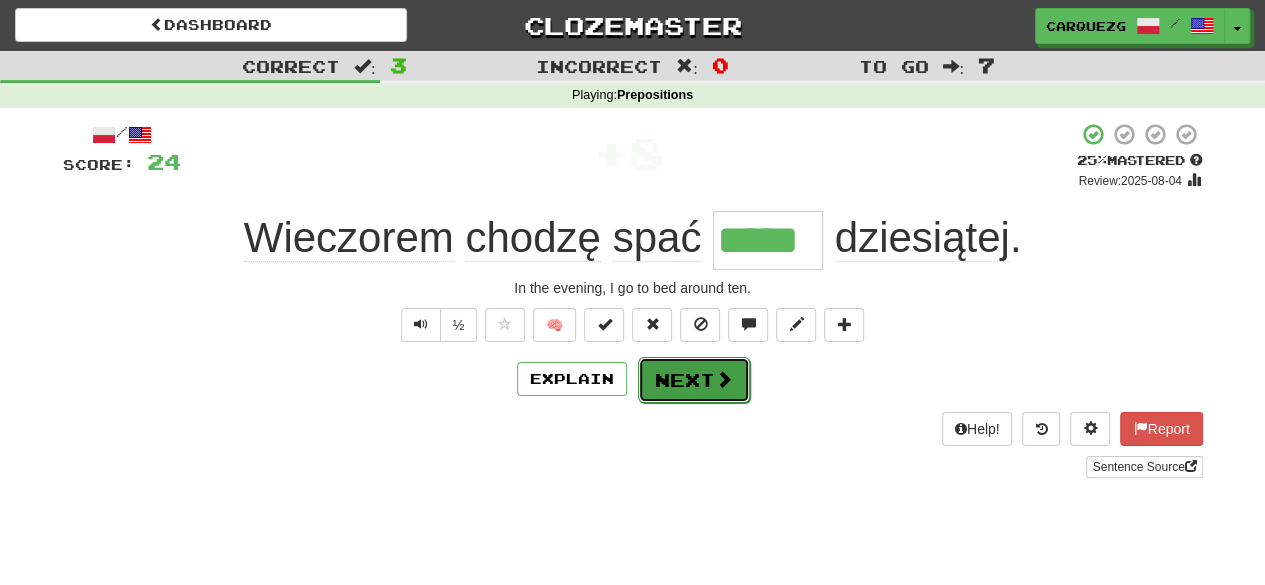 click on "Next" at bounding box center (694, 380) 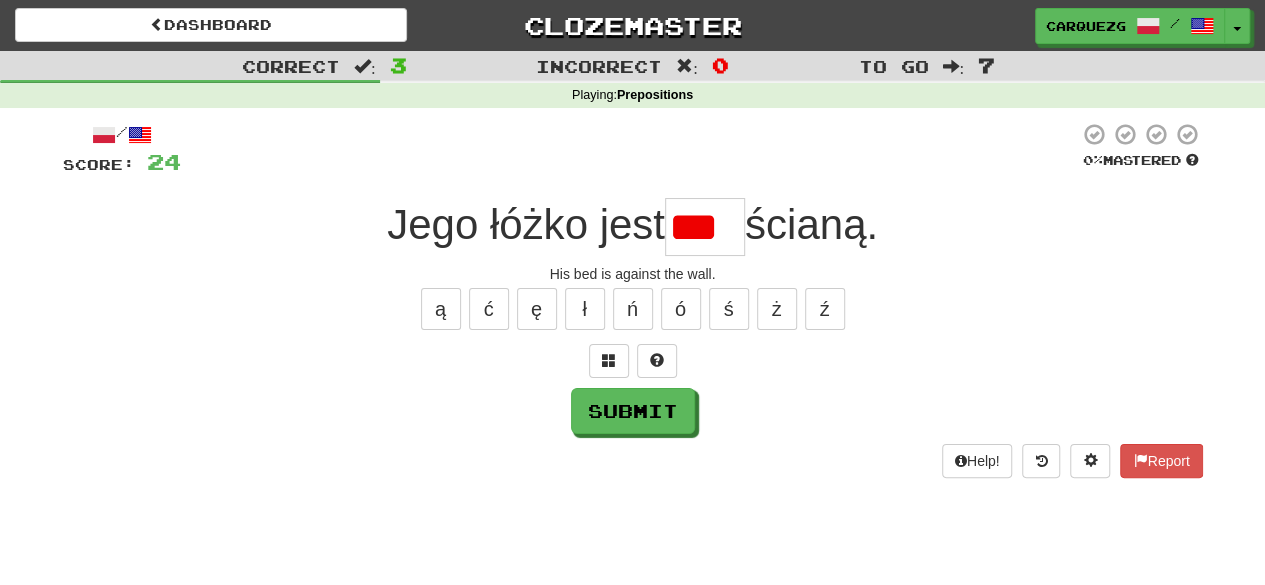 scroll, scrollTop: 0, scrollLeft: 0, axis: both 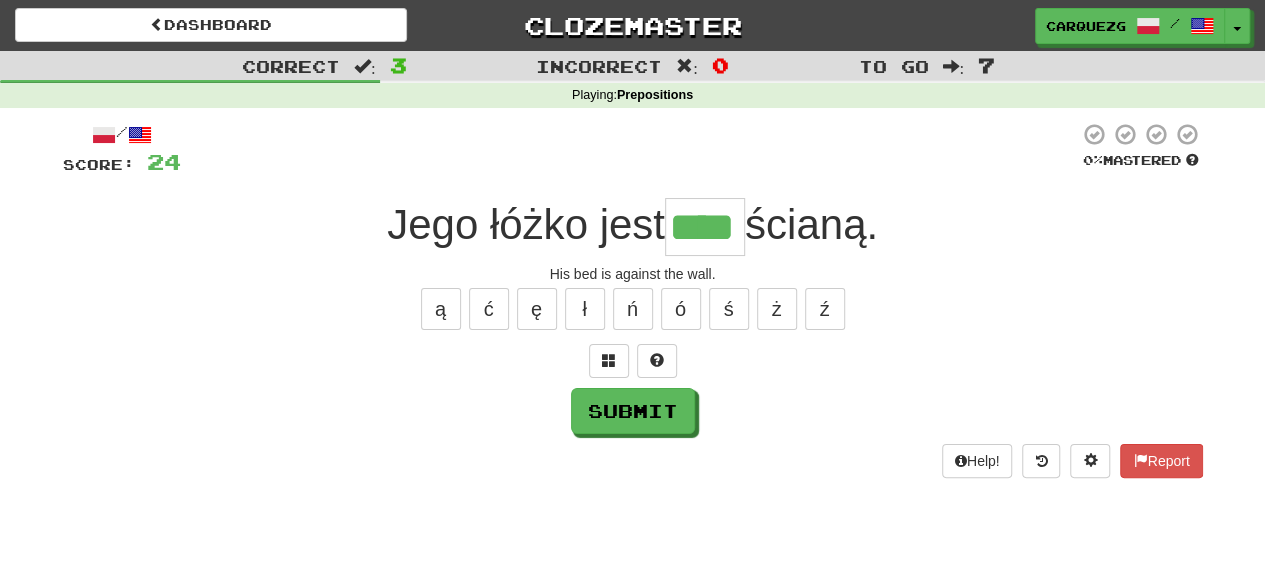 type on "***" 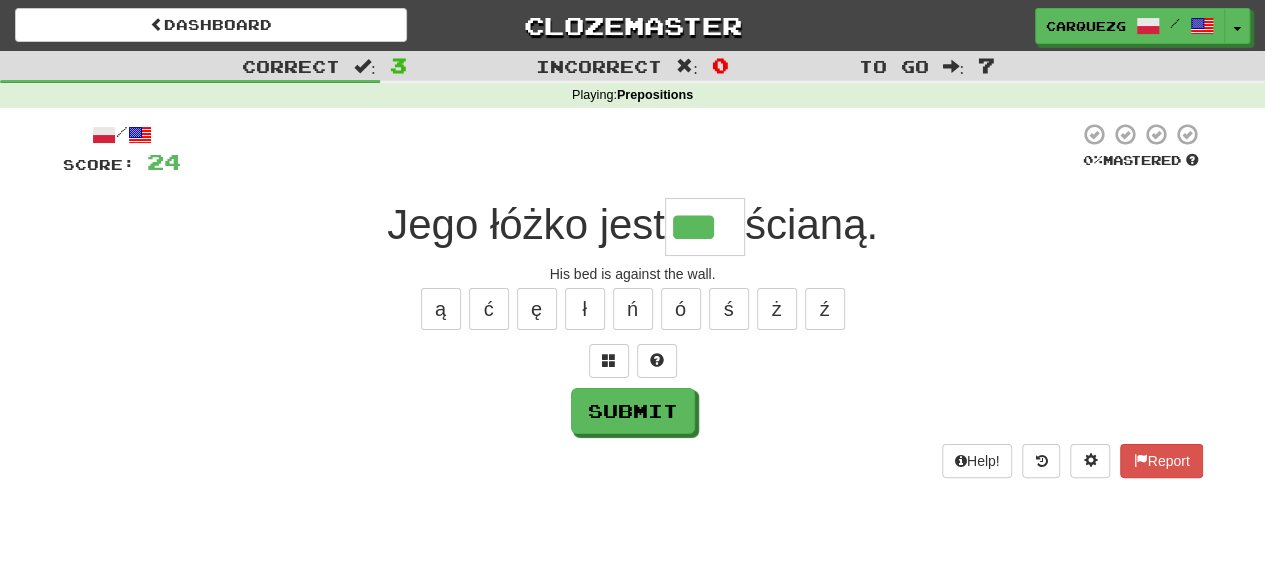 scroll, scrollTop: 0, scrollLeft: 0, axis: both 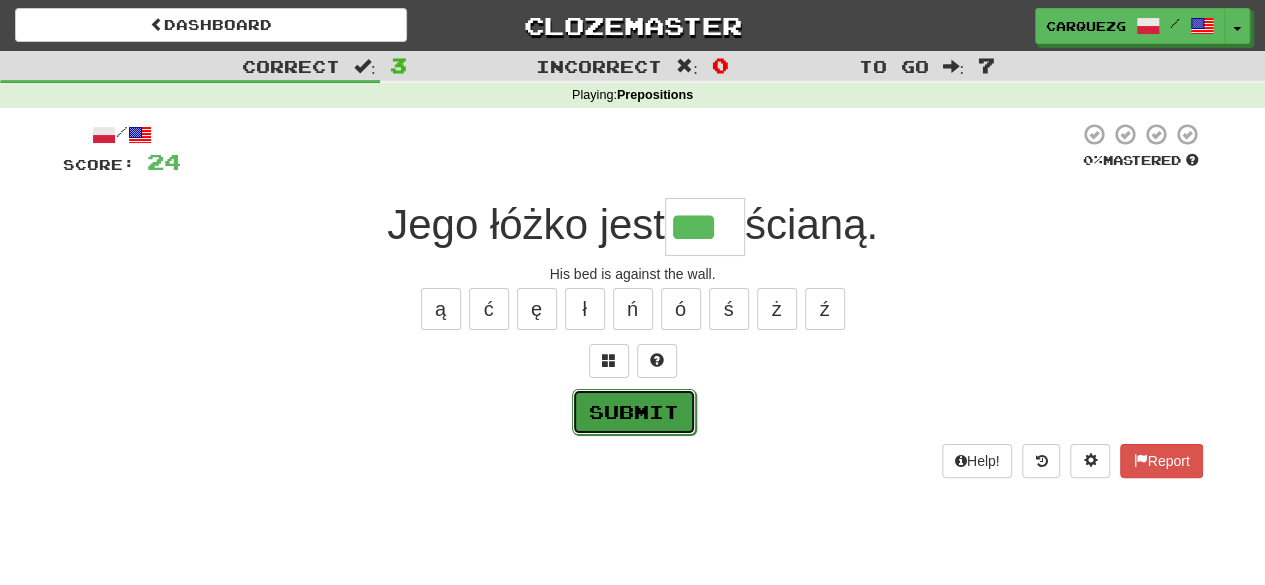 click on "Submit" at bounding box center [634, 412] 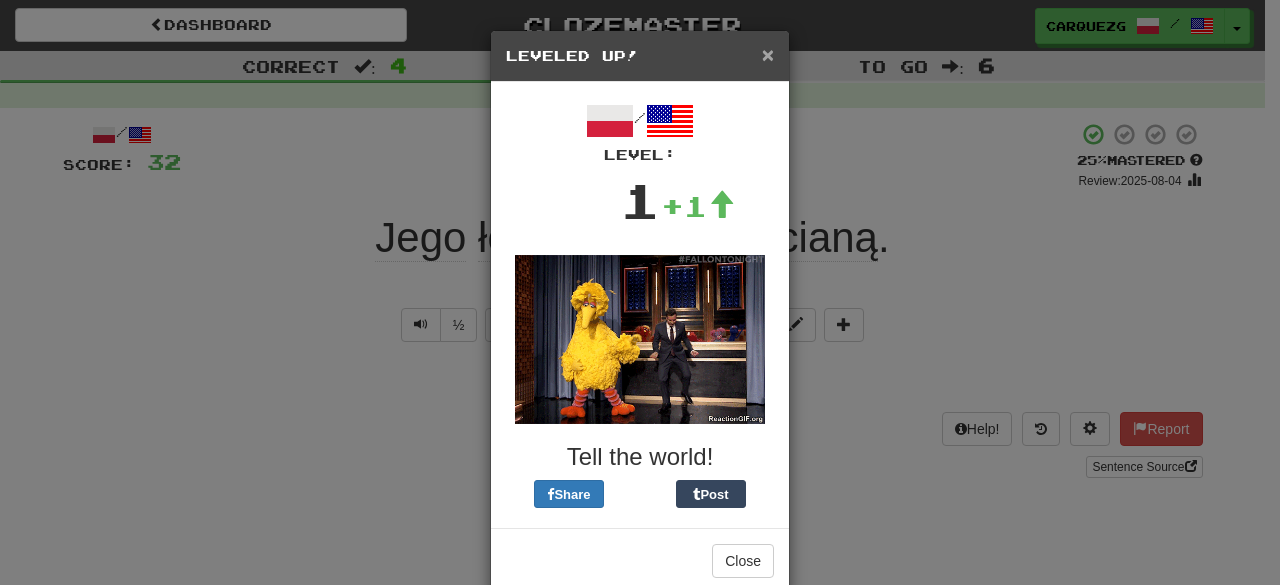 click on "×" at bounding box center (768, 54) 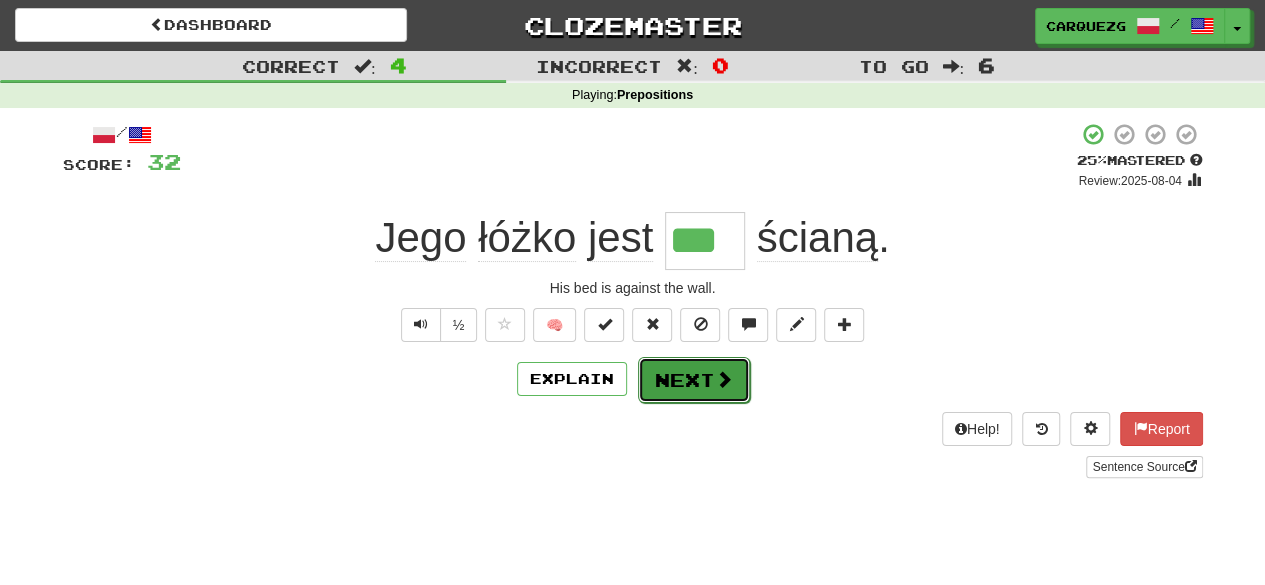click on "Next" at bounding box center [694, 380] 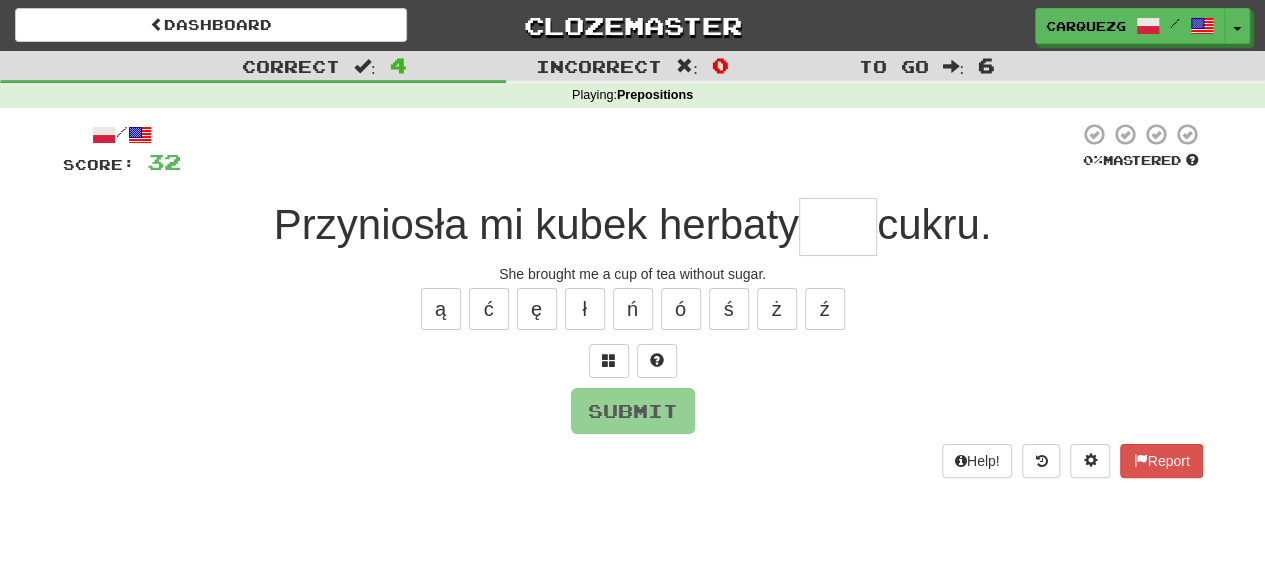 type on "*" 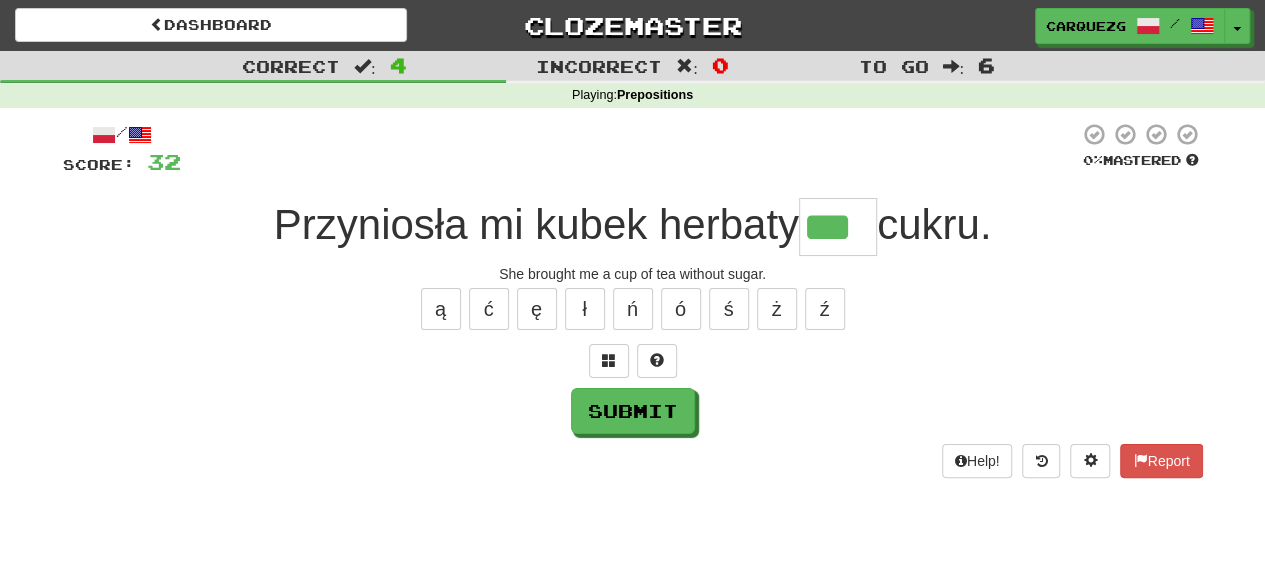 type on "***" 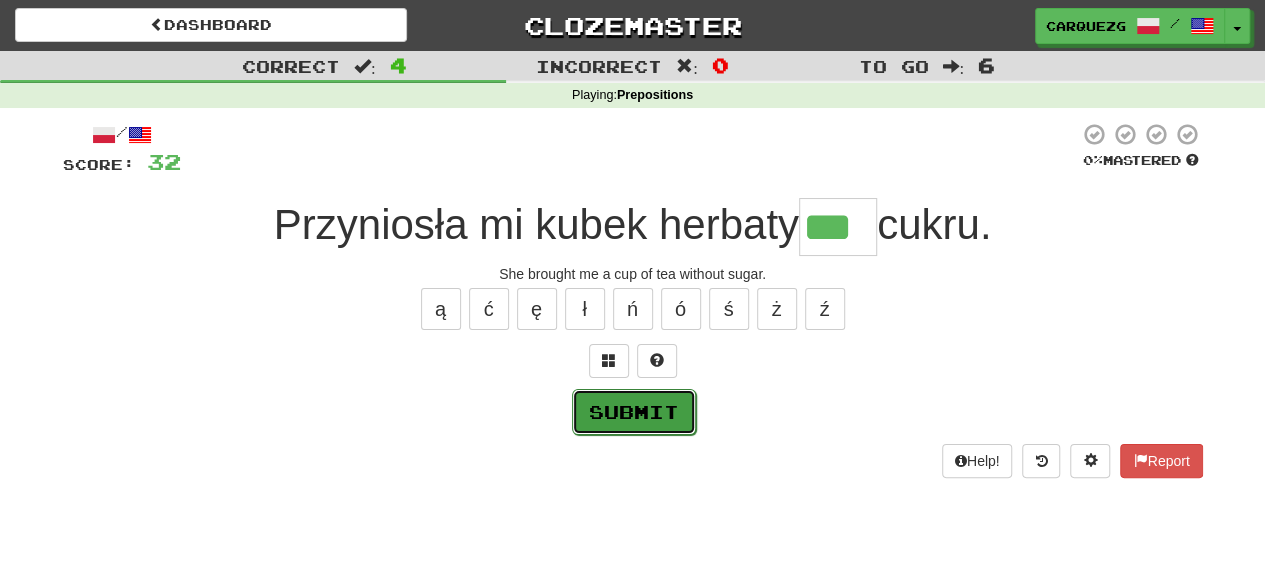 click on "Submit" at bounding box center [634, 412] 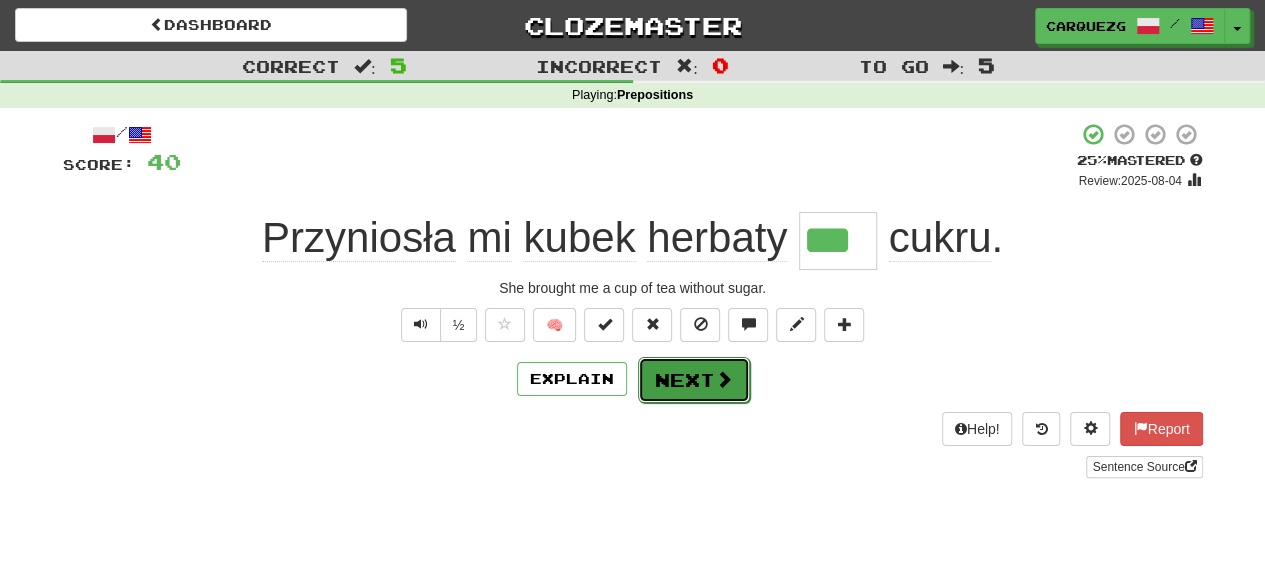 click on "Next" at bounding box center (694, 380) 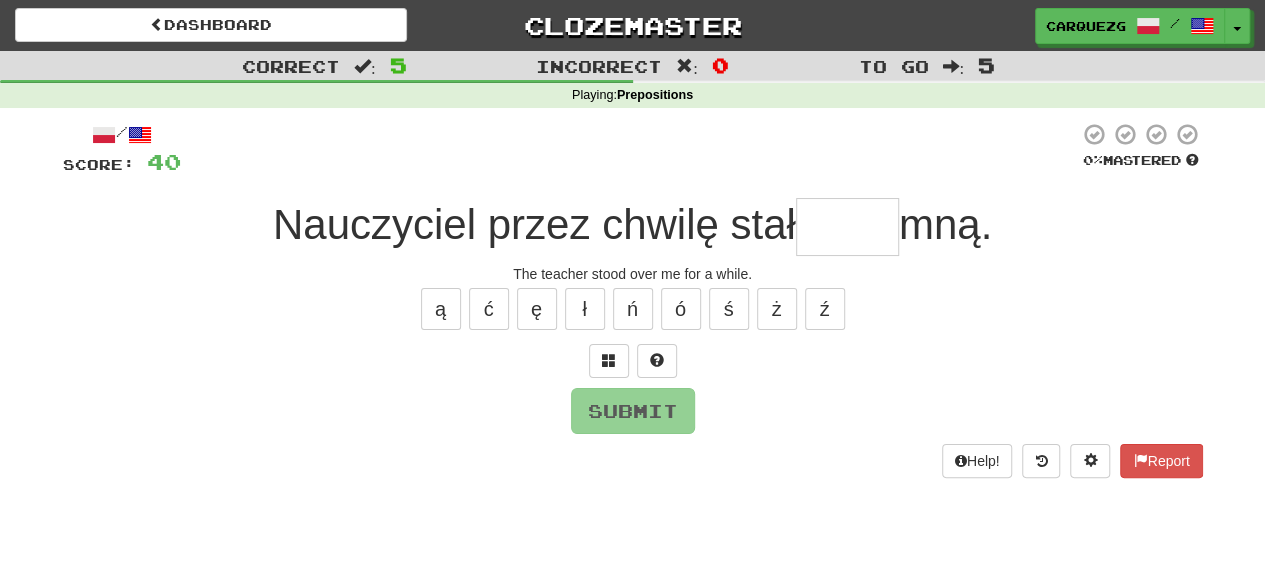 type on "*" 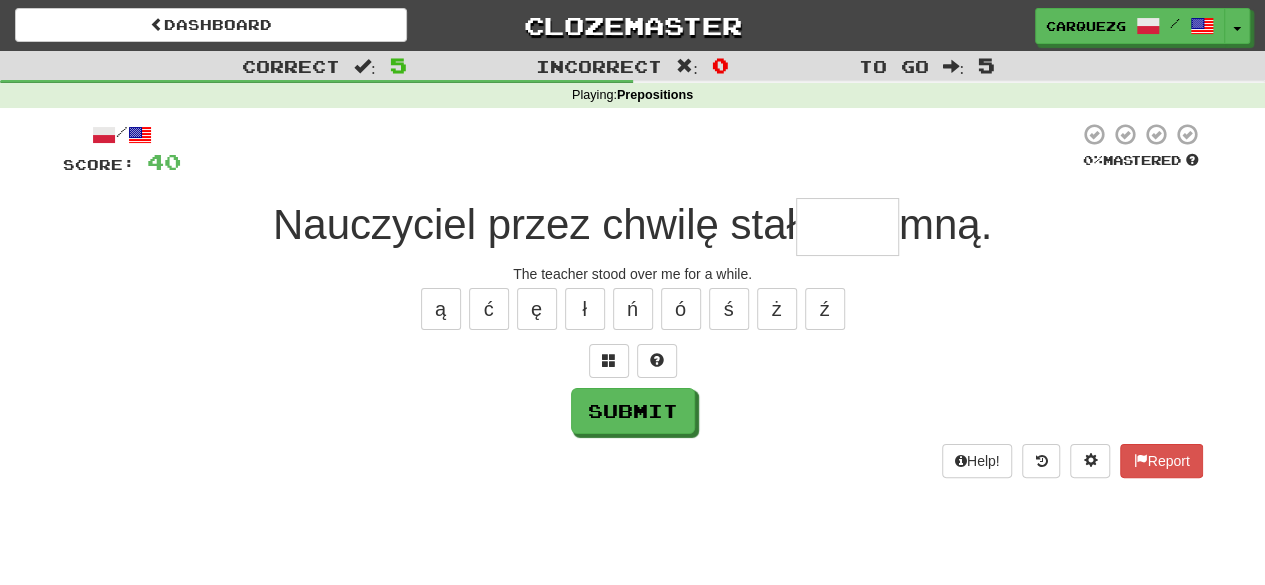 type on "*" 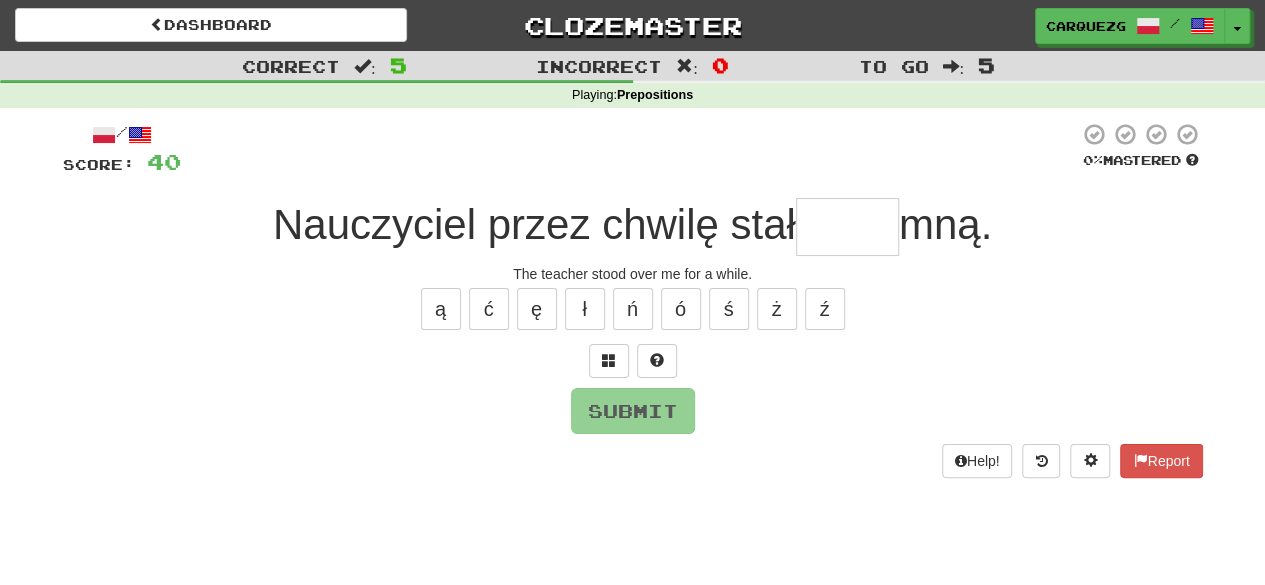 type on "*" 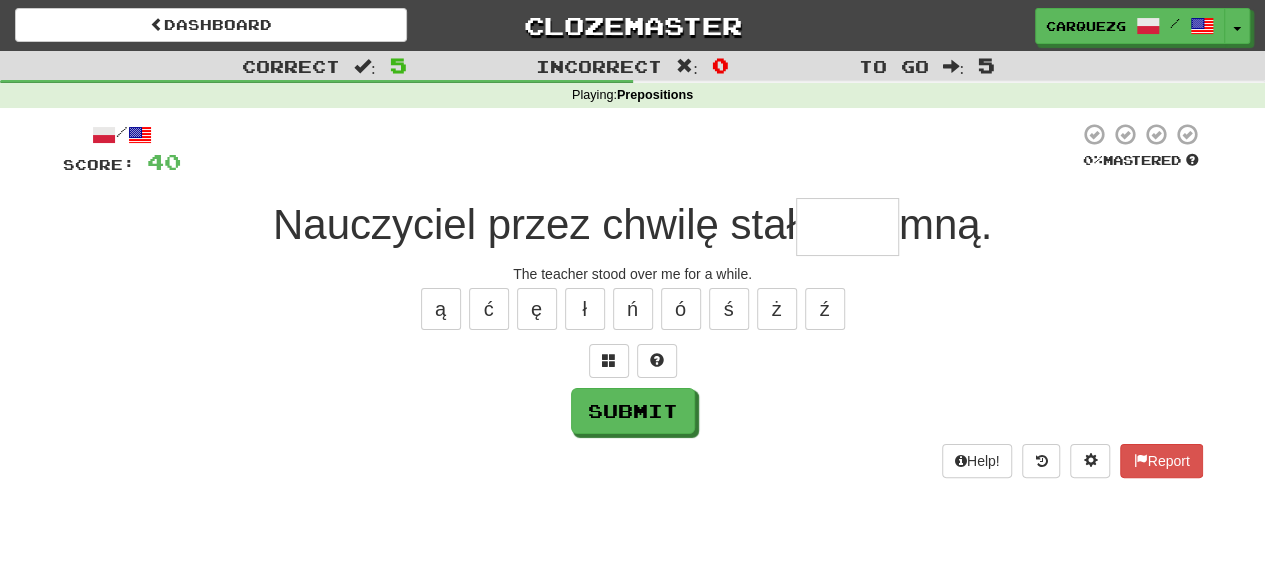 type on "*" 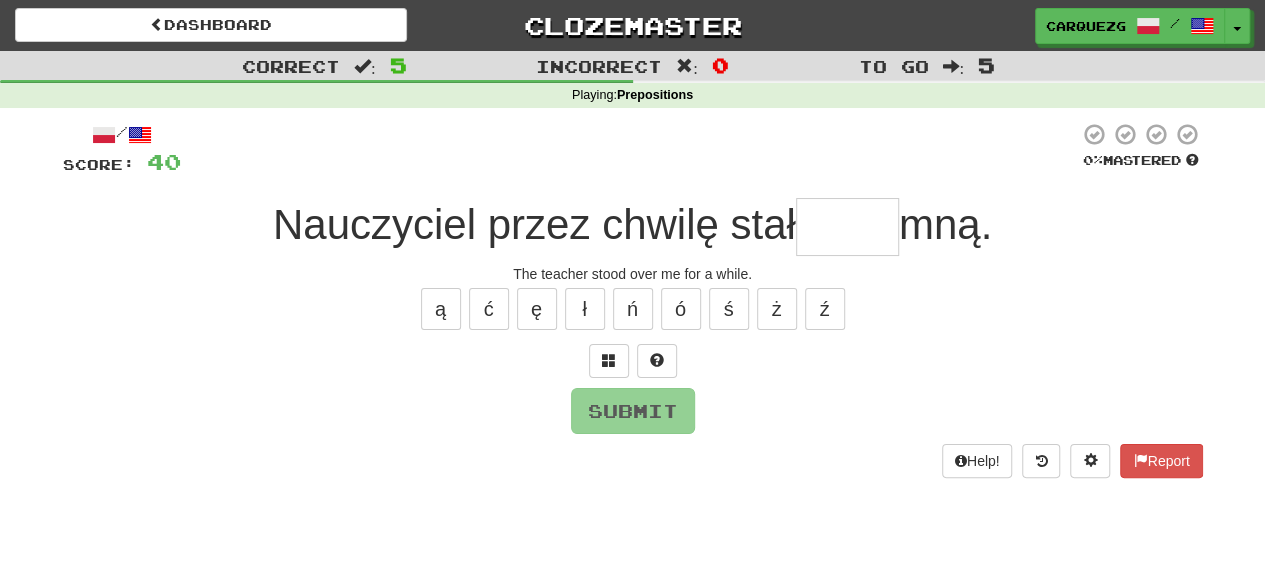 type on "*" 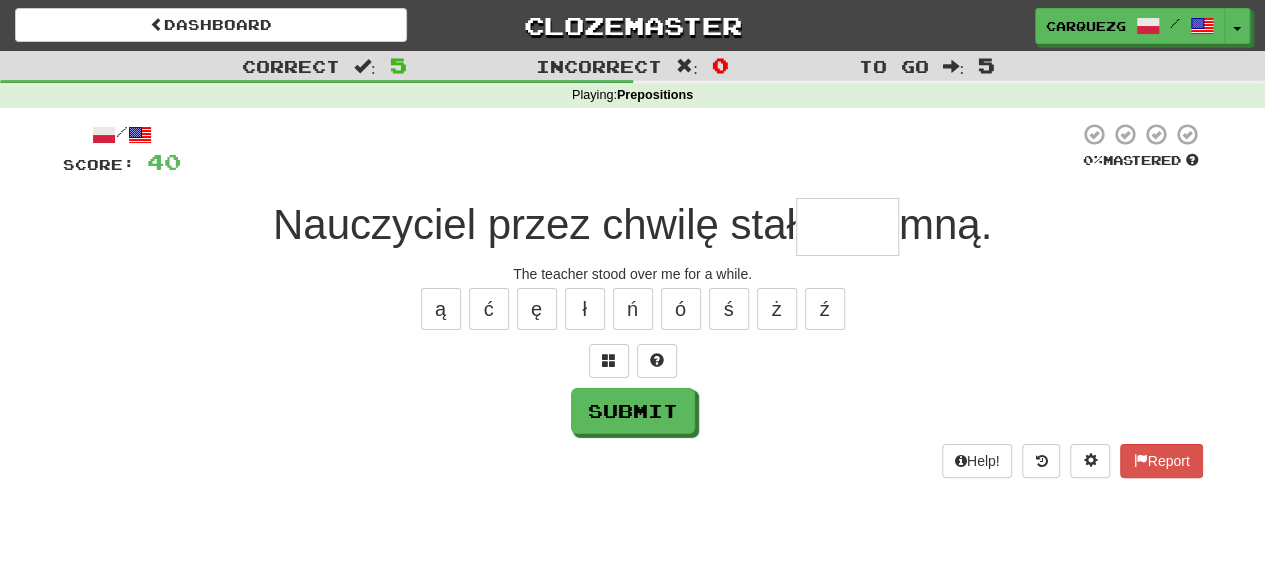 type on "*" 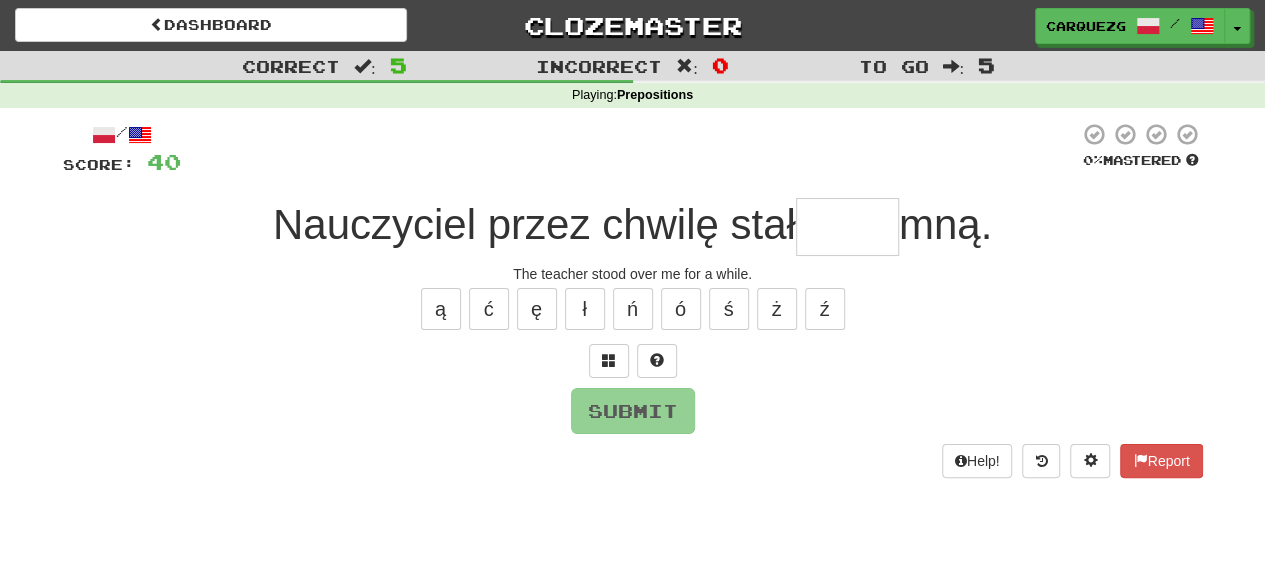 type on "*" 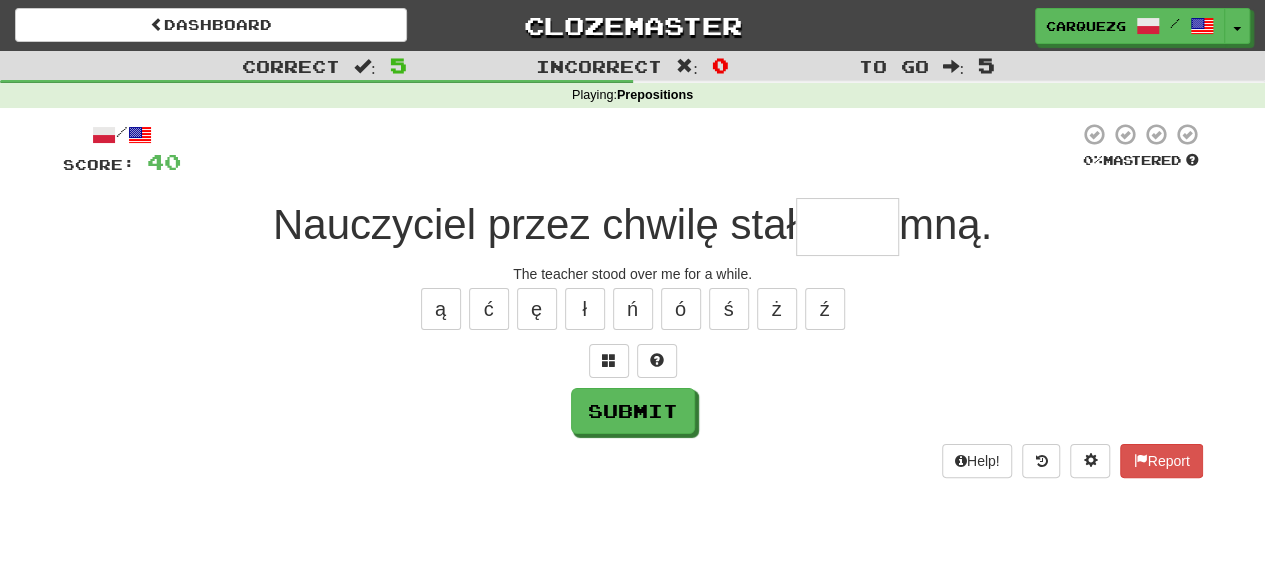 type on "*" 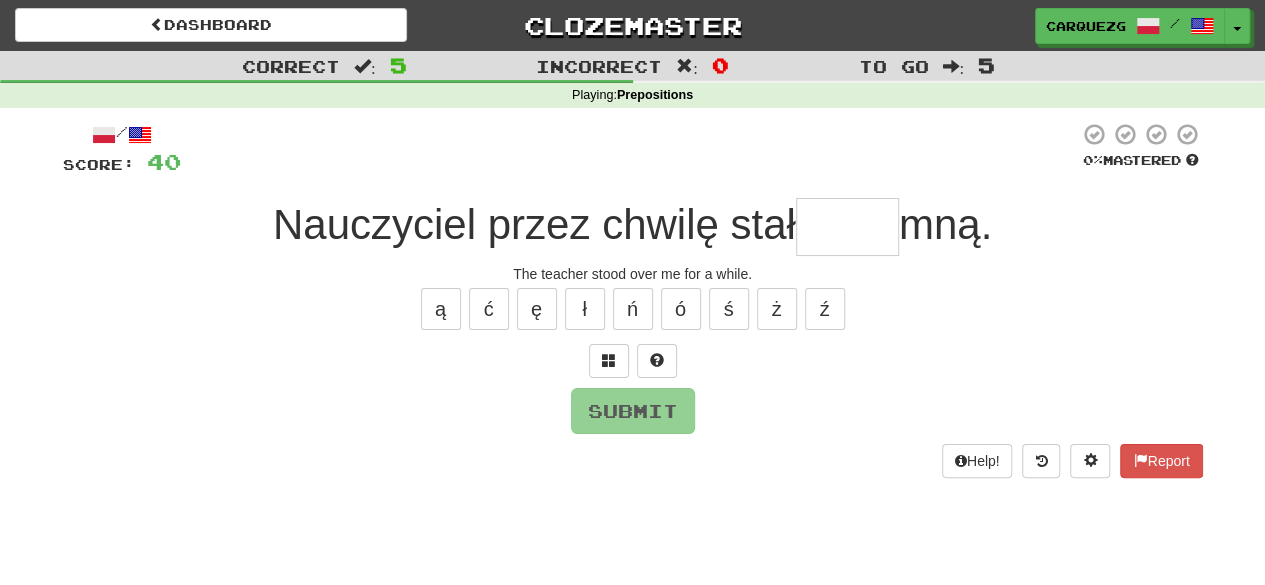 type on "*" 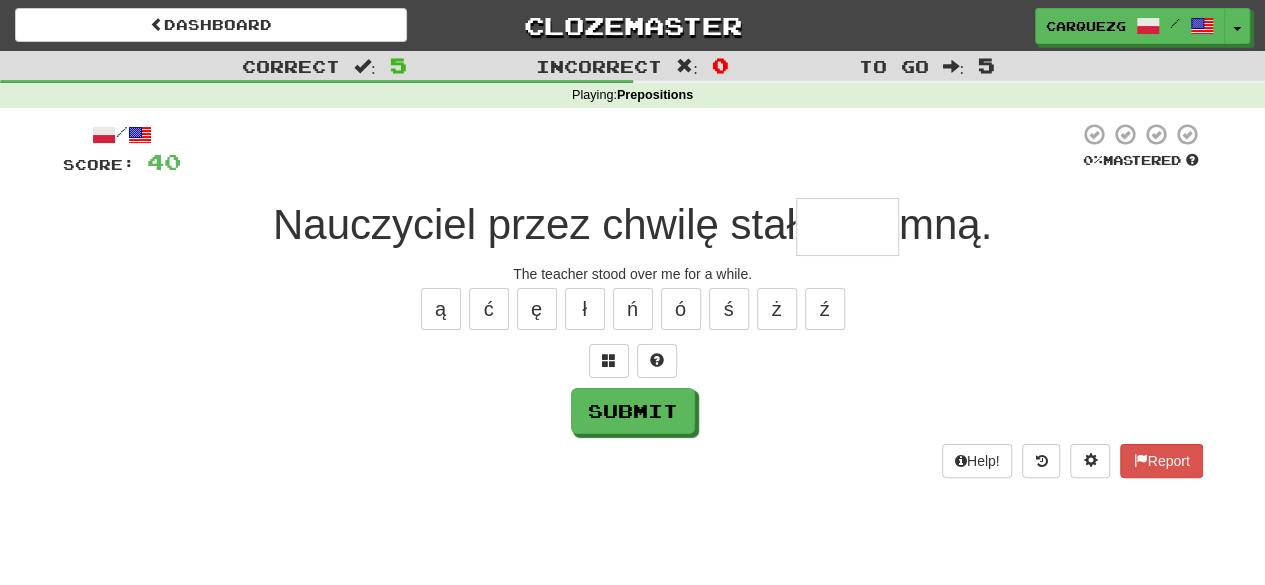 type on "*" 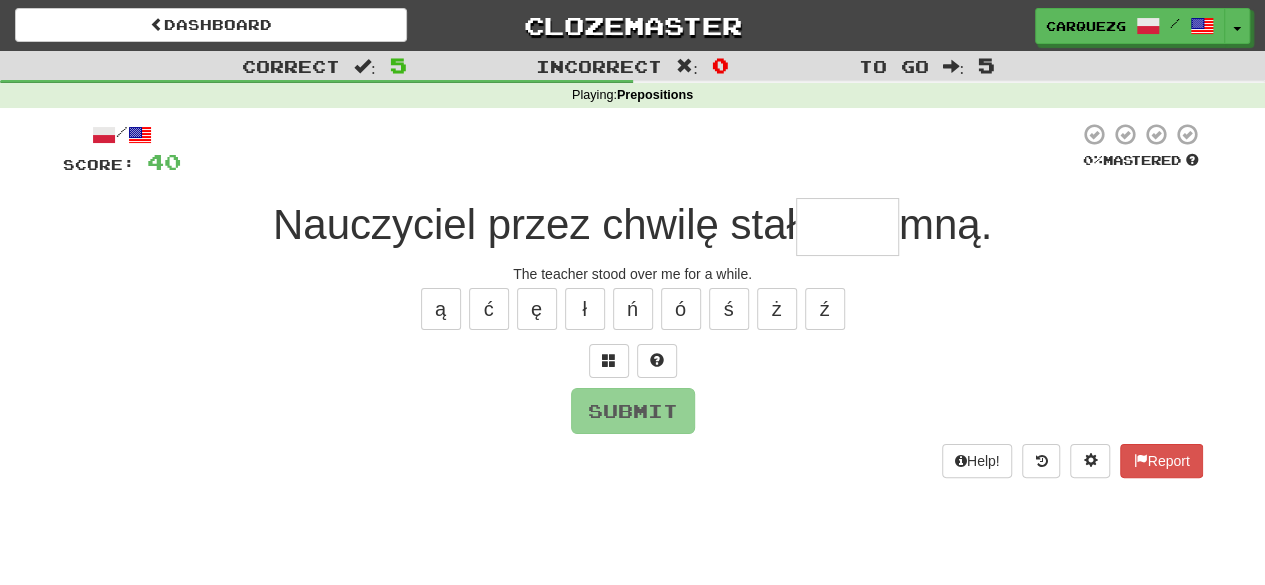 type on "*" 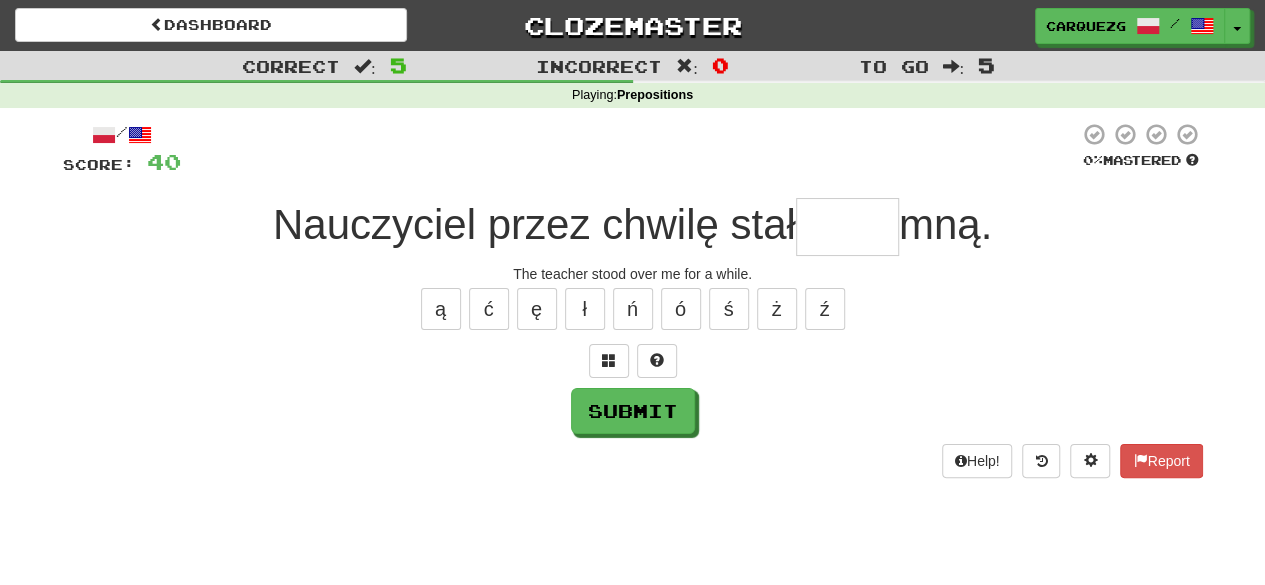type on "*" 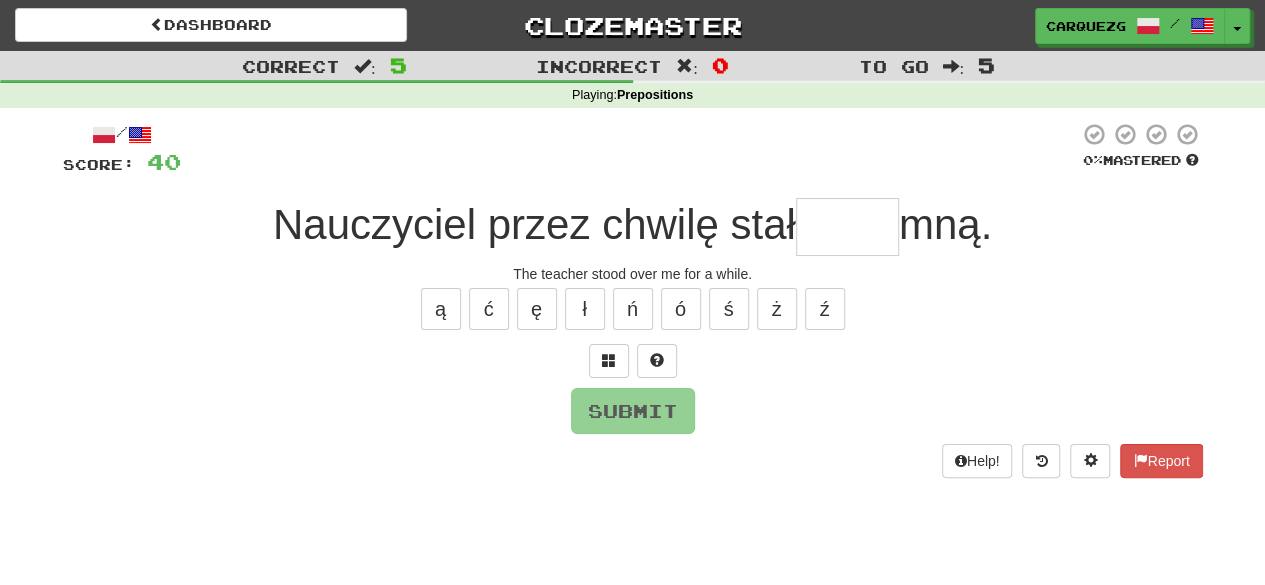 type on "*" 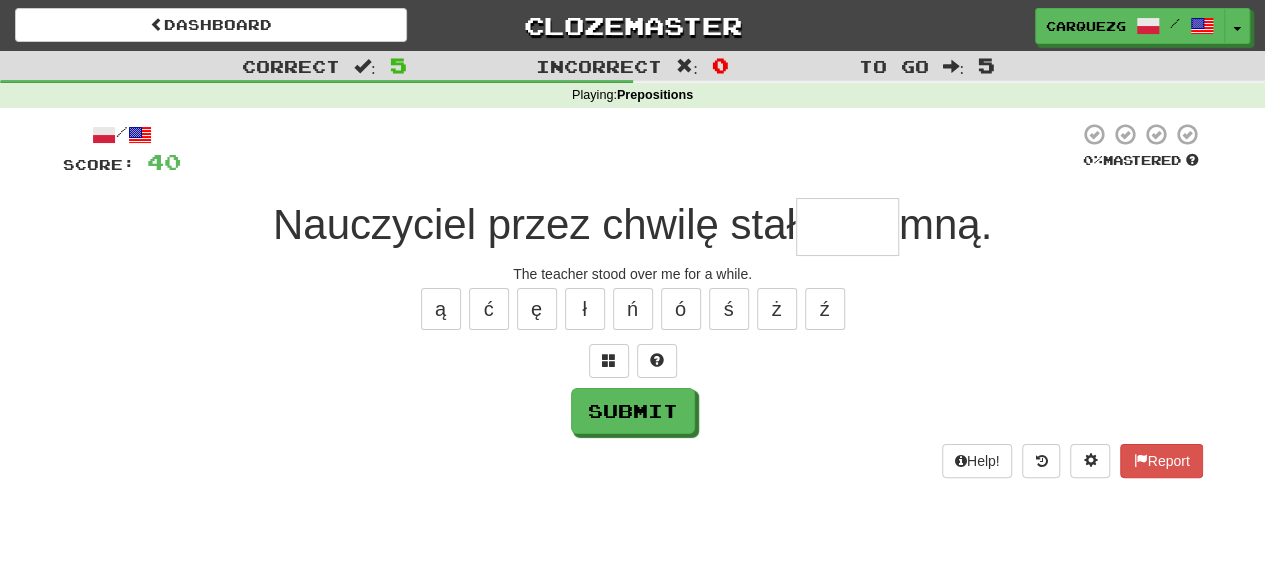 type on "*" 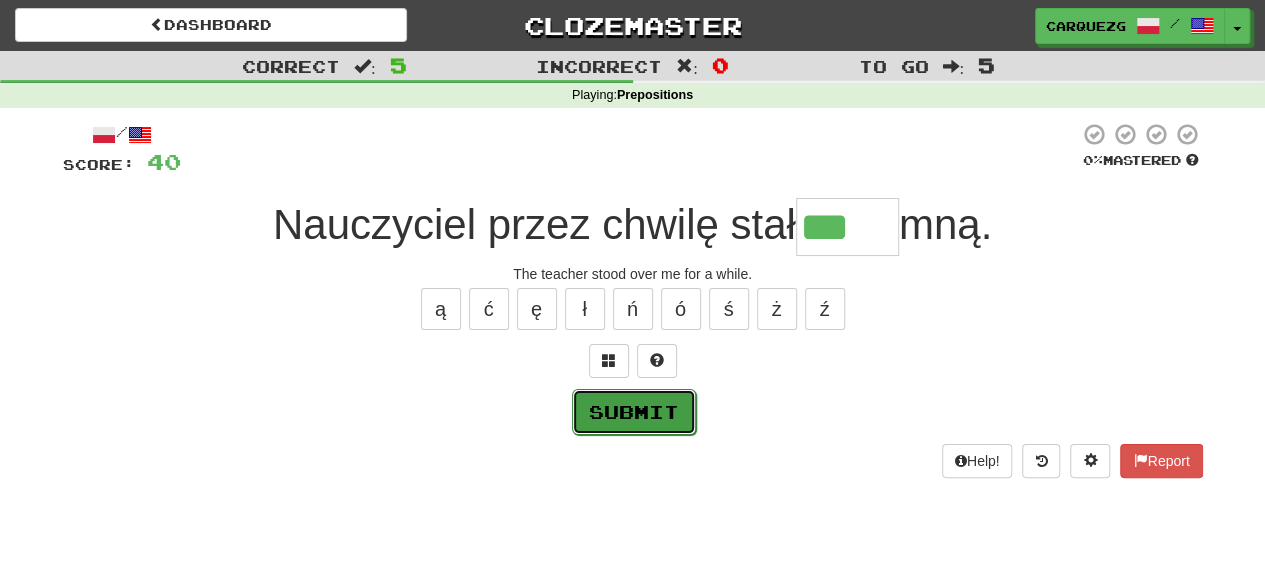 click on "Submit" at bounding box center [634, 412] 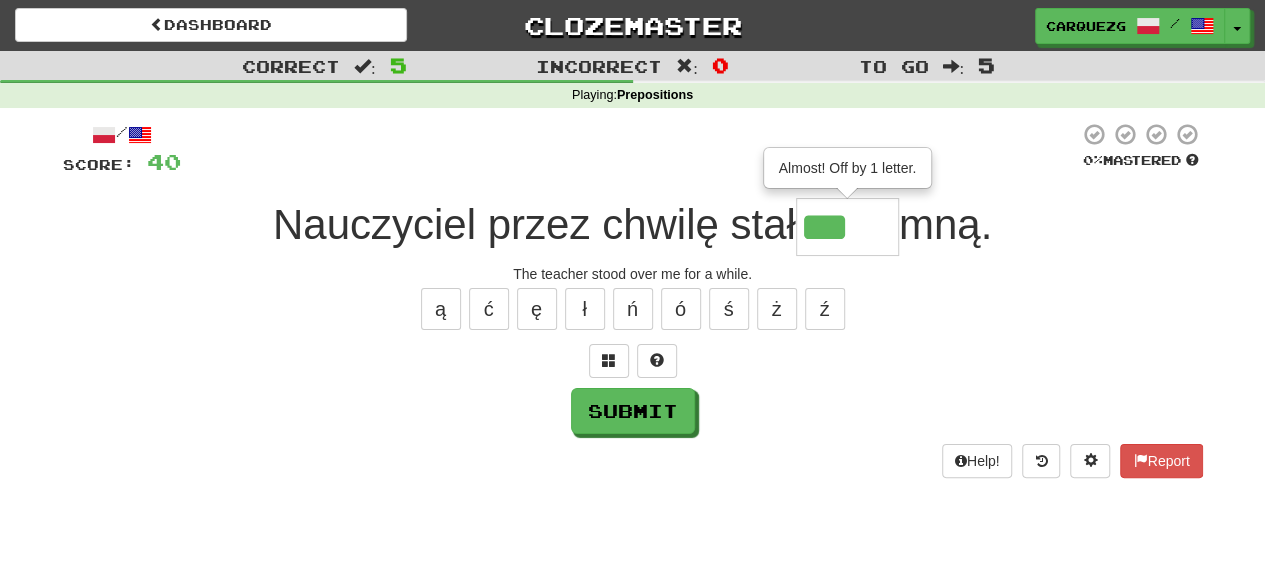 click on "***" at bounding box center [847, 227] 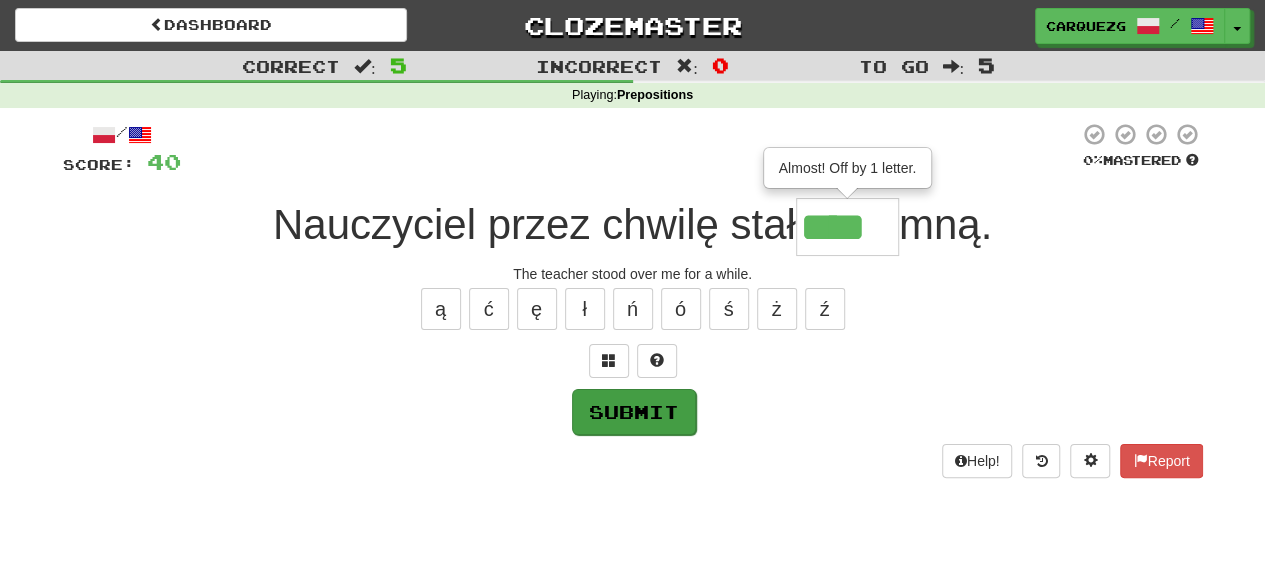 type on "****" 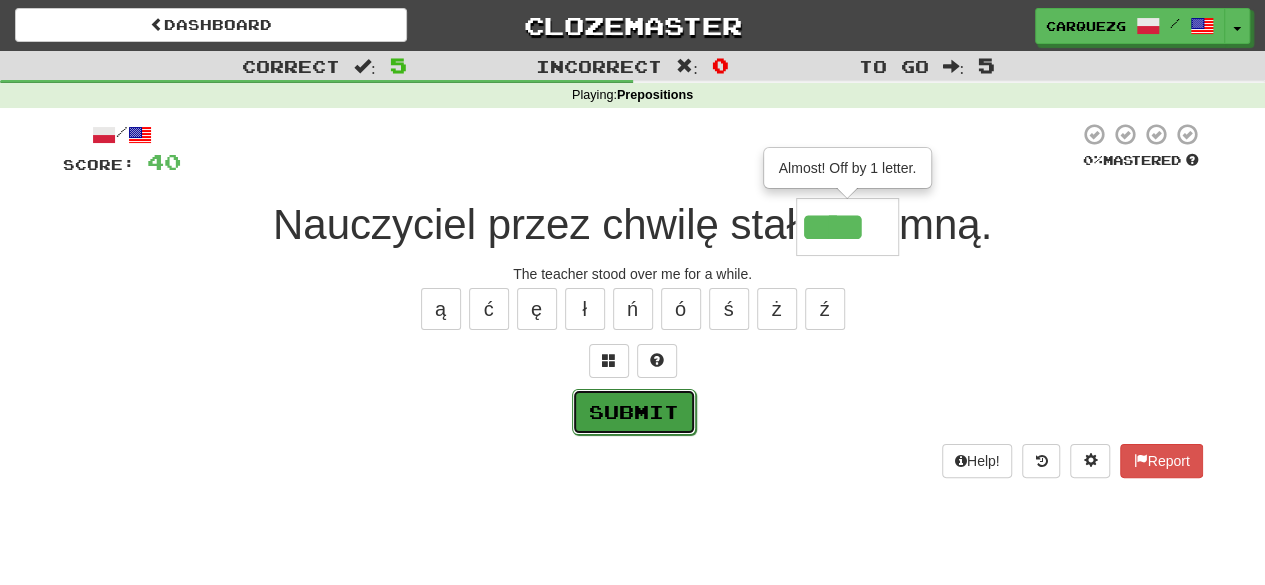 click on "Submit" at bounding box center (634, 412) 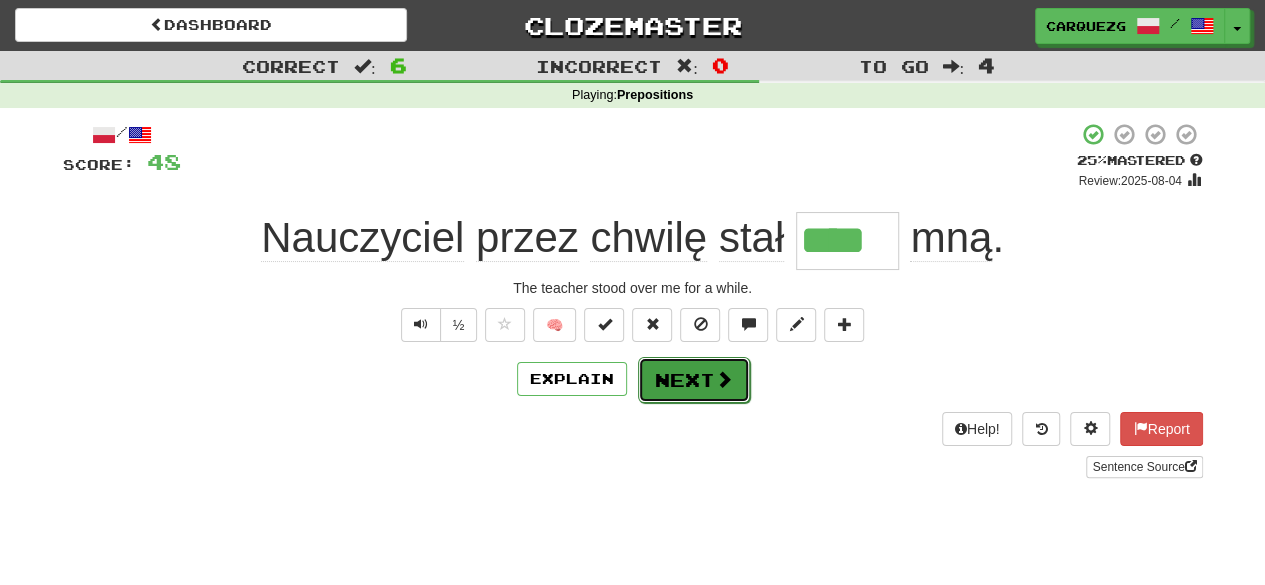 click on "Next" at bounding box center [694, 380] 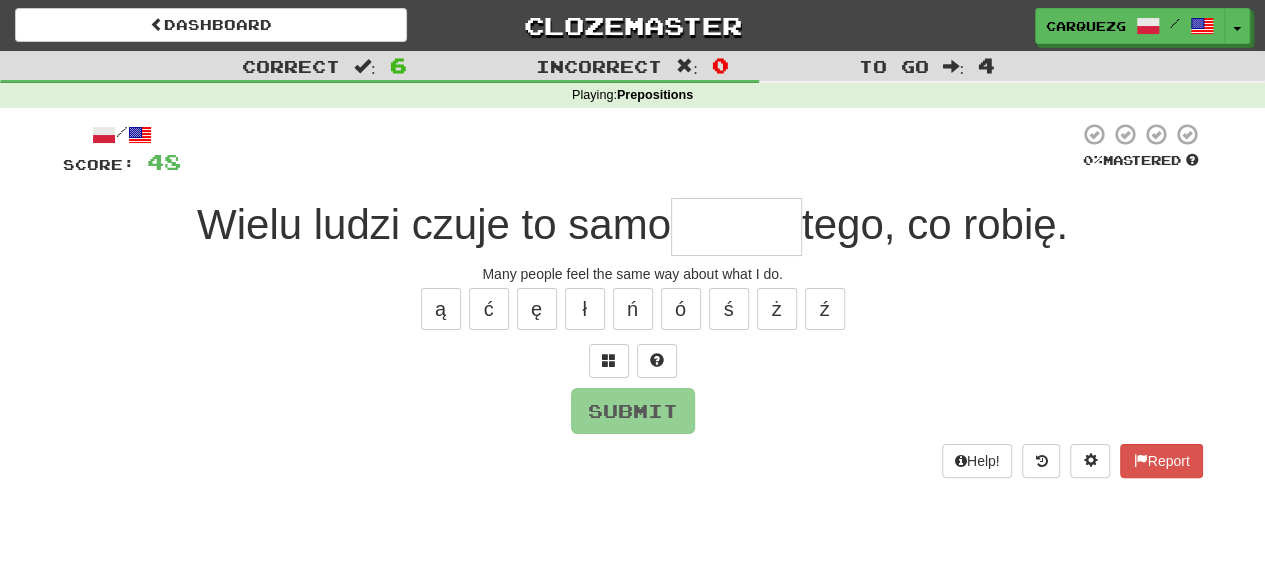 click at bounding box center [736, 227] 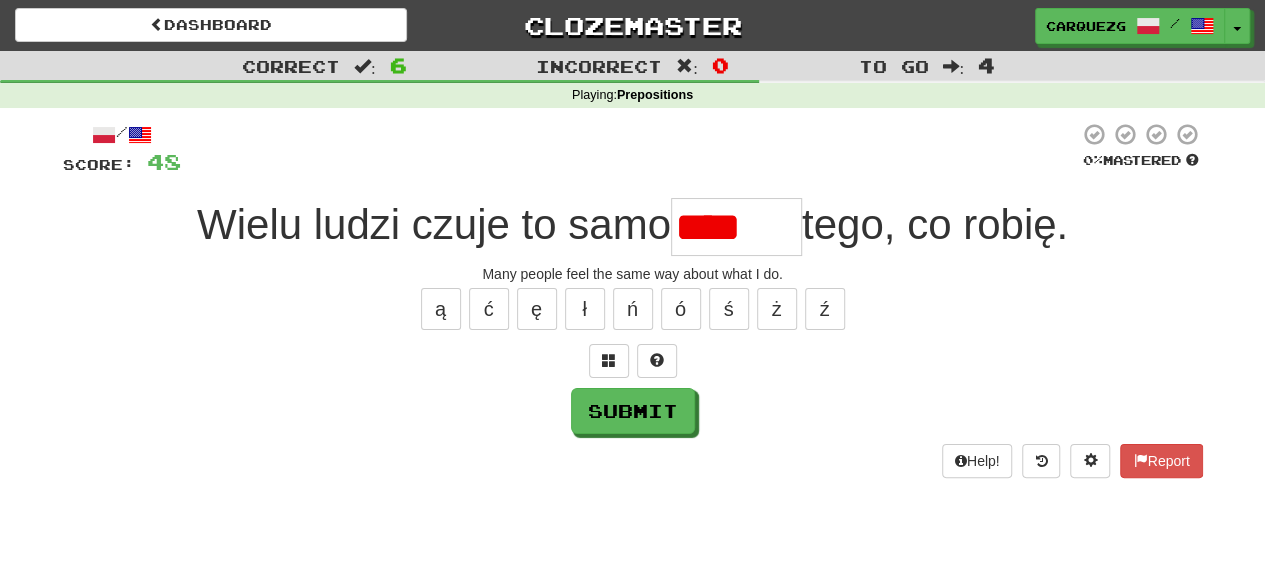 scroll, scrollTop: 0, scrollLeft: 0, axis: both 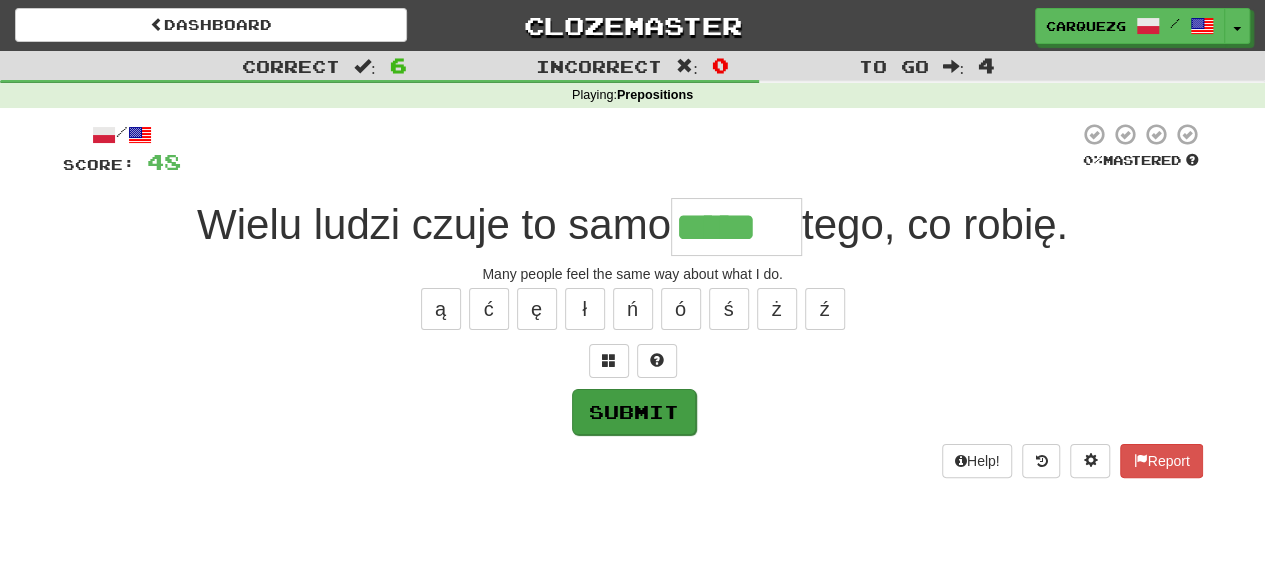 type on "*****" 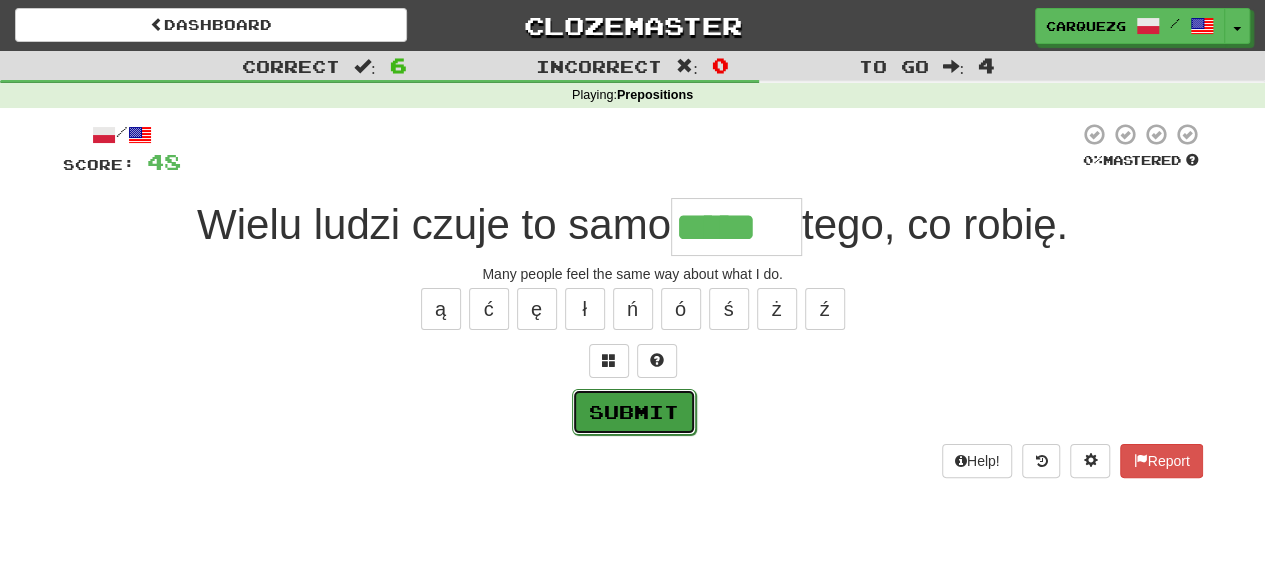 click on "Submit" at bounding box center (634, 412) 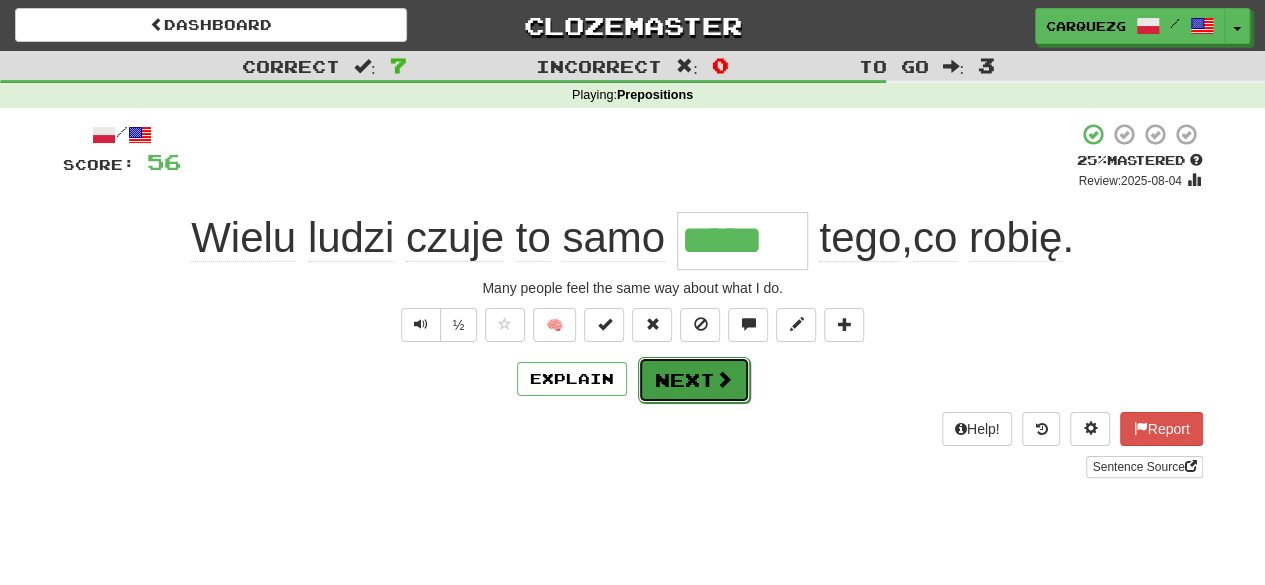 click on "Next" at bounding box center [694, 380] 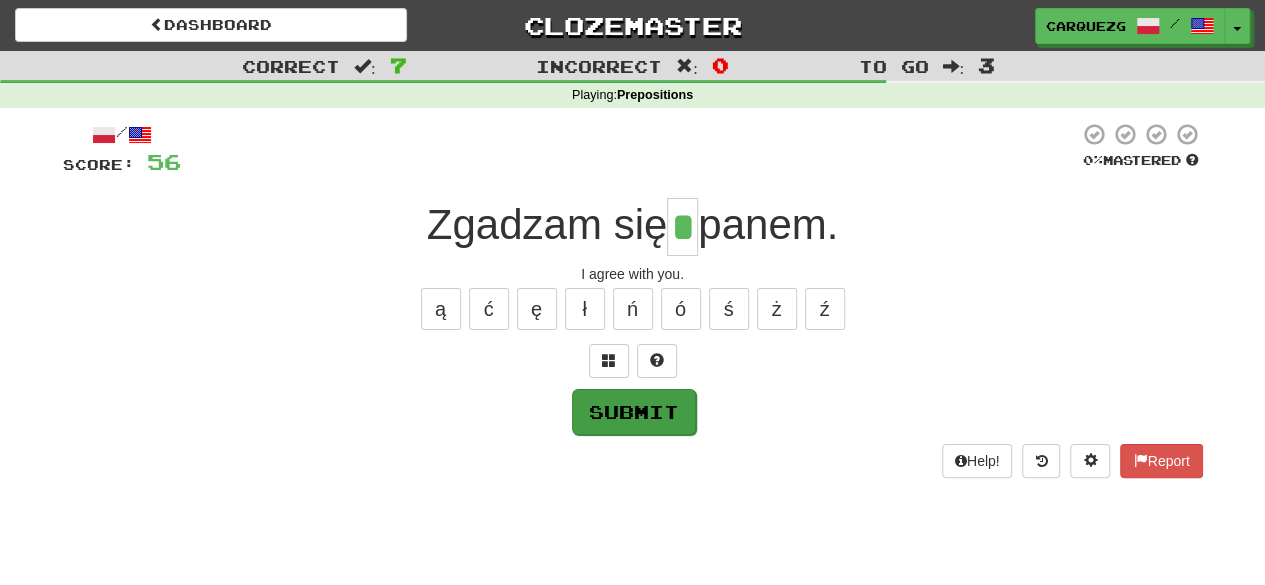 type on "*" 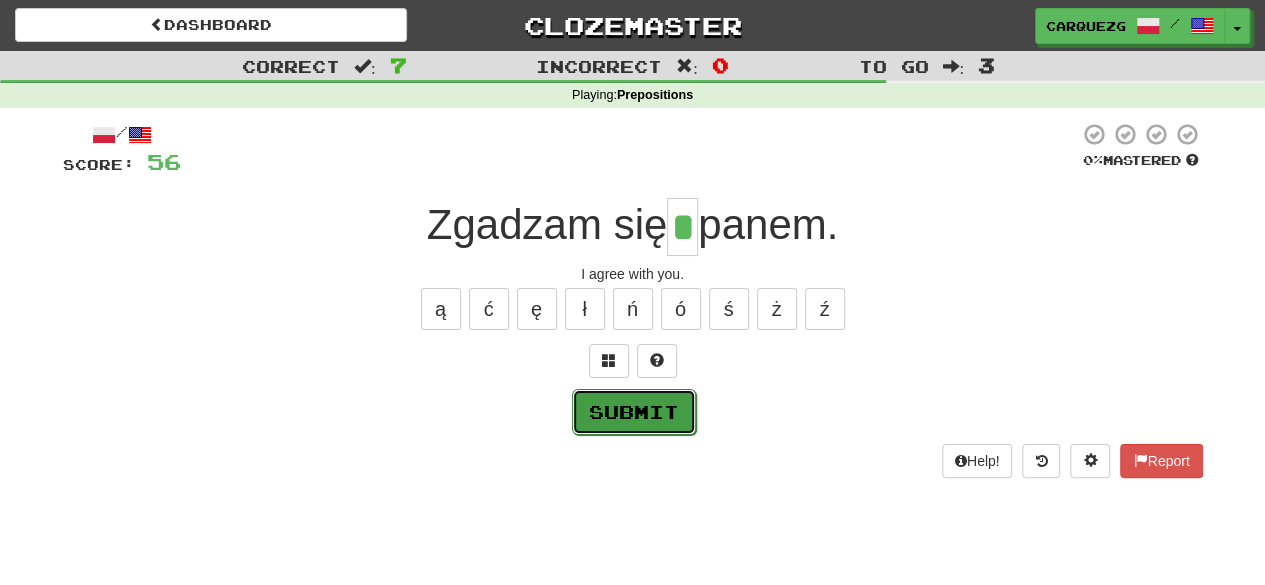 click on "Submit" at bounding box center [634, 412] 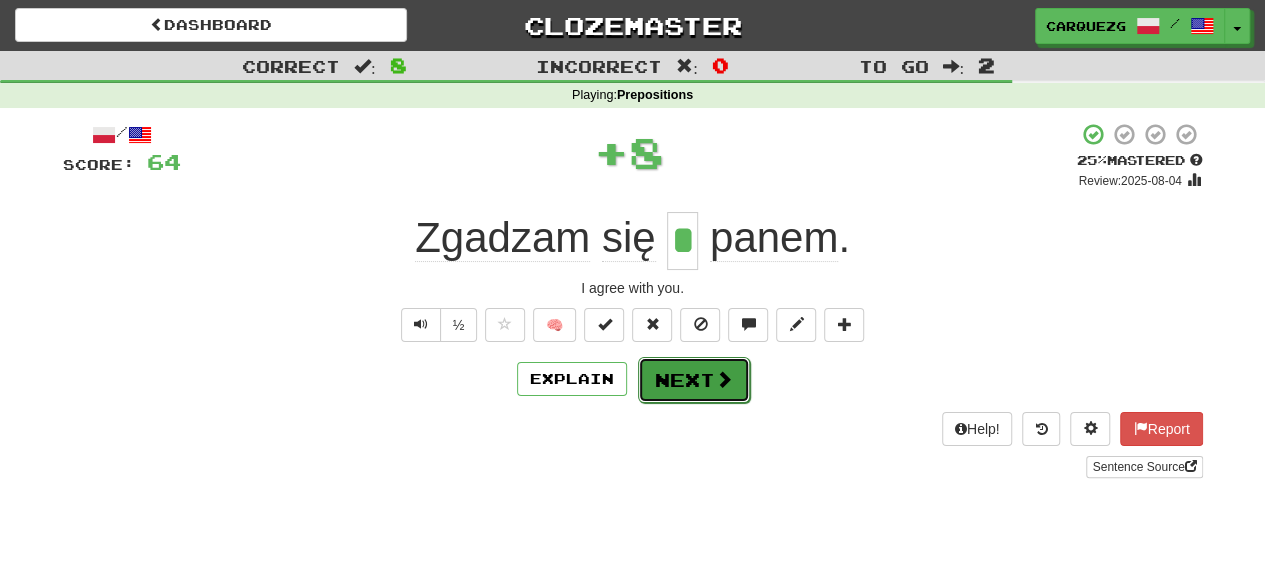 click on "Next" at bounding box center [694, 380] 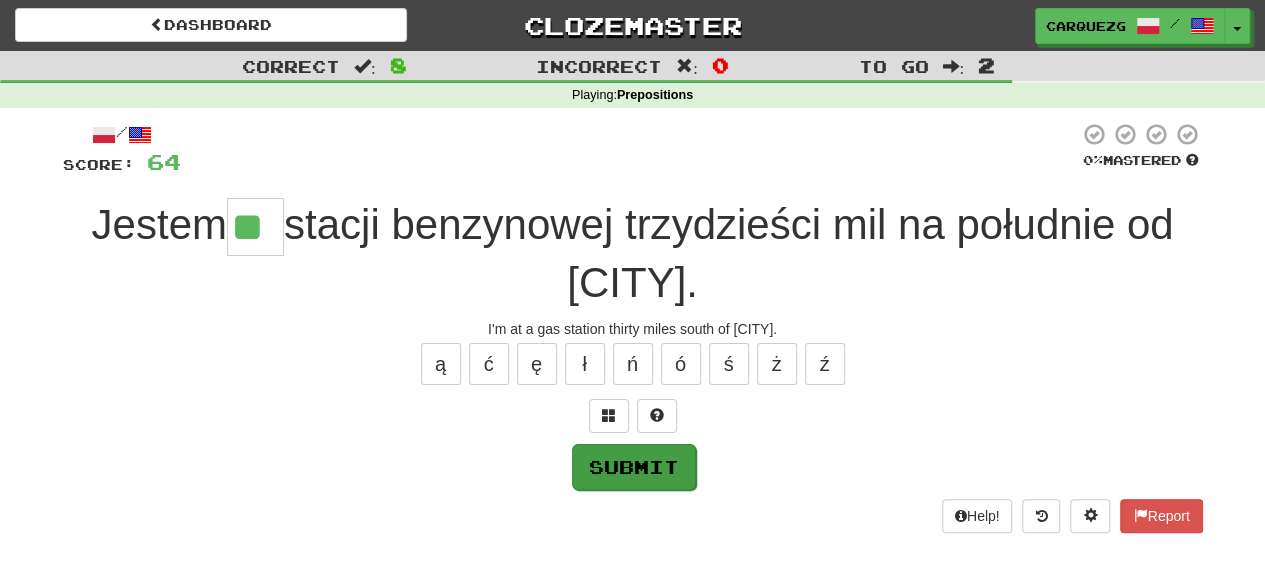type on "**" 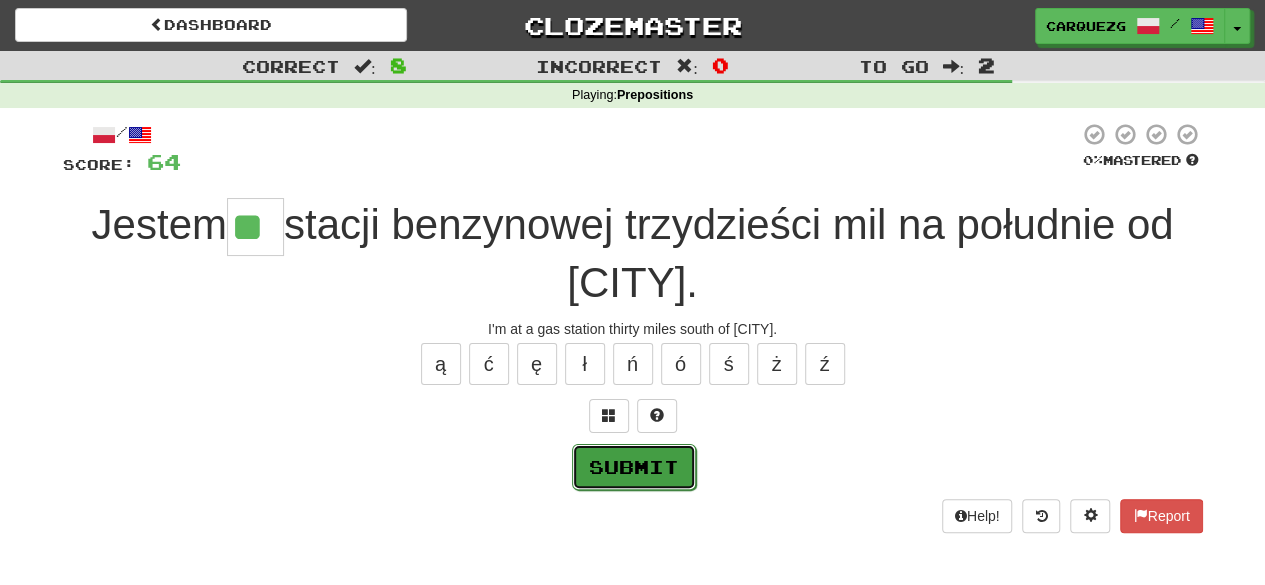 click on "Submit" at bounding box center (634, 467) 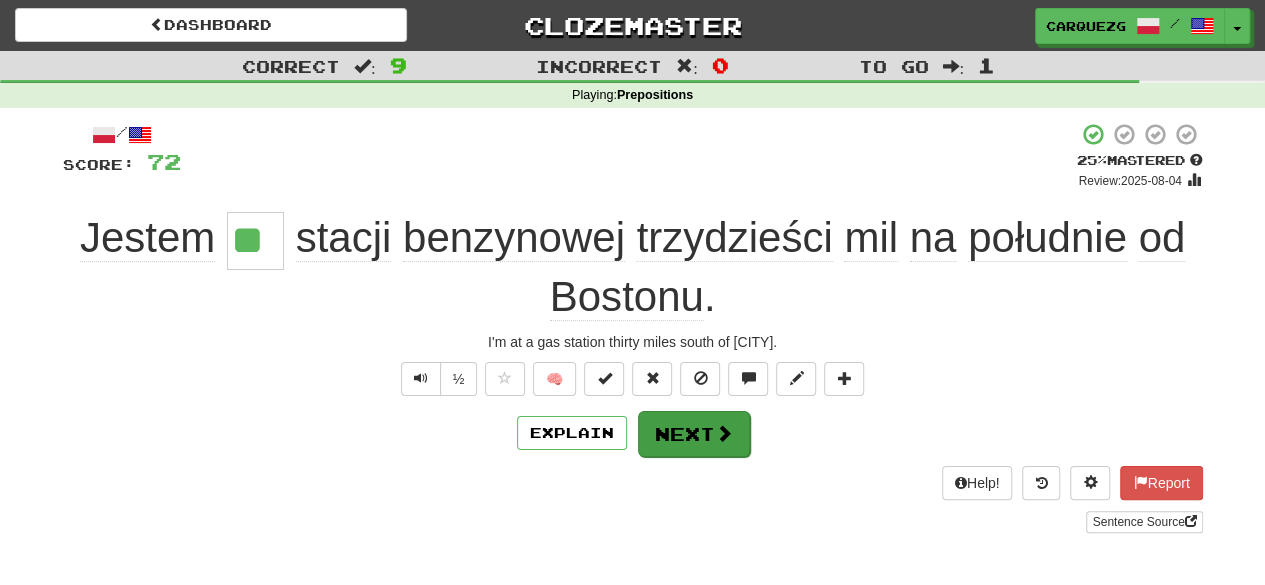 drag, startPoint x: 705, startPoint y: 455, endPoint x: 716, endPoint y: 439, distance: 19.416489 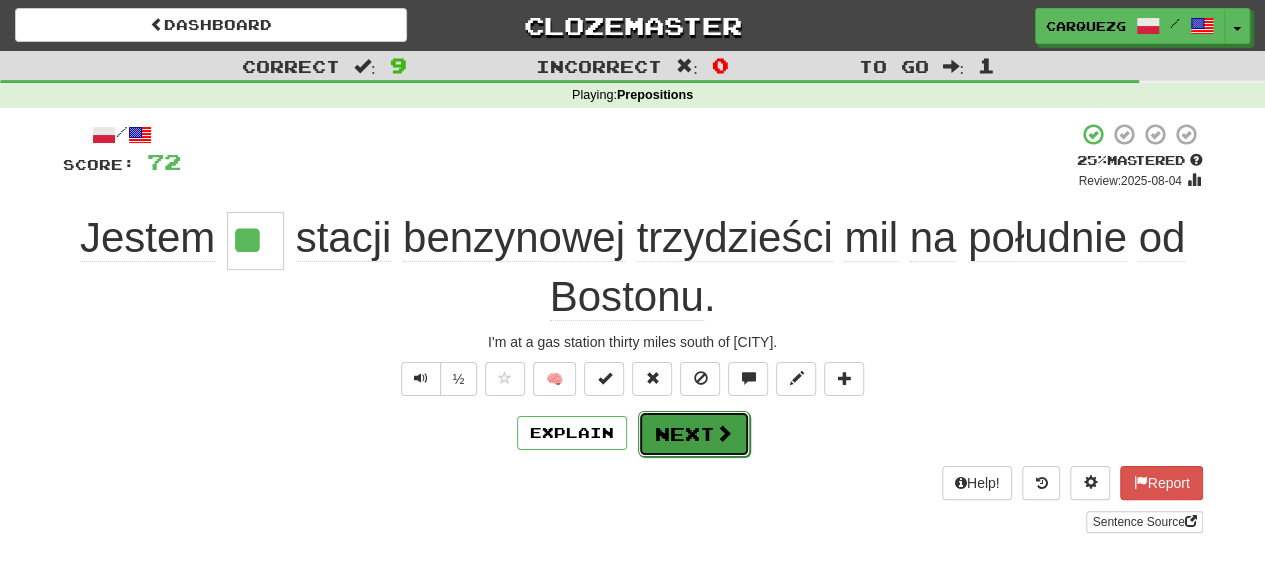 click at bounding box center (724, 433) 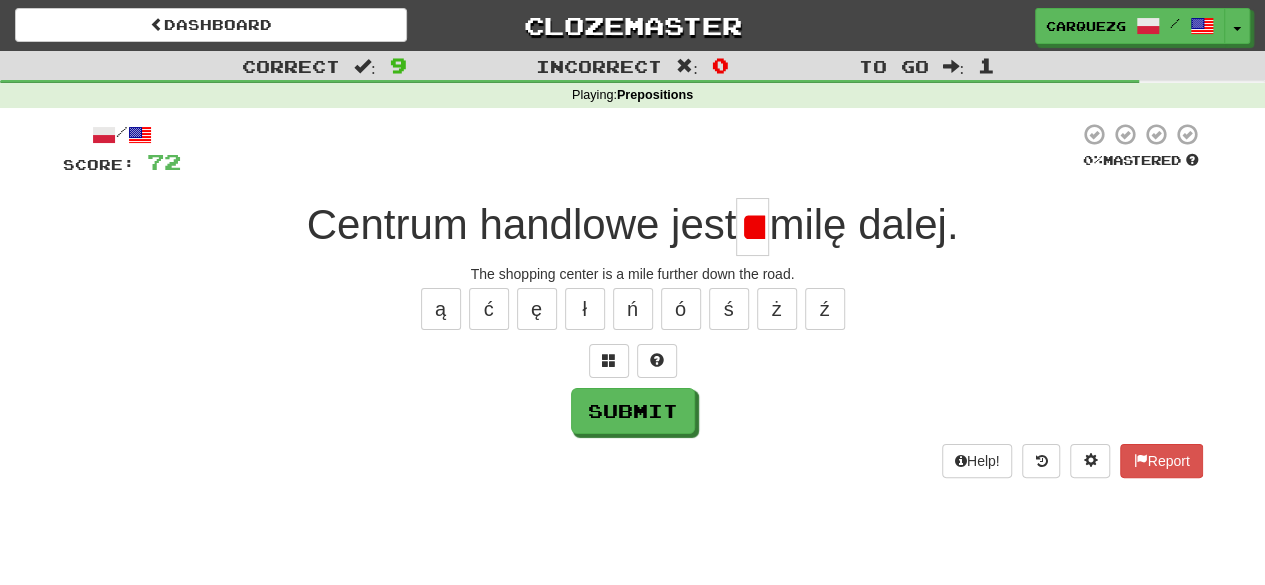 scroll, scrollTop: 0, scrollLeft: 18, axis: horizontal 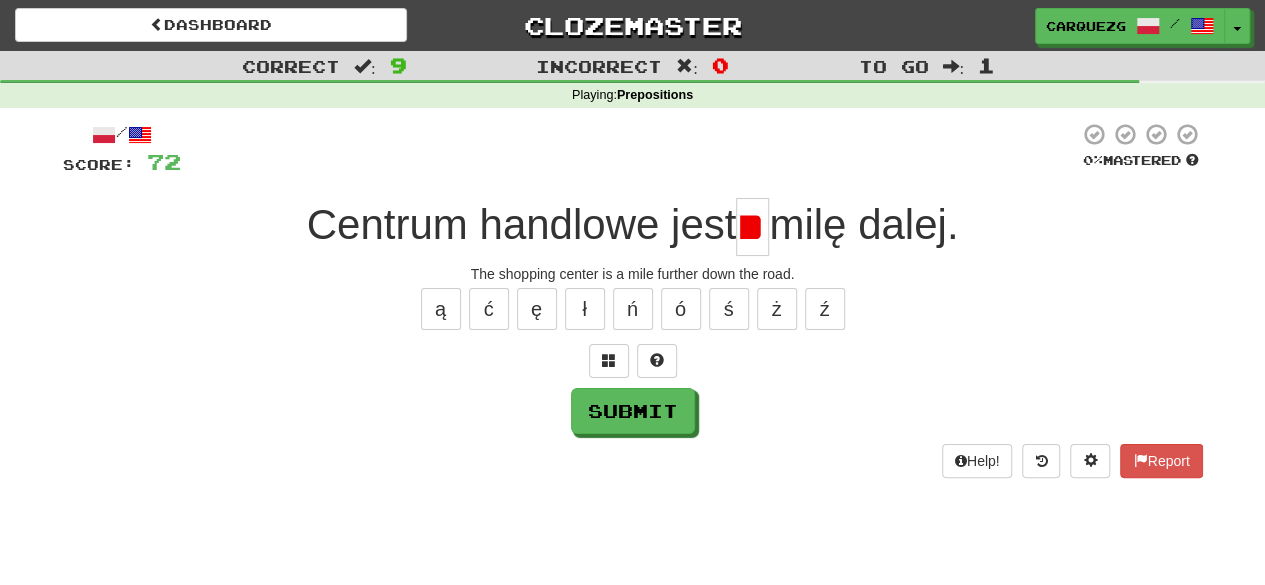 type on "*" 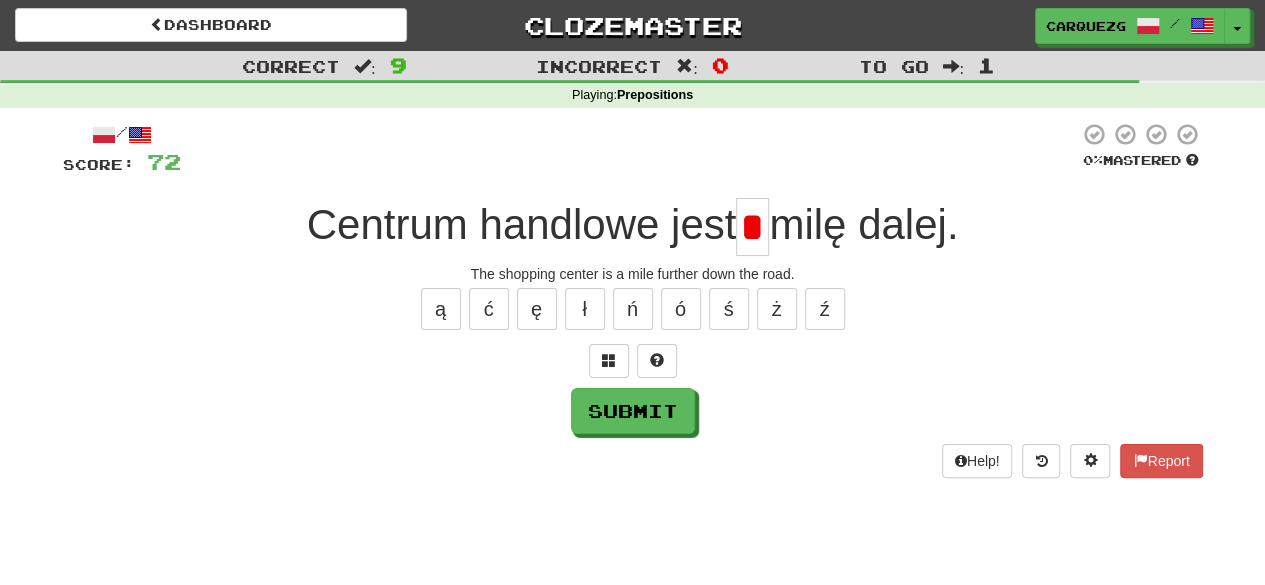 scroll, scrollTop: 0, scrollLeft: 0, axis: both 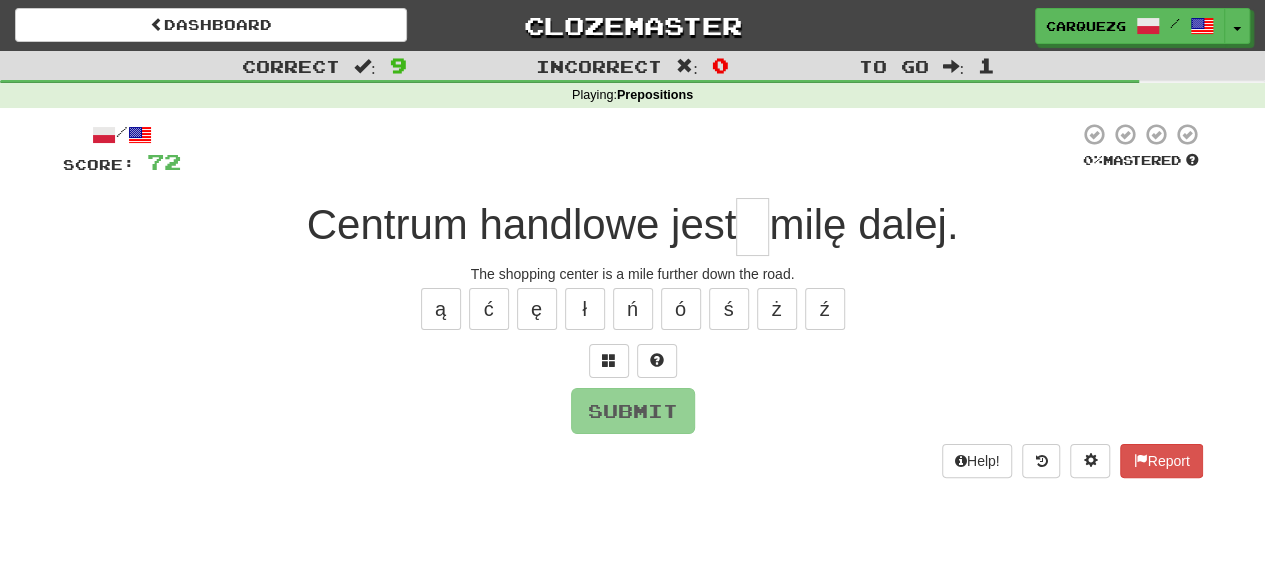 type on "*" 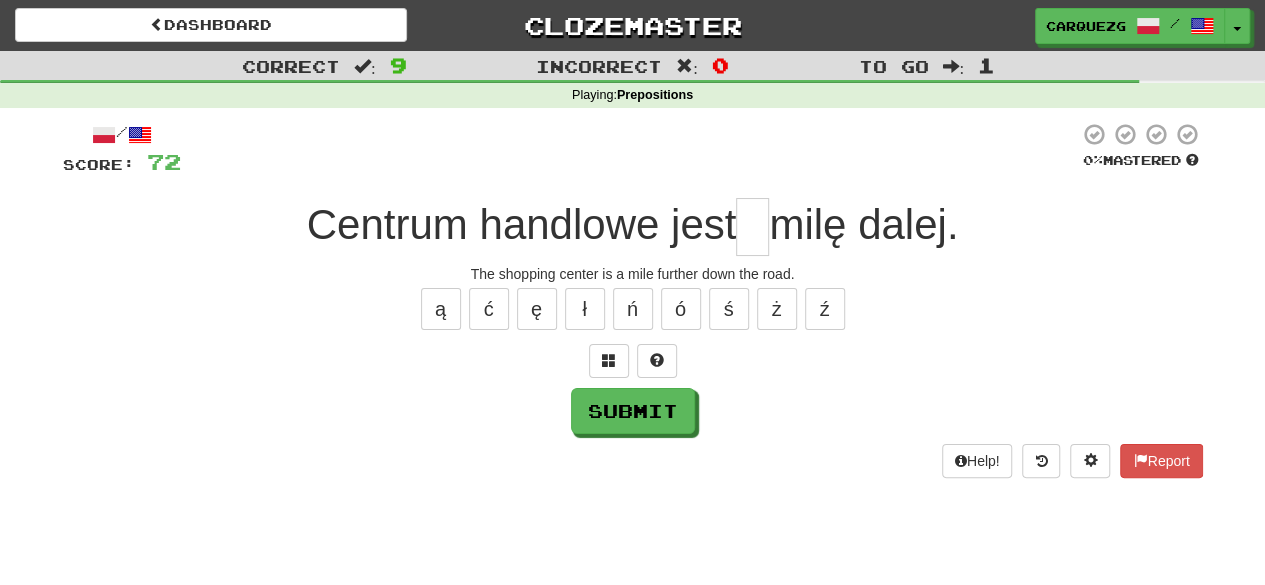 scroll, scrollTop: 0, scrollLeft: 0, axis: both 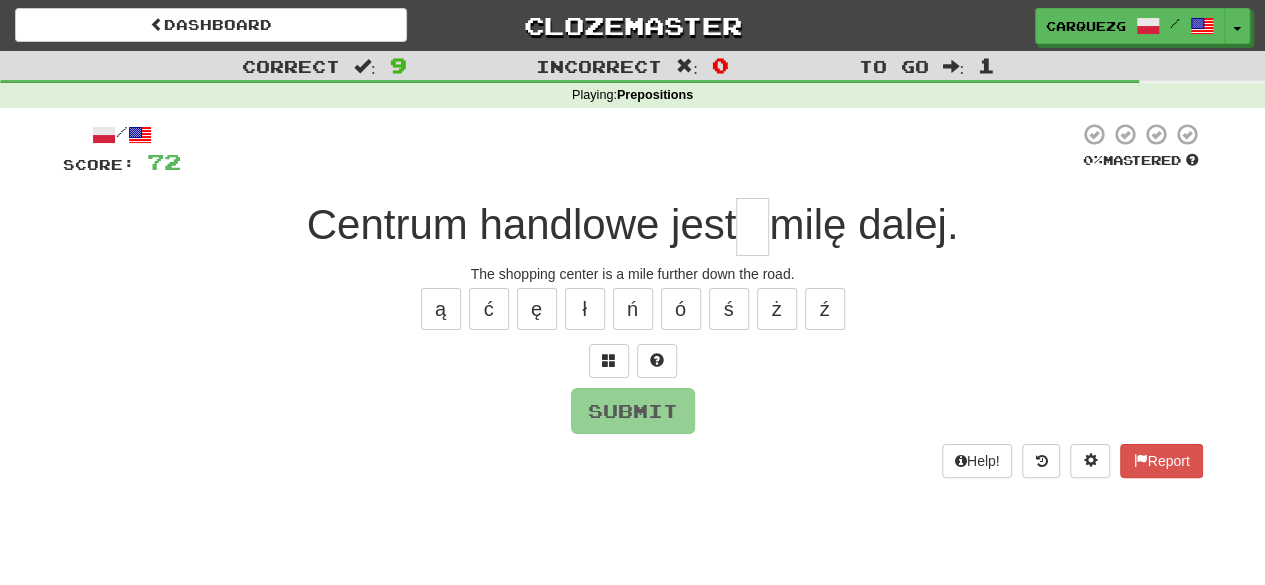 type on "*" 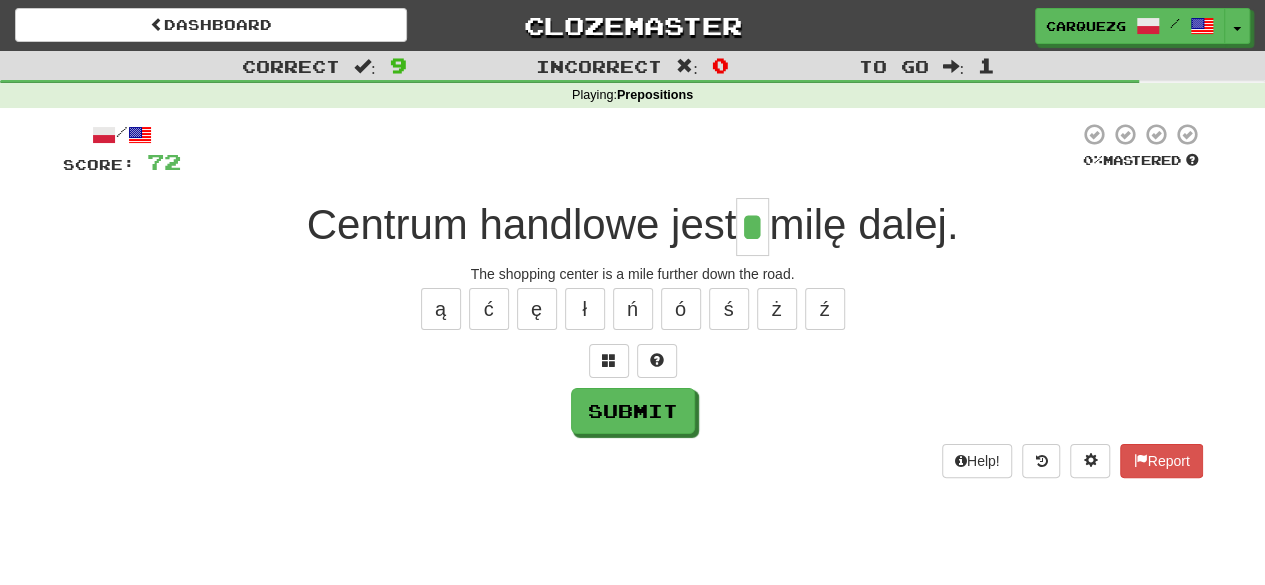 type on "*" 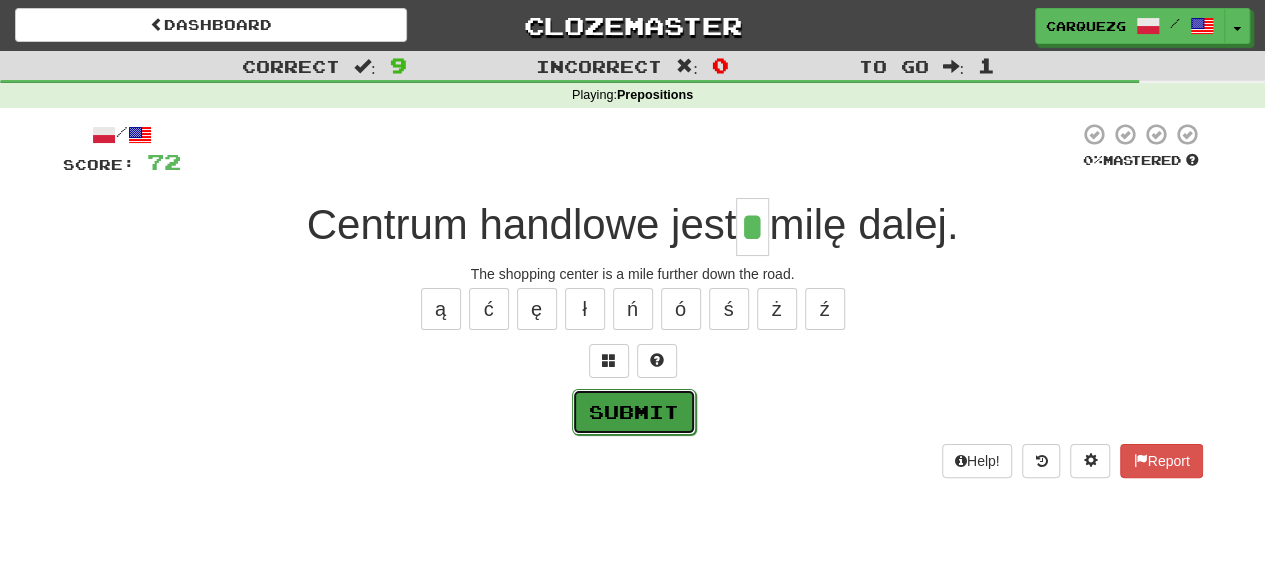 click on "Submit" at bounding box center (634, 412) 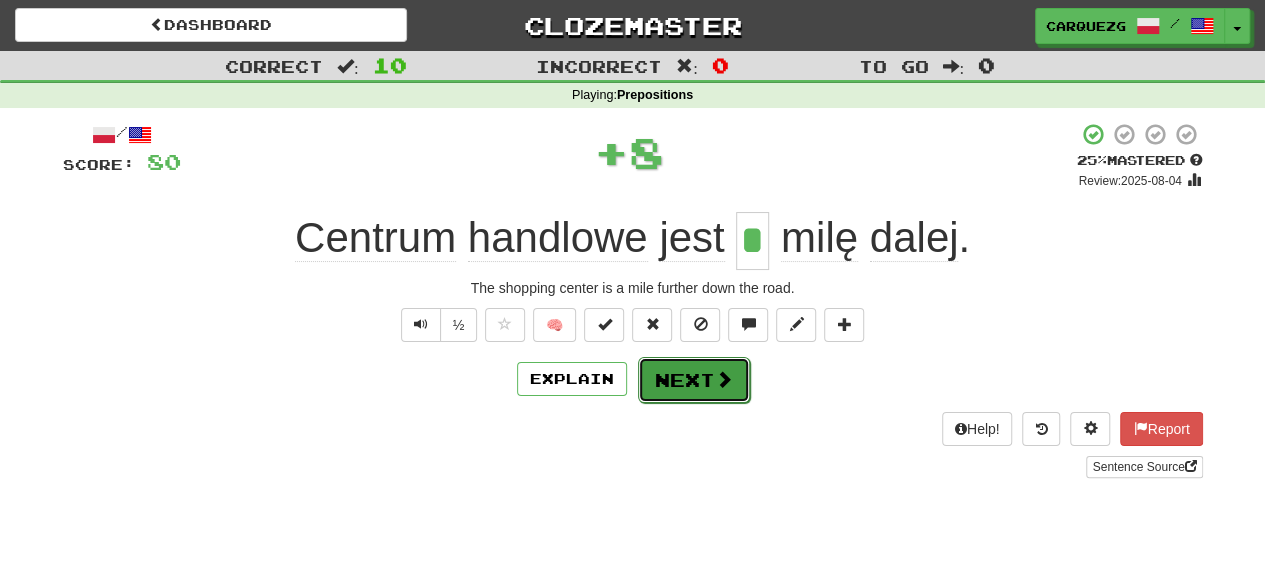 click on "Next" at bounding box center [694, 380] 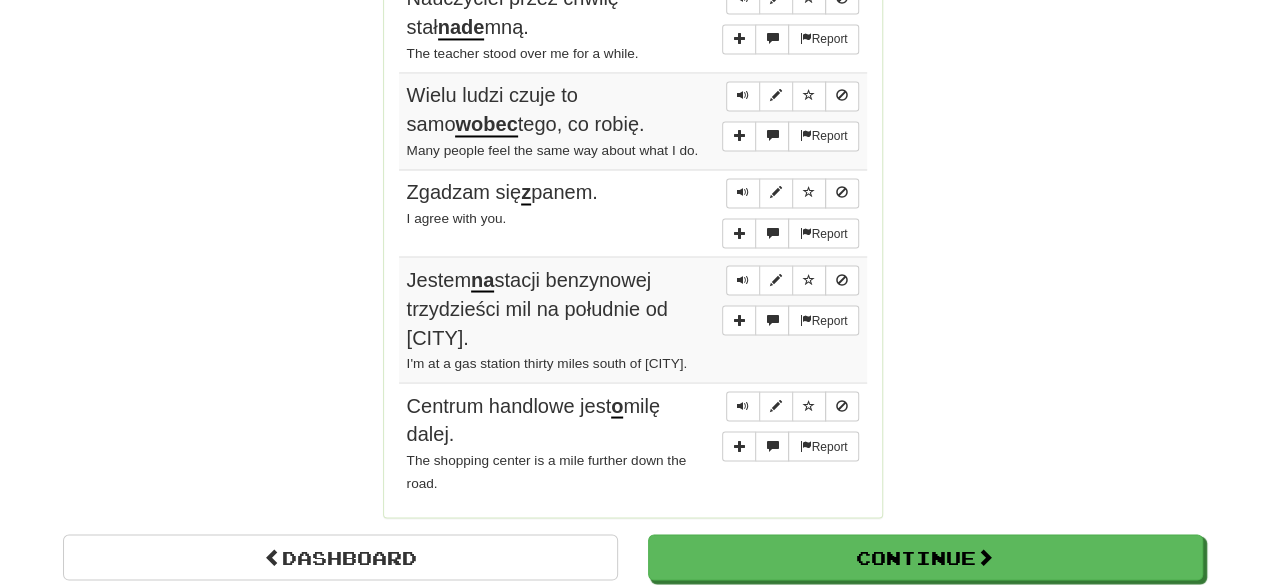 scroll, scrollTop: 1674, scrollLeft: 0, axis: vertical 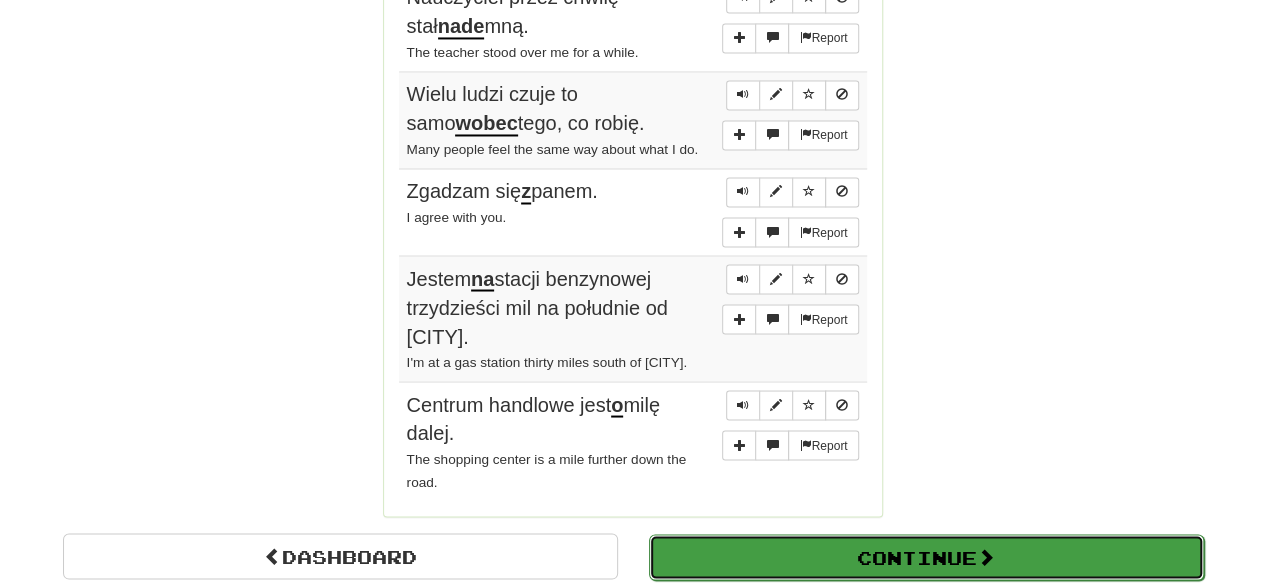 click on "Continue" at bounding box center [926, 557] 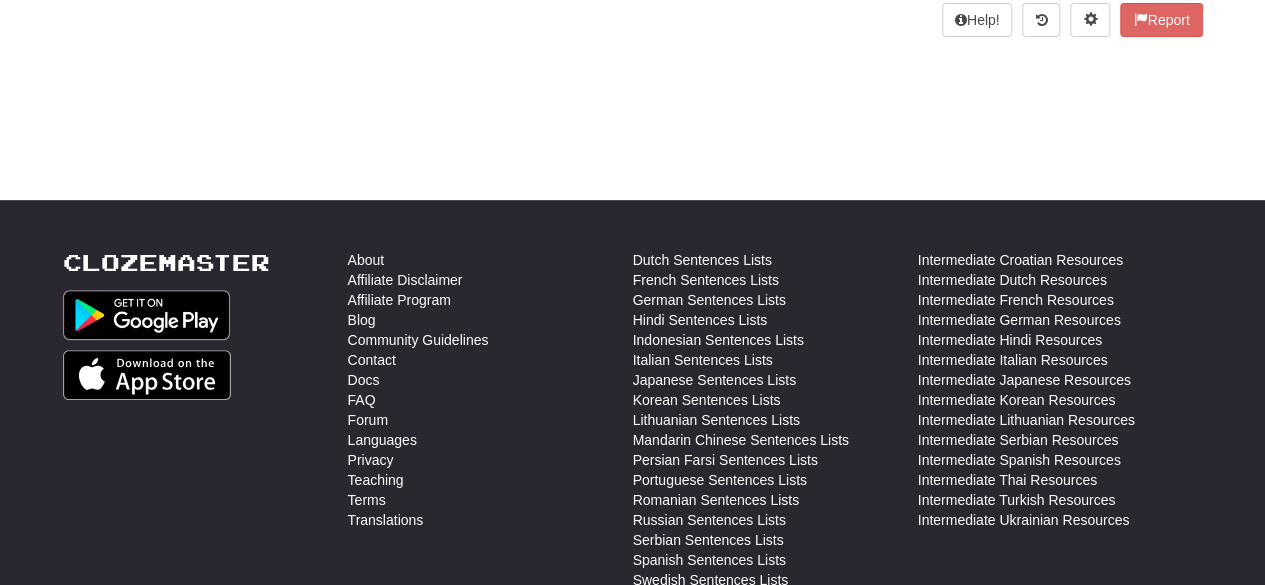 scroll, scrollTop: 431, scrollLeft: 0, axis: vertical 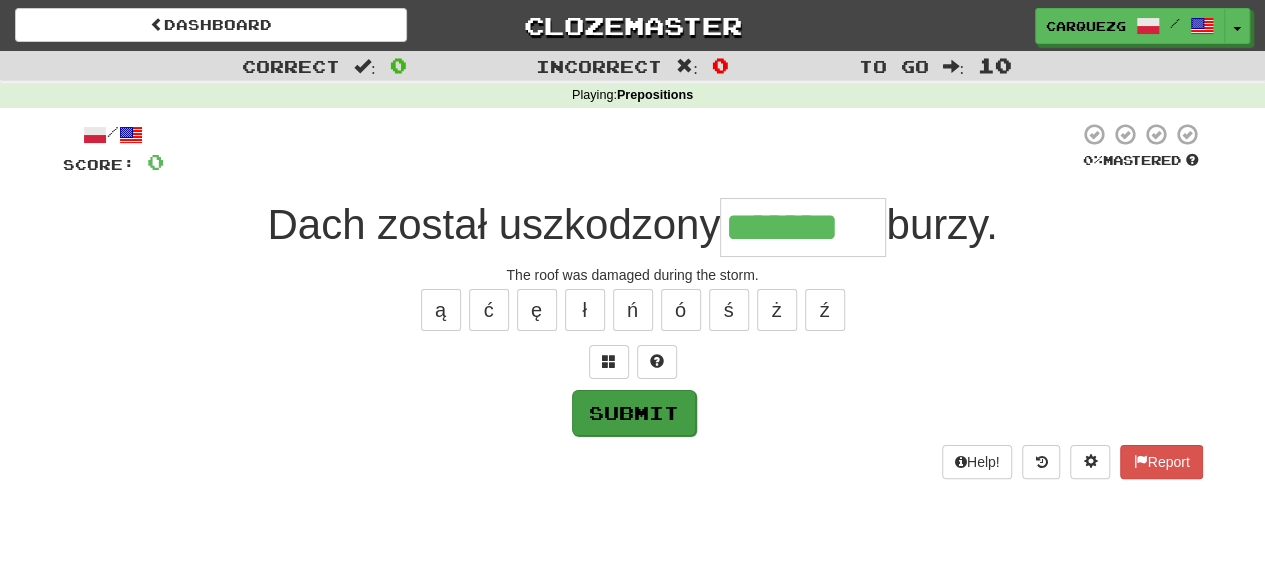 type on "*******" 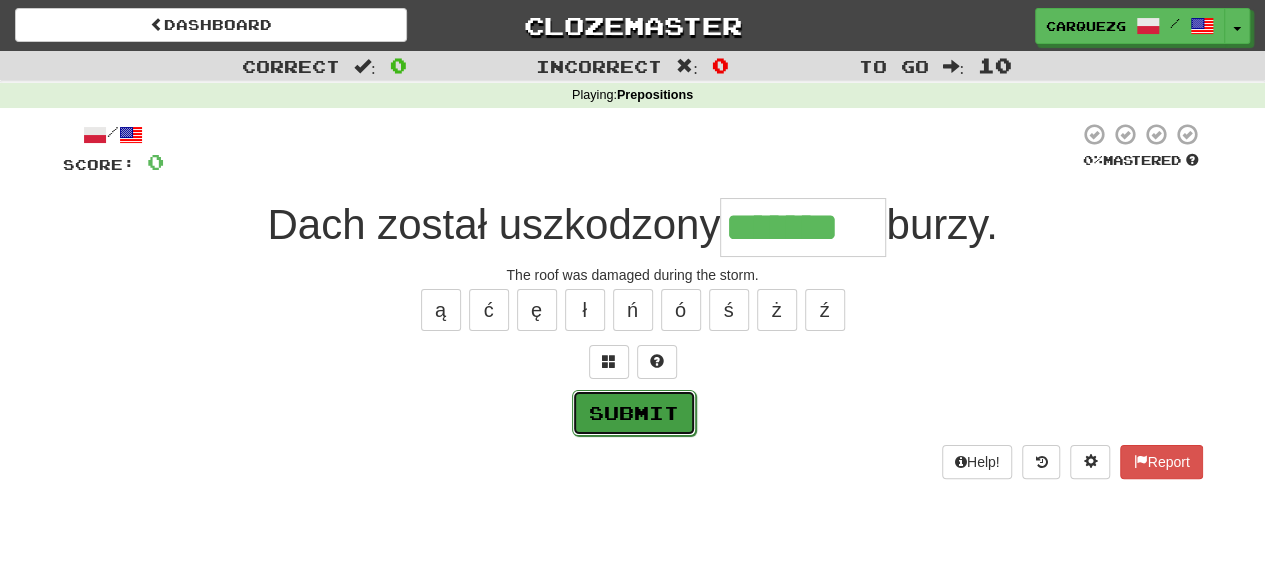 click on "Submit" at bounding box center [634, 413] 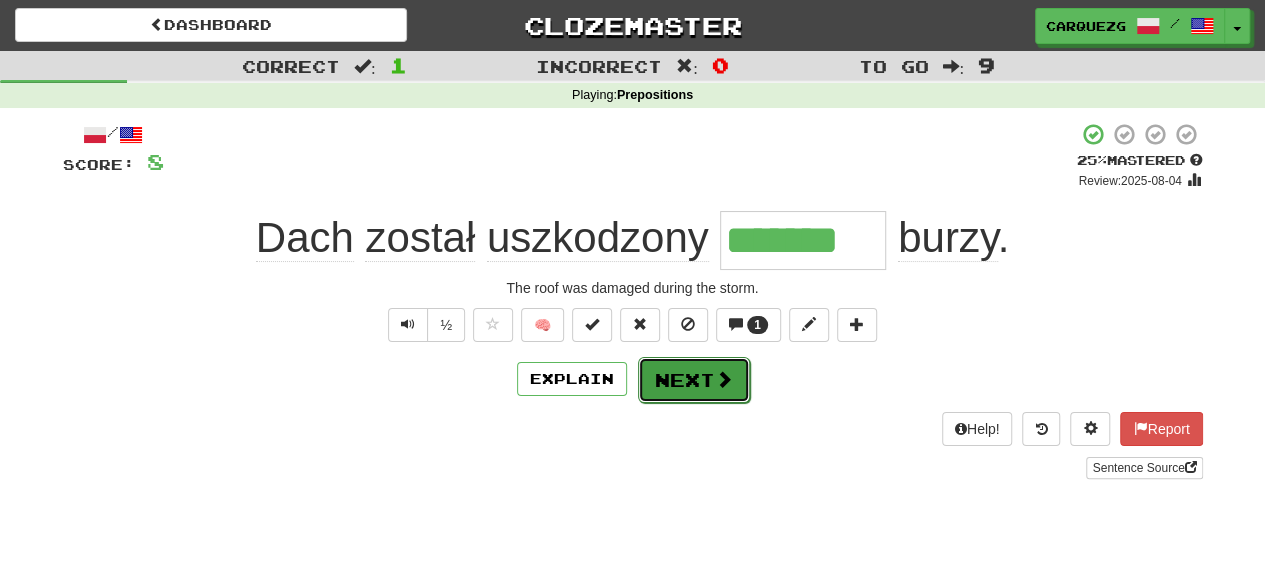 click on "Next" at bounding box center (694, 380) 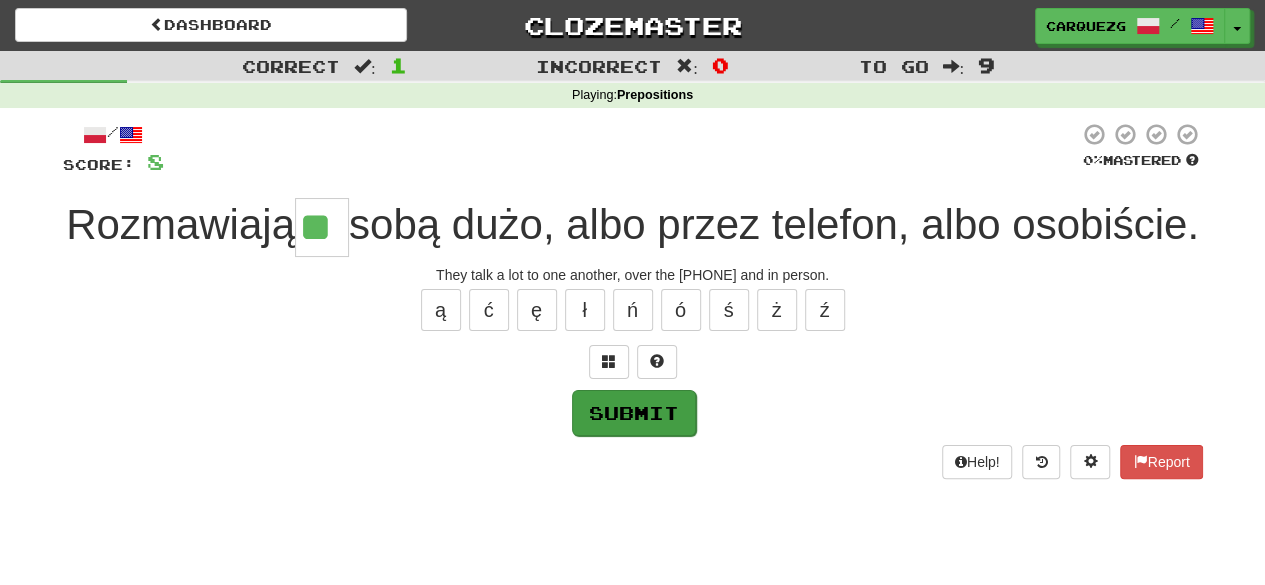 type on "**" 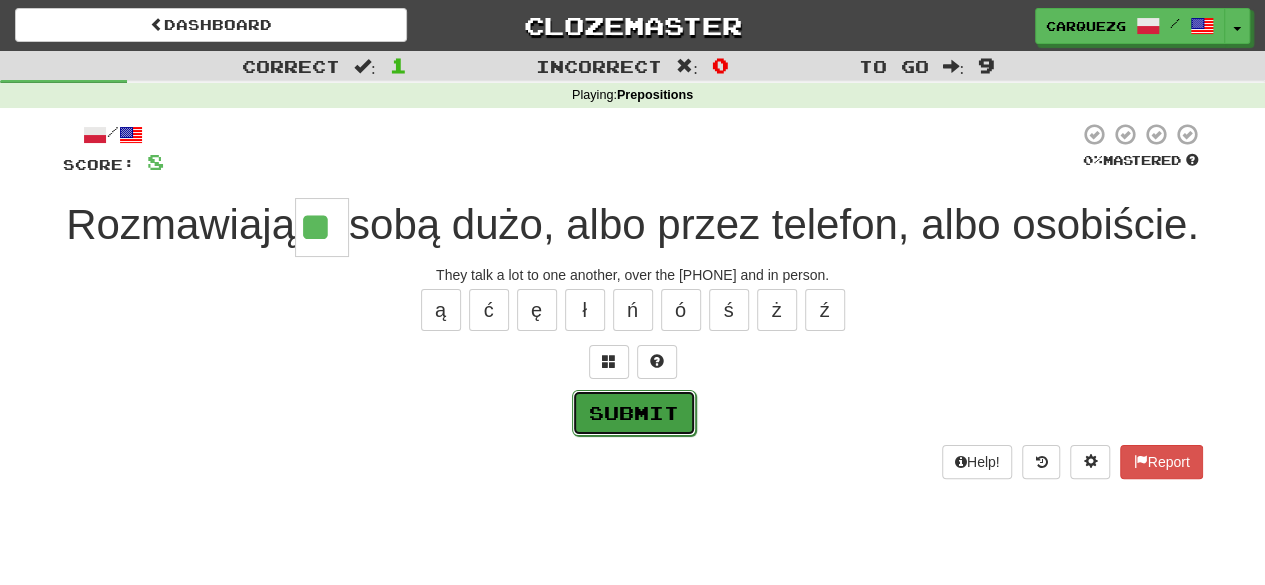click on "Submit" at bounding box center [634, 413] 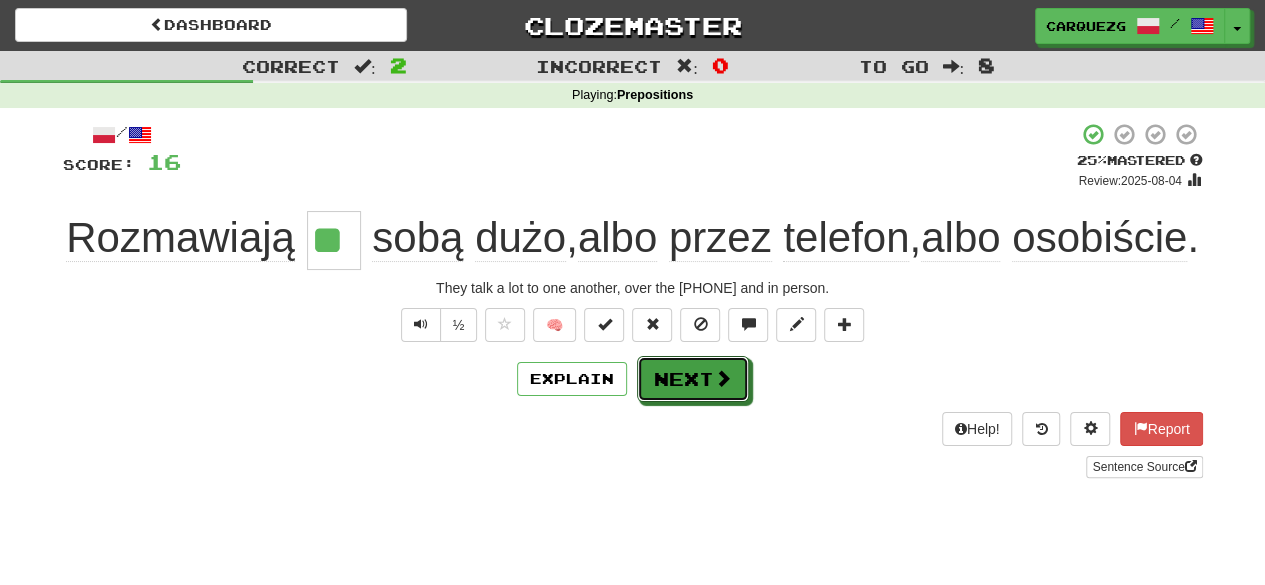 click on "Next" at bounding box center (693, 379) 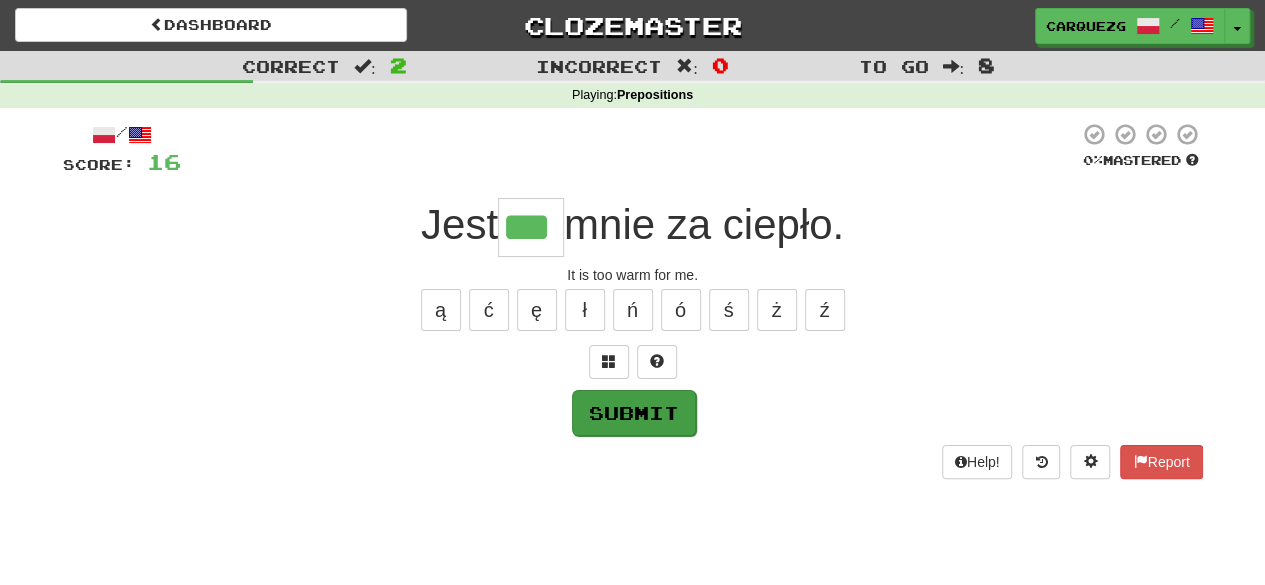 type on "***" 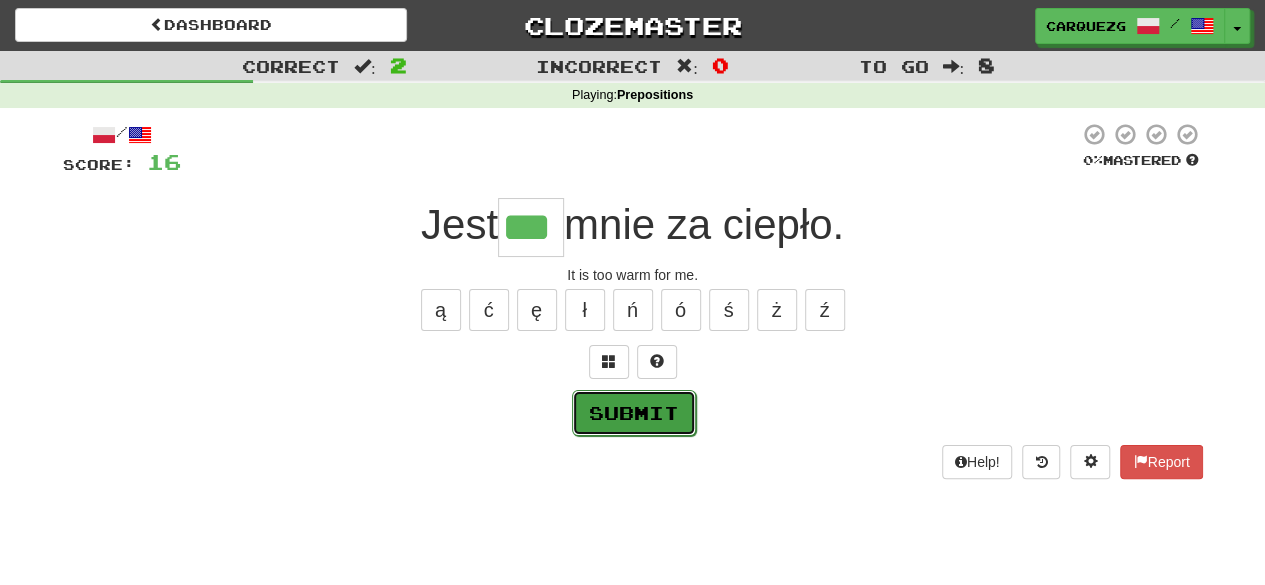 click on "Submit" at bounding box center (634, 413) 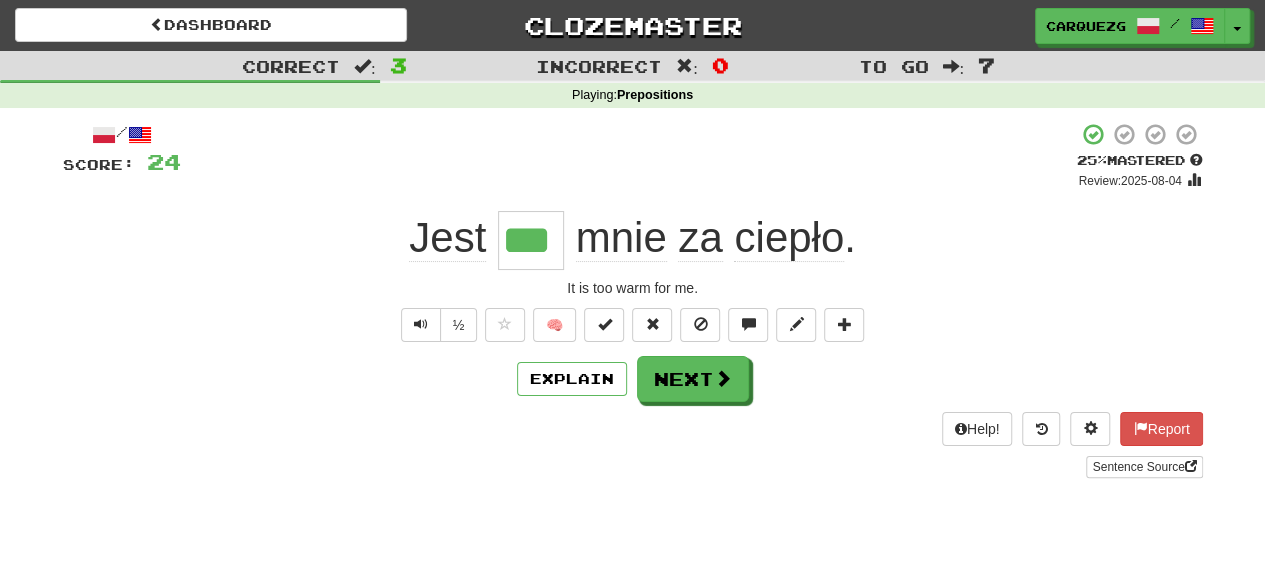 click on "/  Score:   24 + 8 25 %  Mastered Review:  2025-08-04 Jest   ***   mnie   za   ciepło . It is too warm for me. ½ 🧠 Explain Next  Help!  Report Sentence Source" at bounding box center (633, 300) 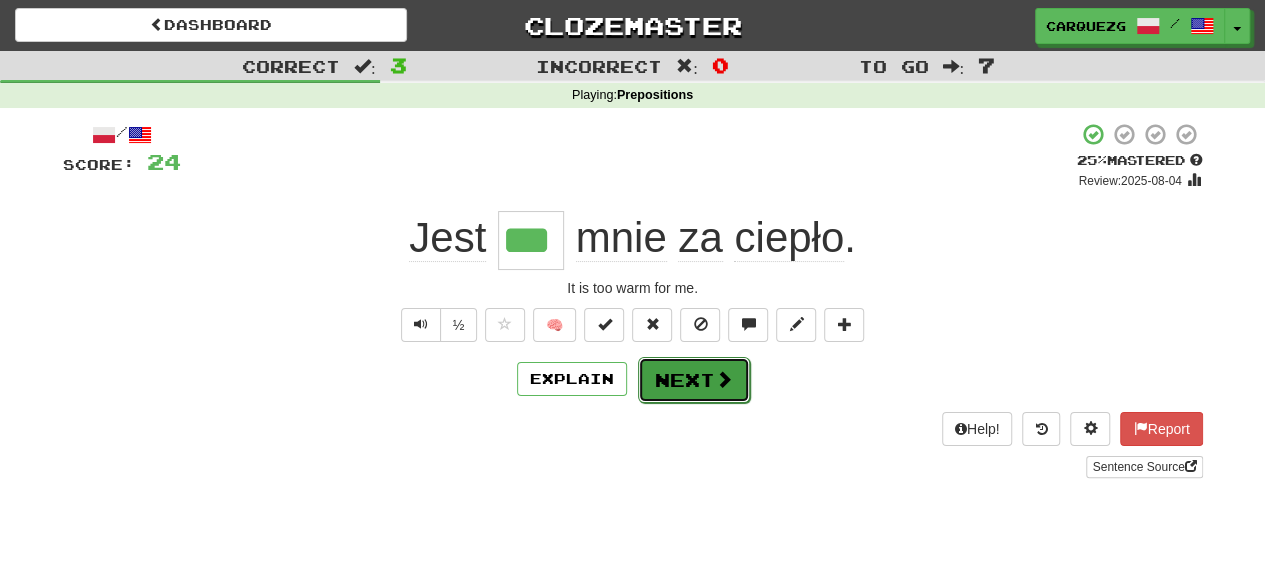 click on "Next" at bounding box center (694, 380) 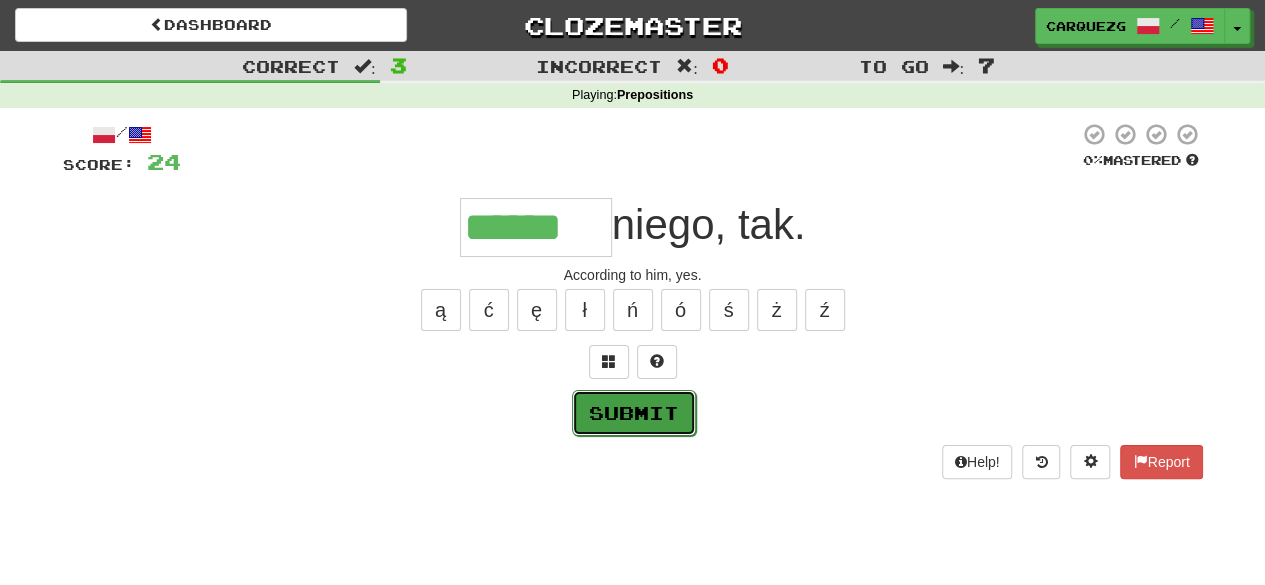click on "Submit" at bounding box center (634, 413) 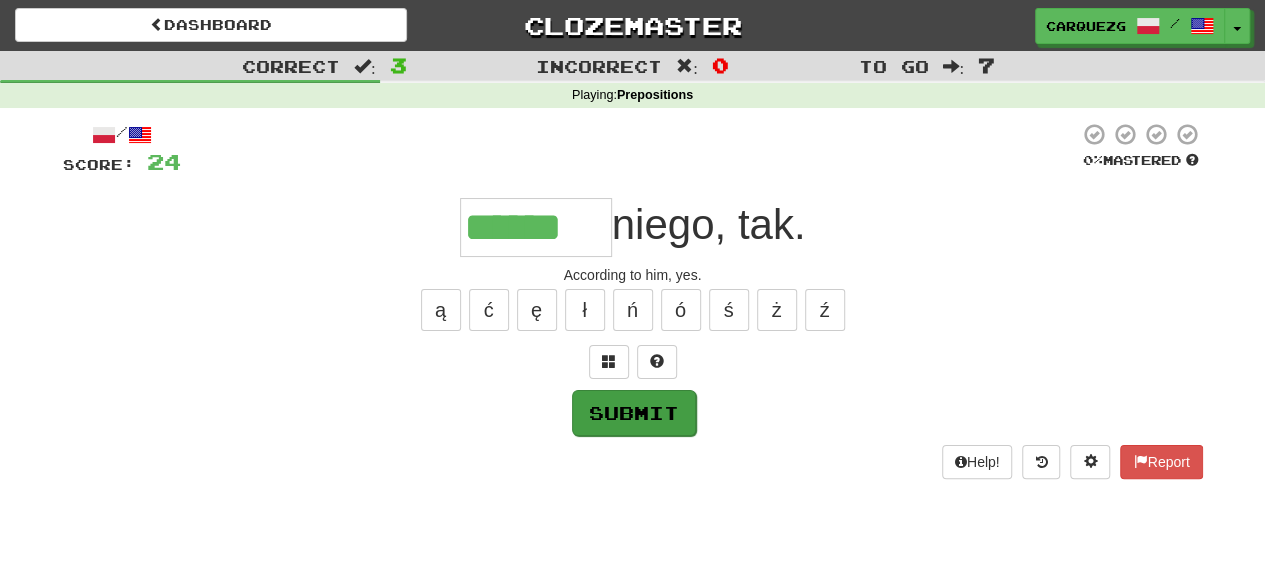 type on "******" 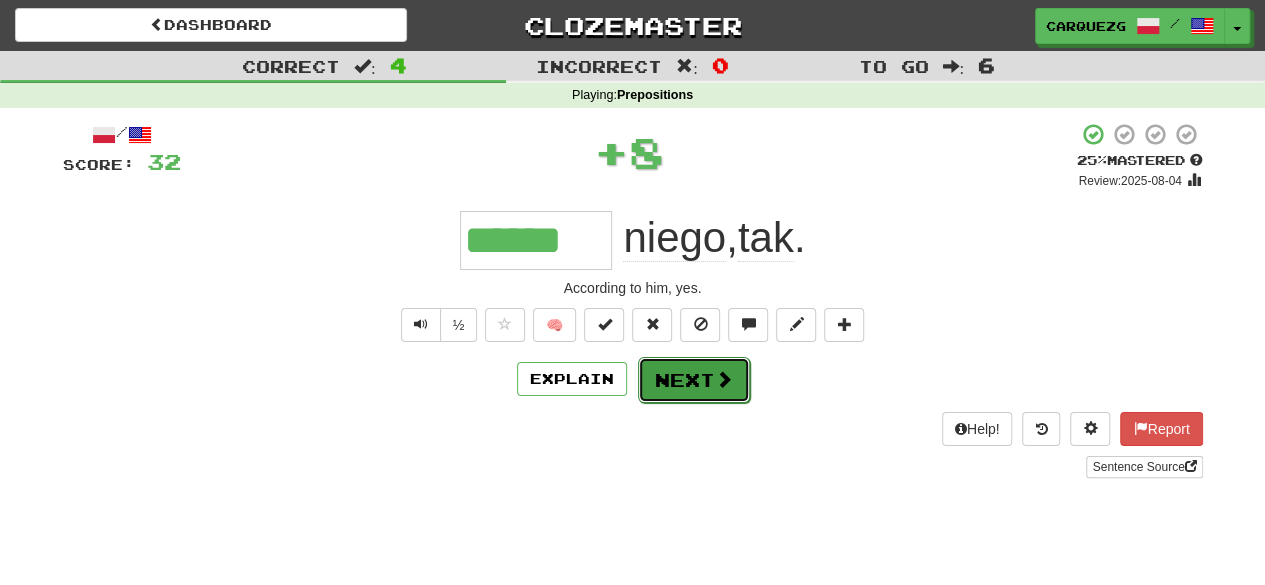 click on "Next" at bounding box center (694, 380) 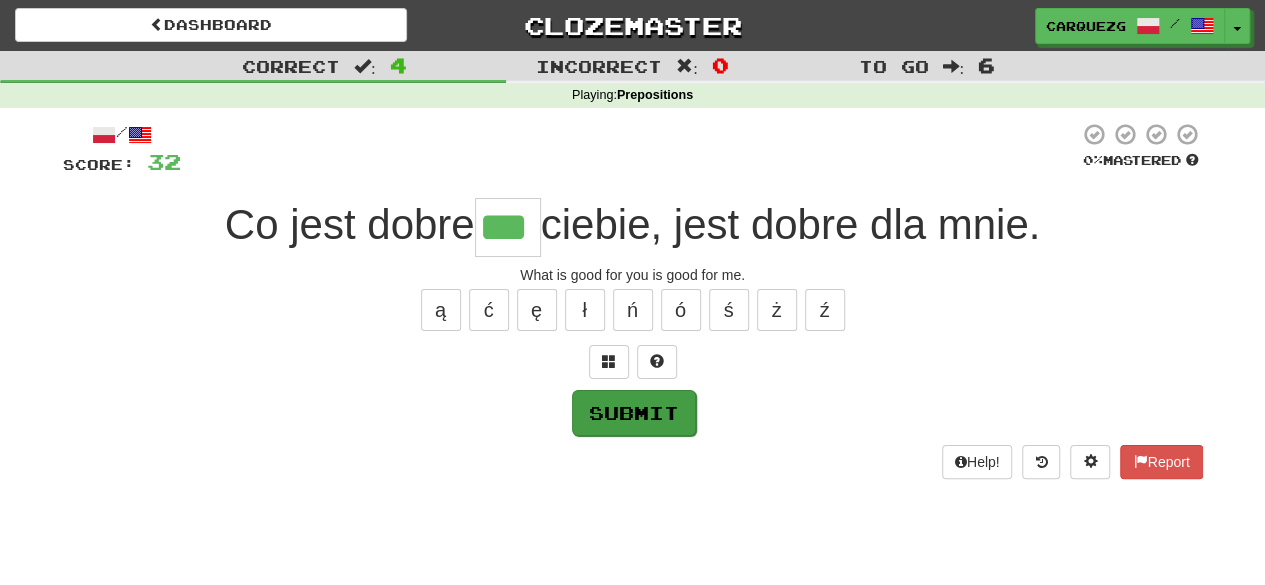 type on "***" 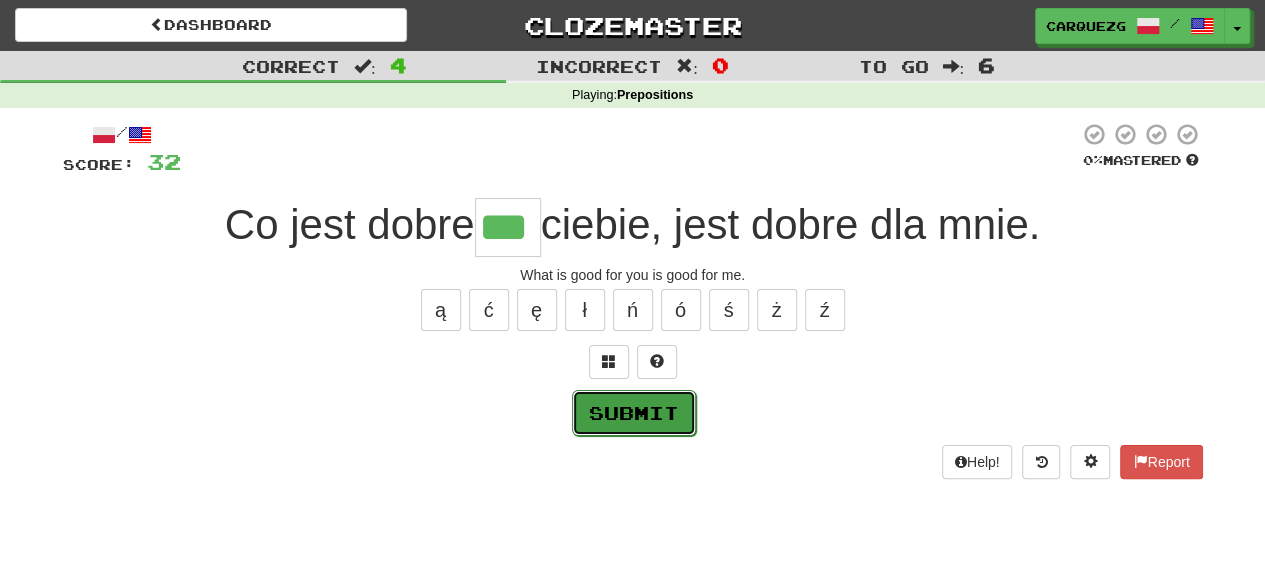 click on "Submit" at bounding box center (634, 413) 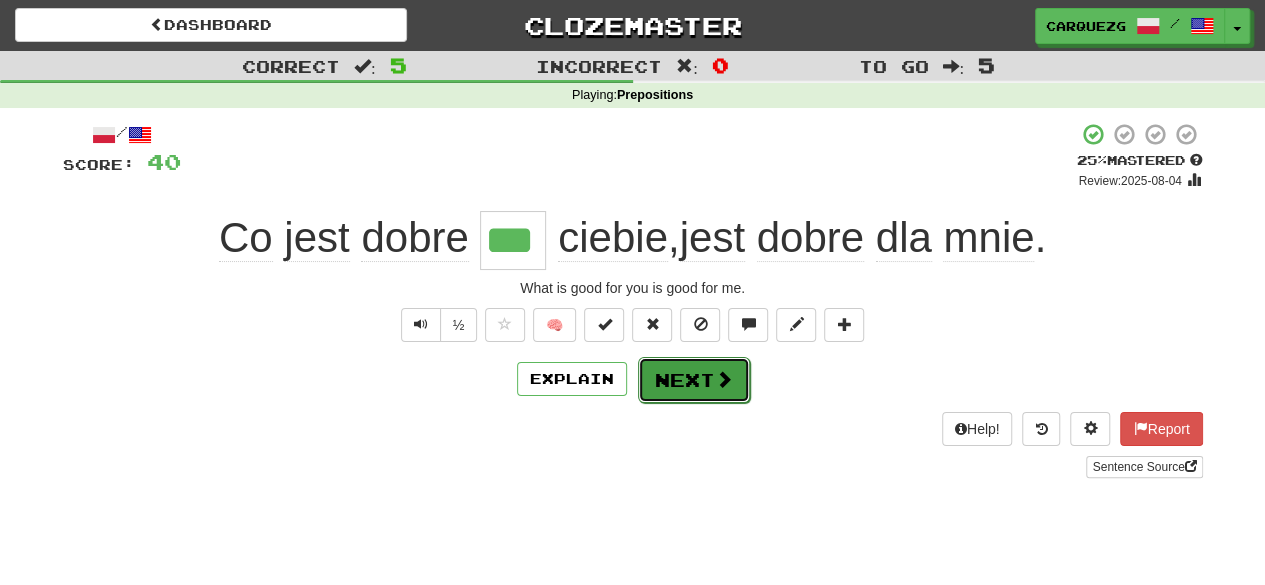 click on "Next" at bounding box center [694, 380] 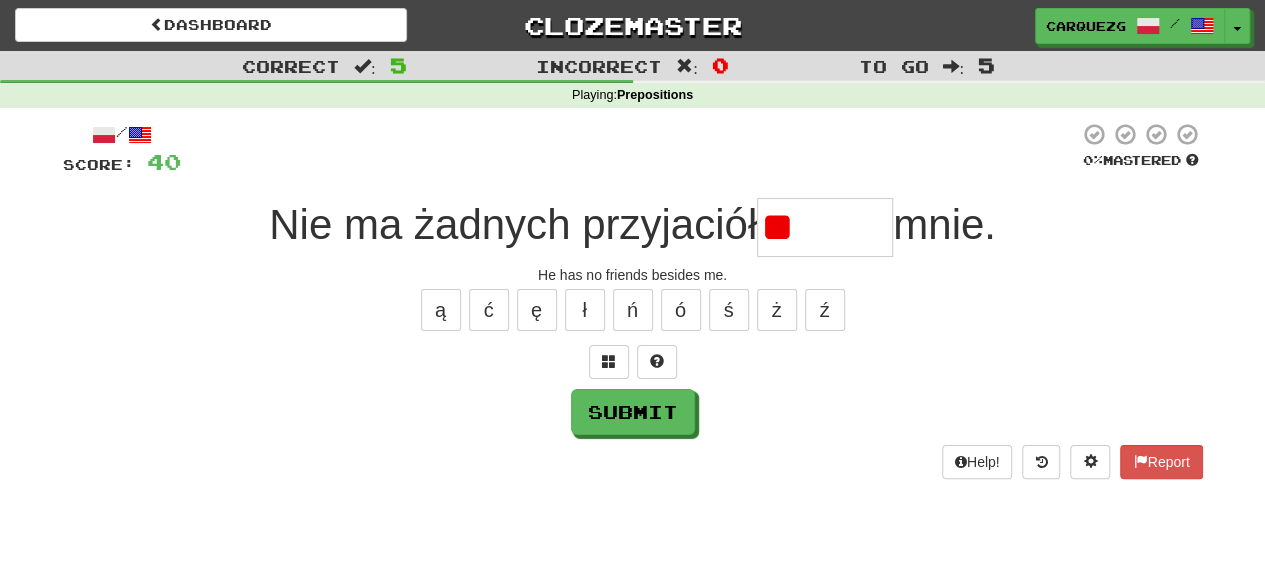 type on "*" 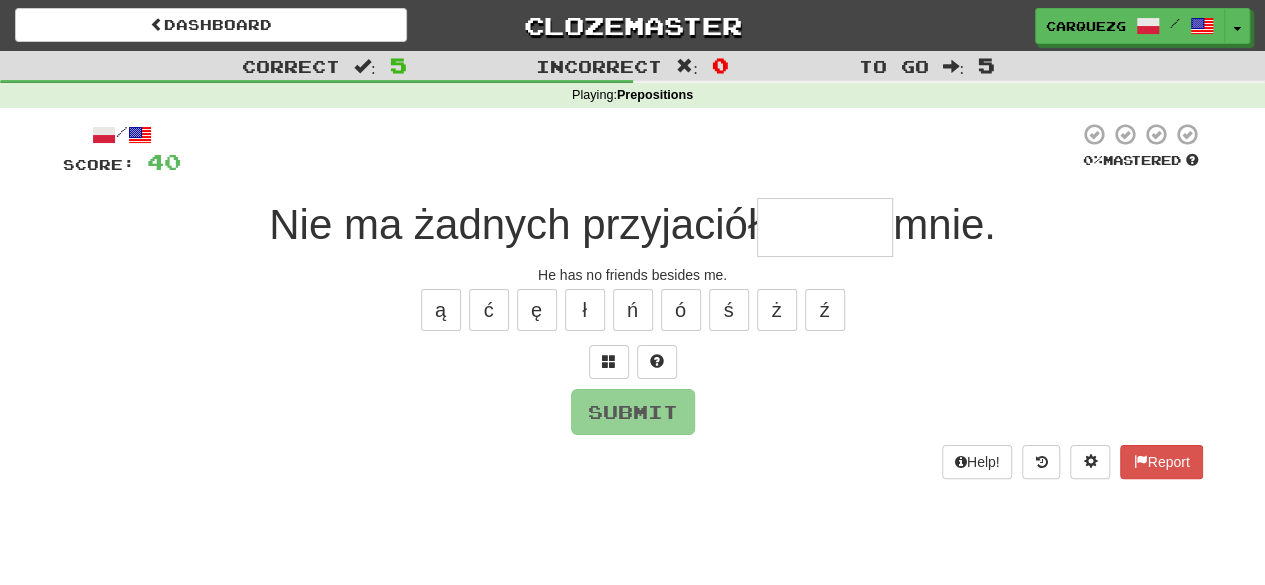 type on "*" 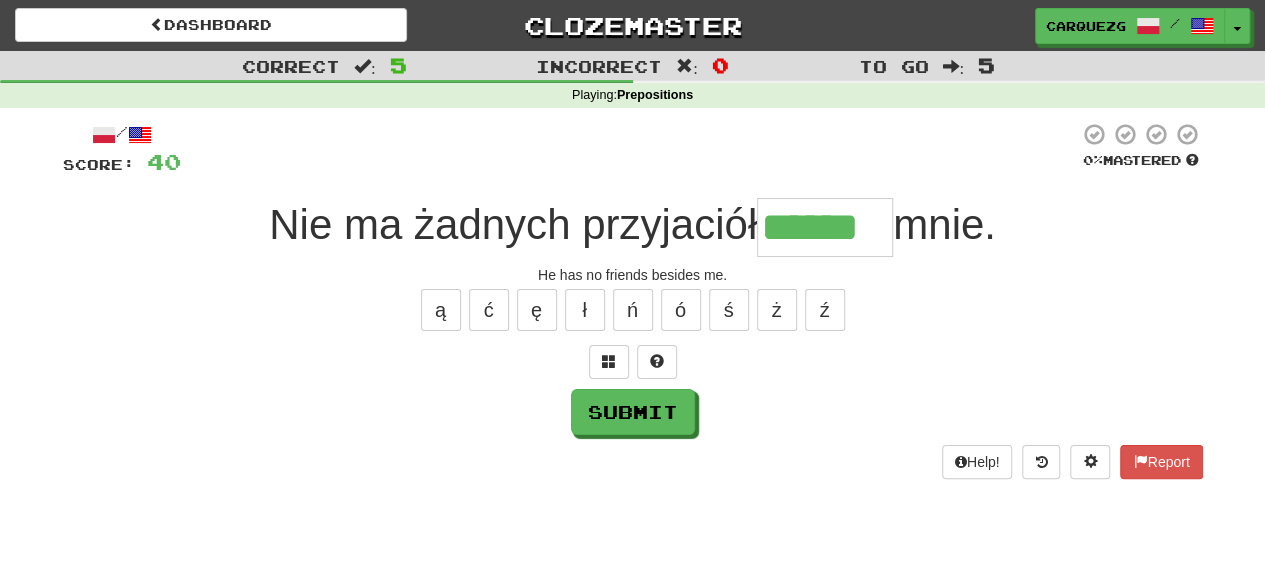 type on "******" 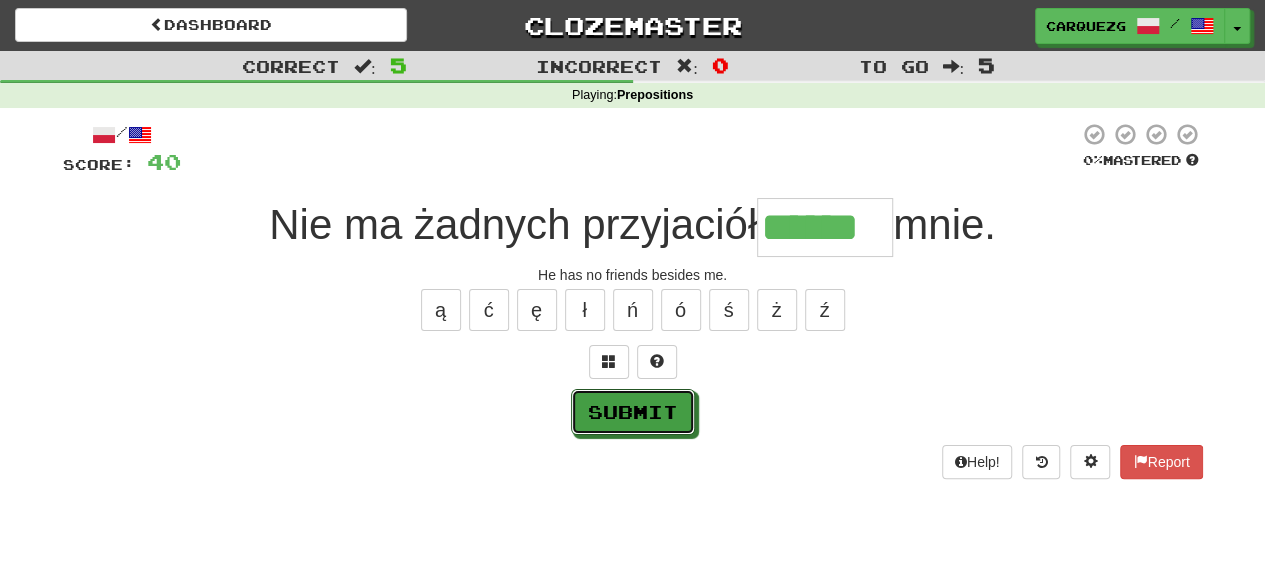 click on "Submit" at bounding box center [633, 412] 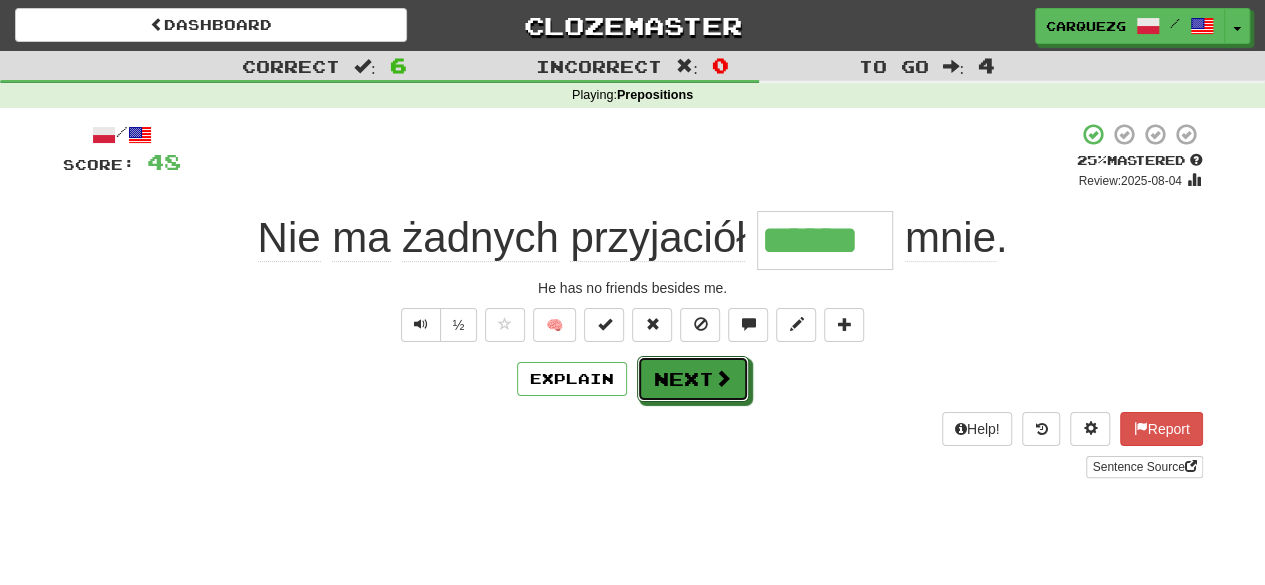 click on "Next" at bounding box center (693, 379) 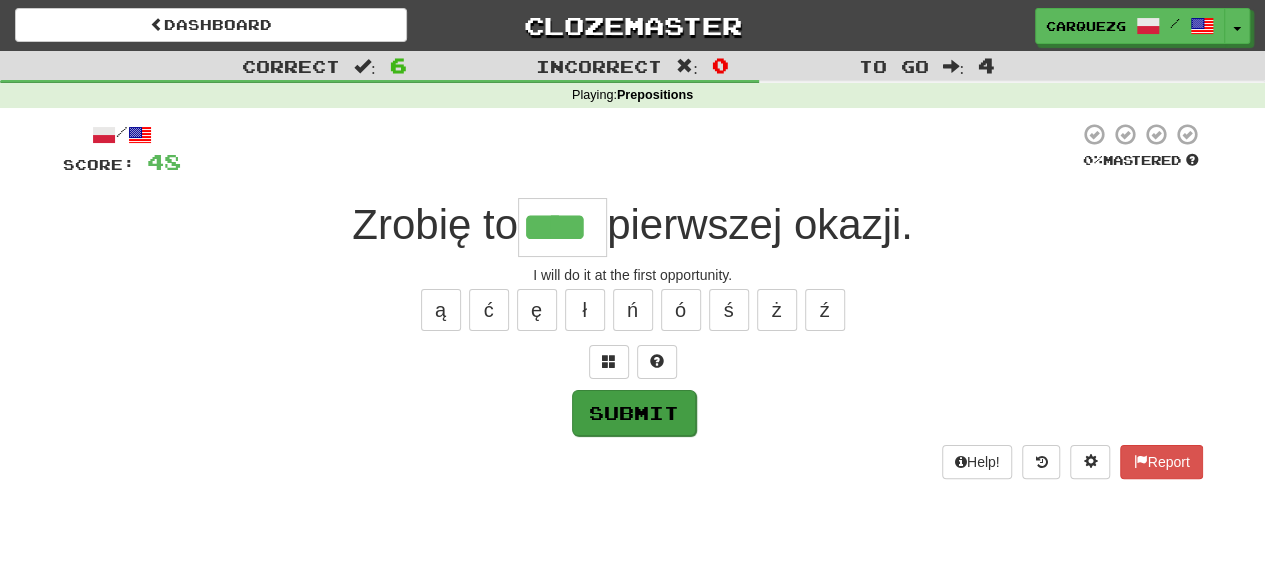 type on "****" 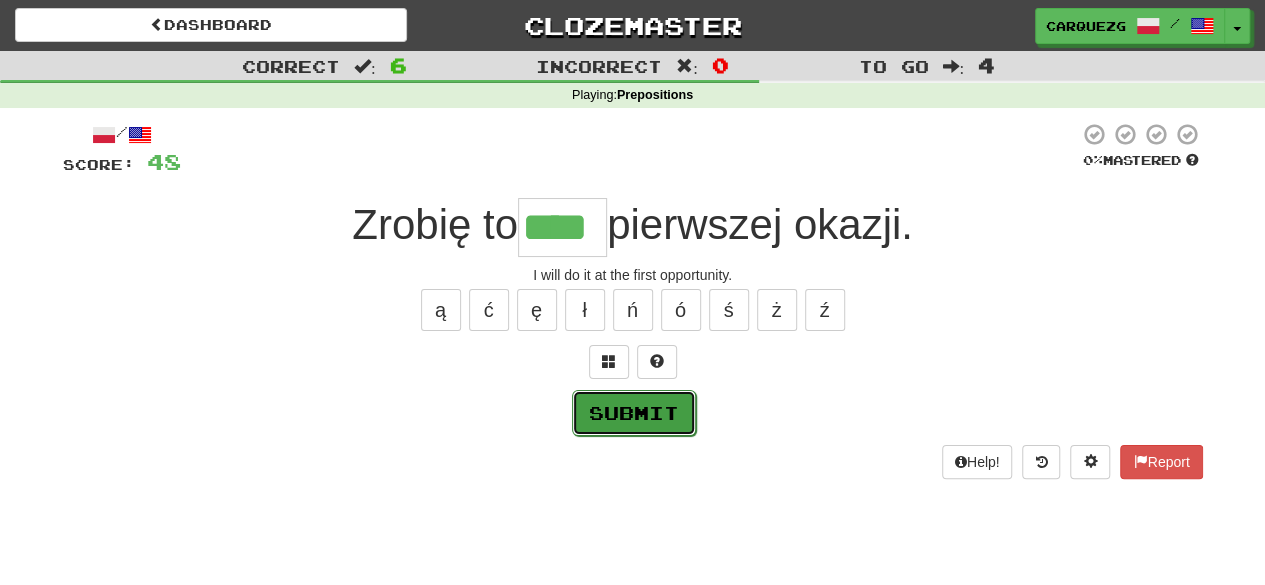 click on "Submit" at bounding box center (634, 413) 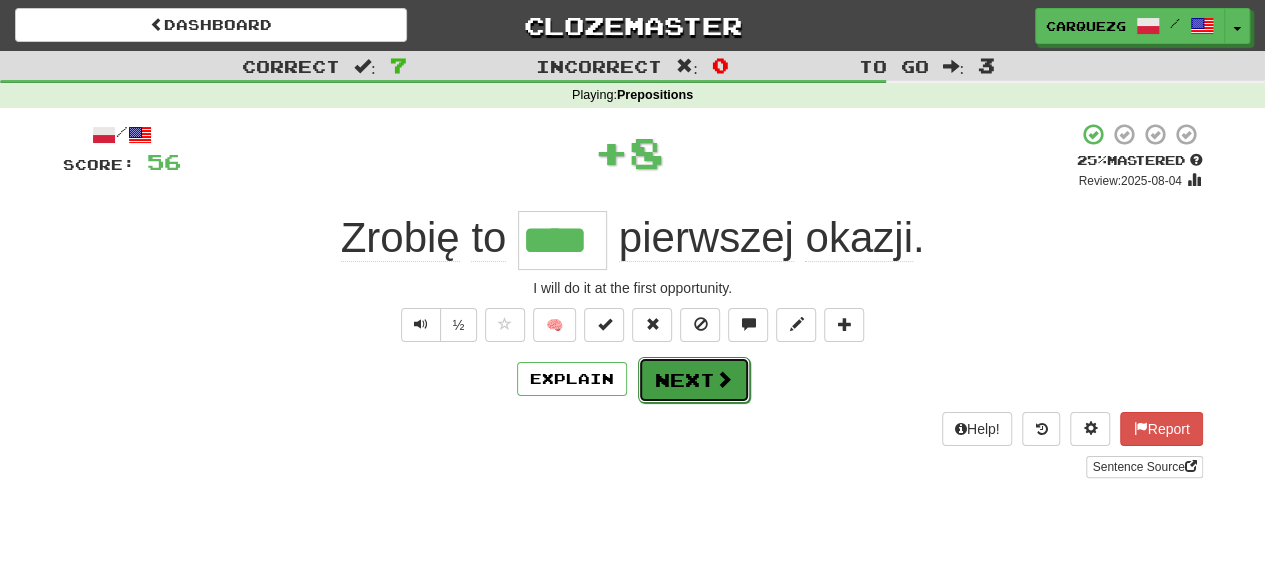 click on "Next" at bounding box center [694, 380] 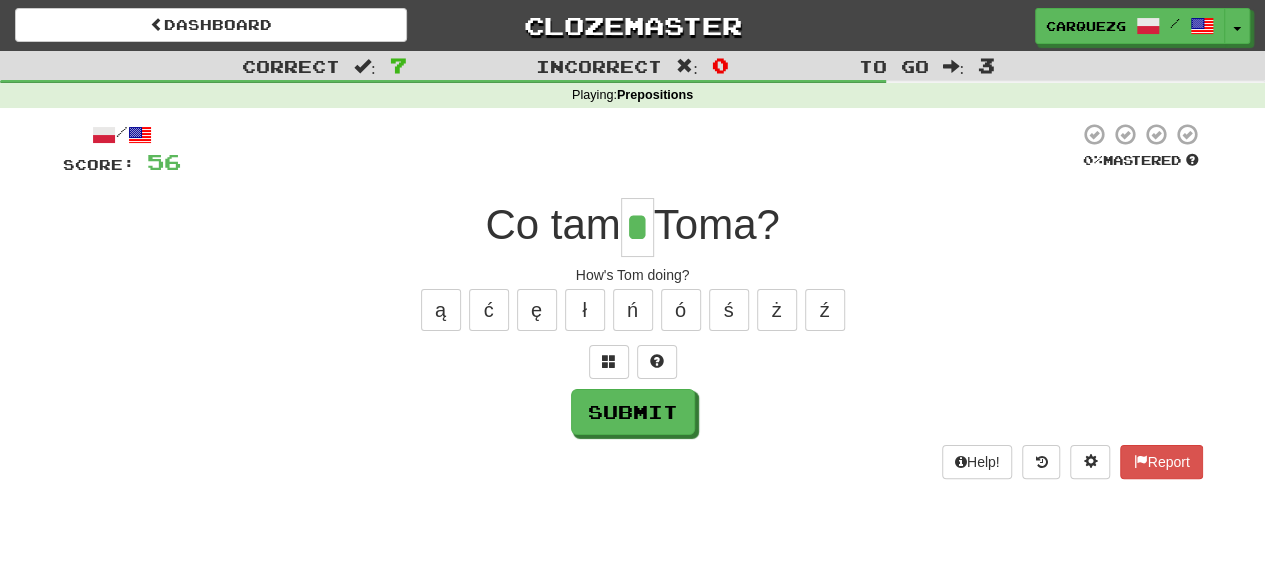 type on "*" 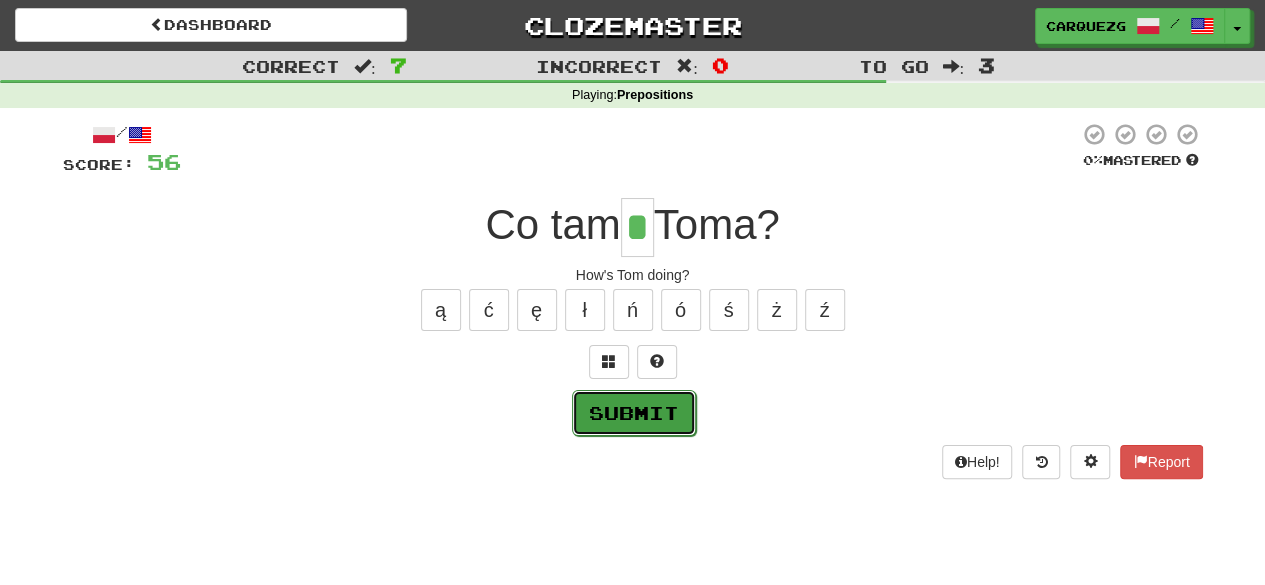 click on "Submit" at bounding box center [634, 413] 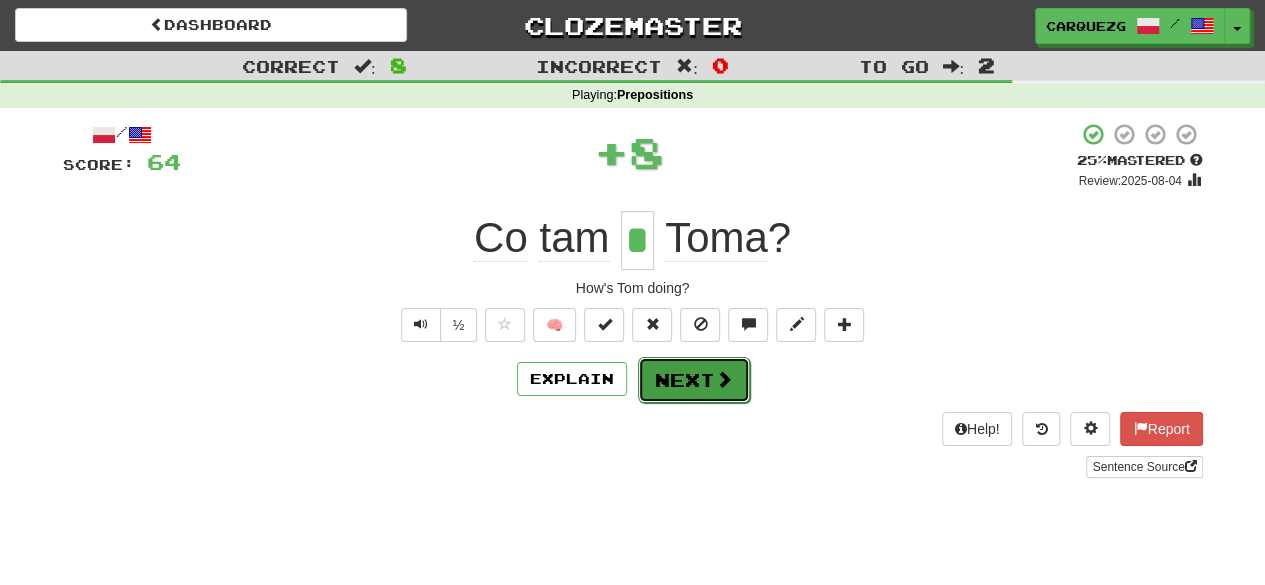 click on "Next" at bounding box center [694, 380] 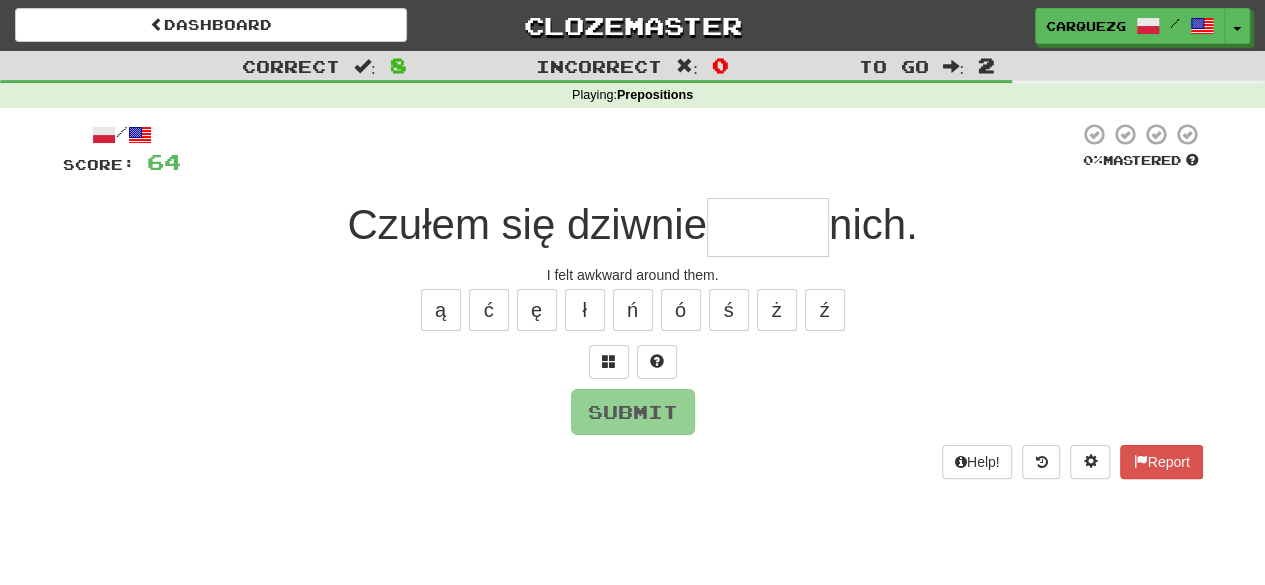 type on "*" 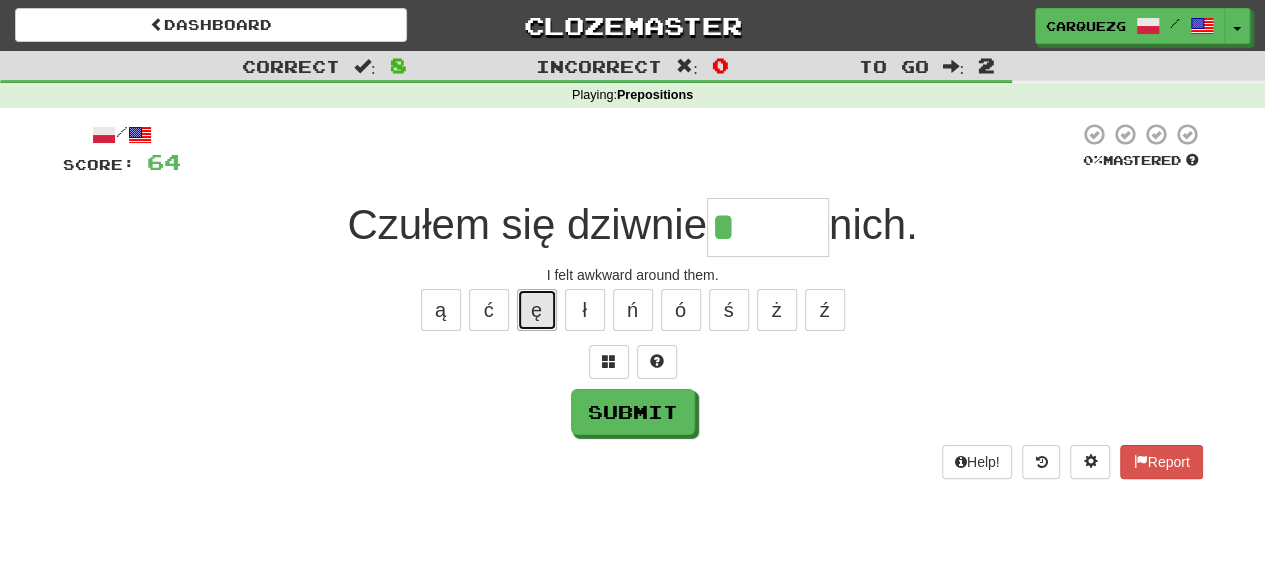 click on "ę" at bounding box center (537, 310) 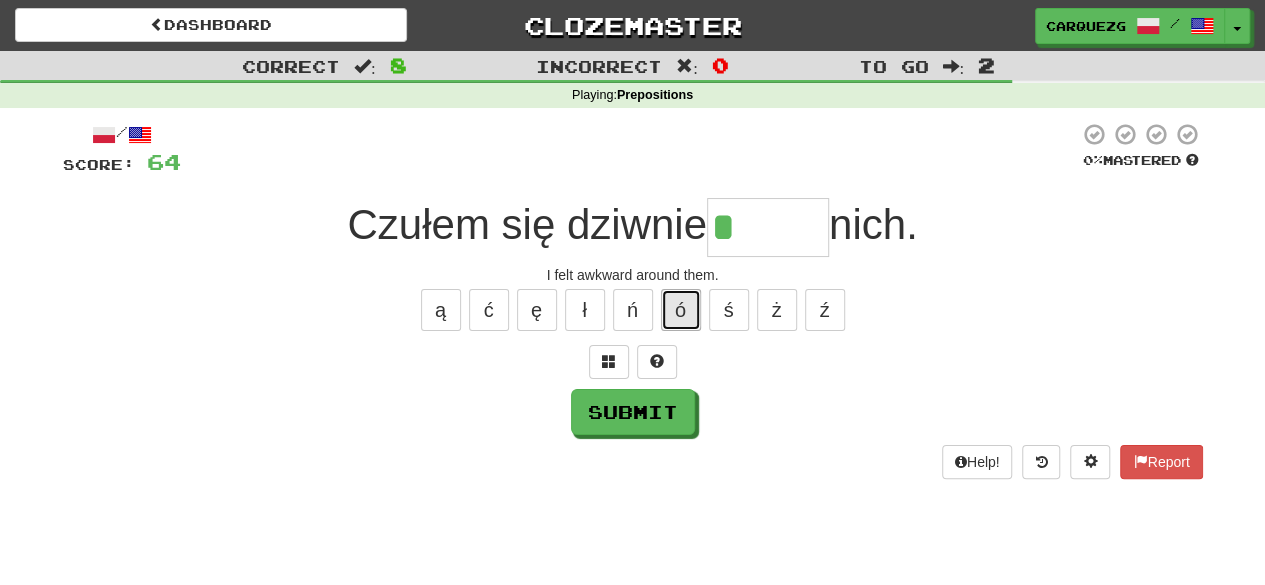 click on "ó" at bounding box center (681, 310) 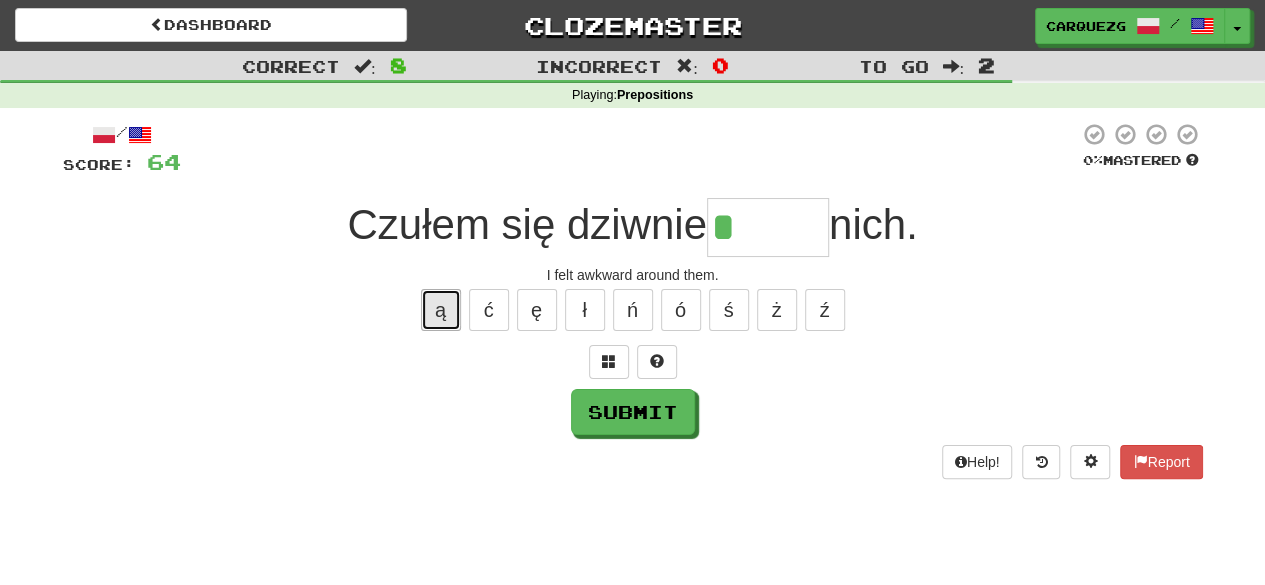 click on "ą" at bounding box center [441, 310] 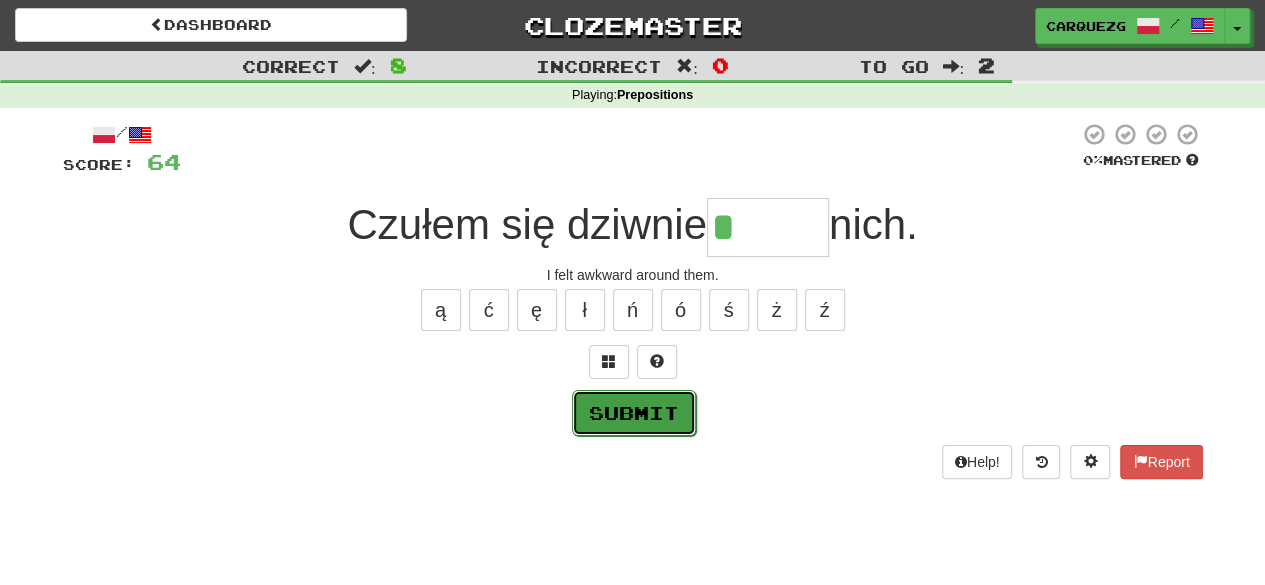 click on "Submit" at bounding box center (634, 413) 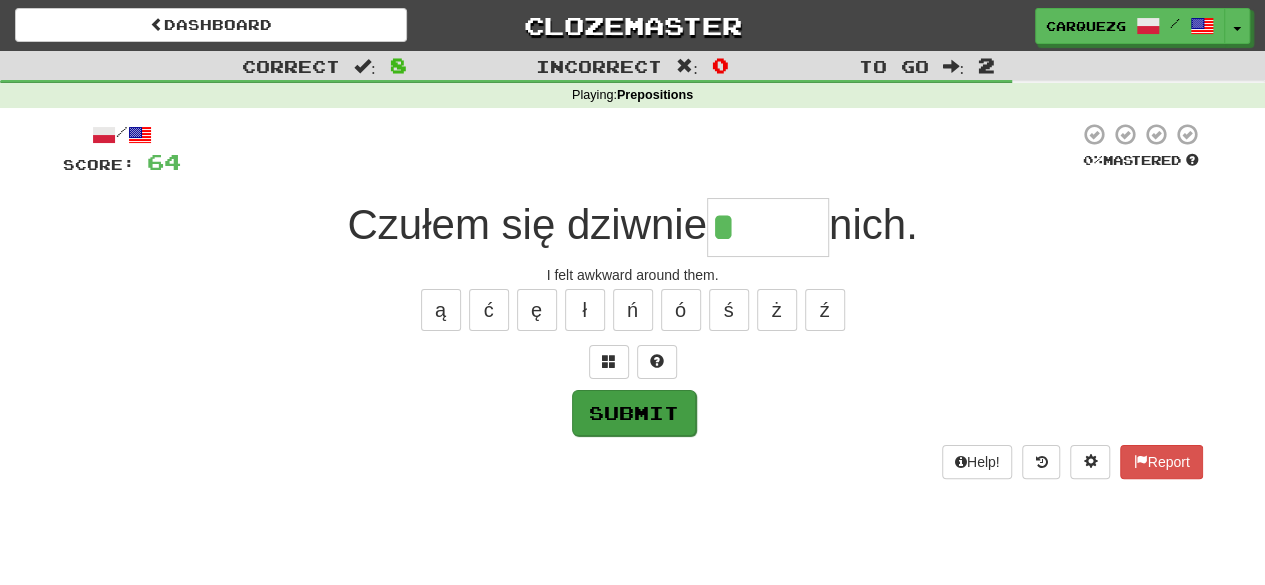 type on "*****" 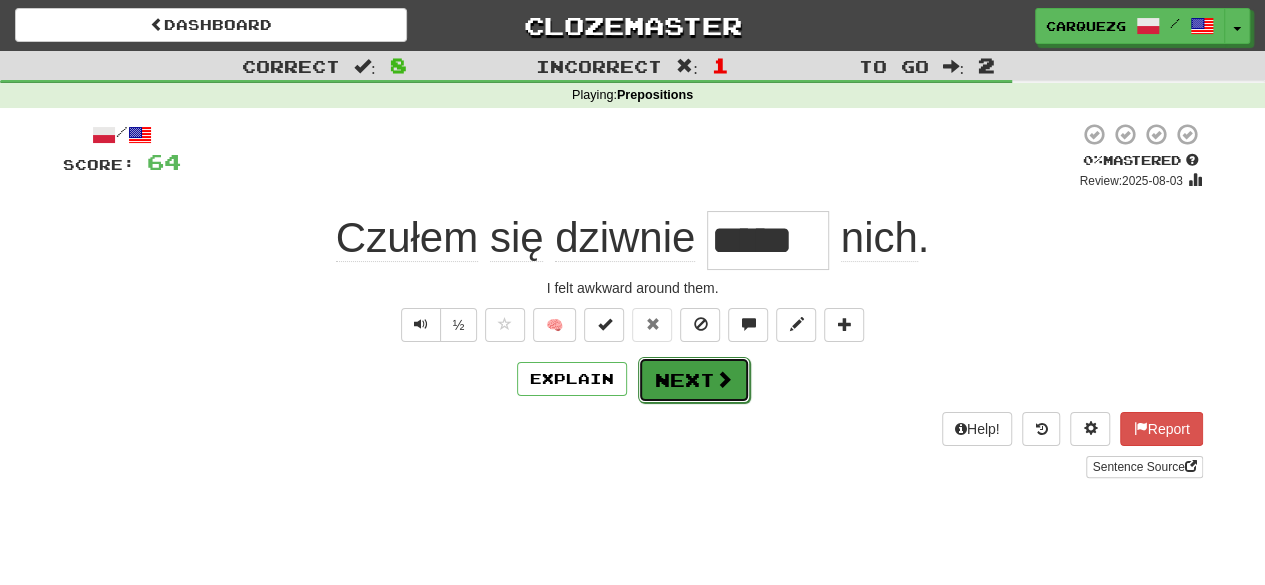 click on "Next" at bounding box center (694, 380) 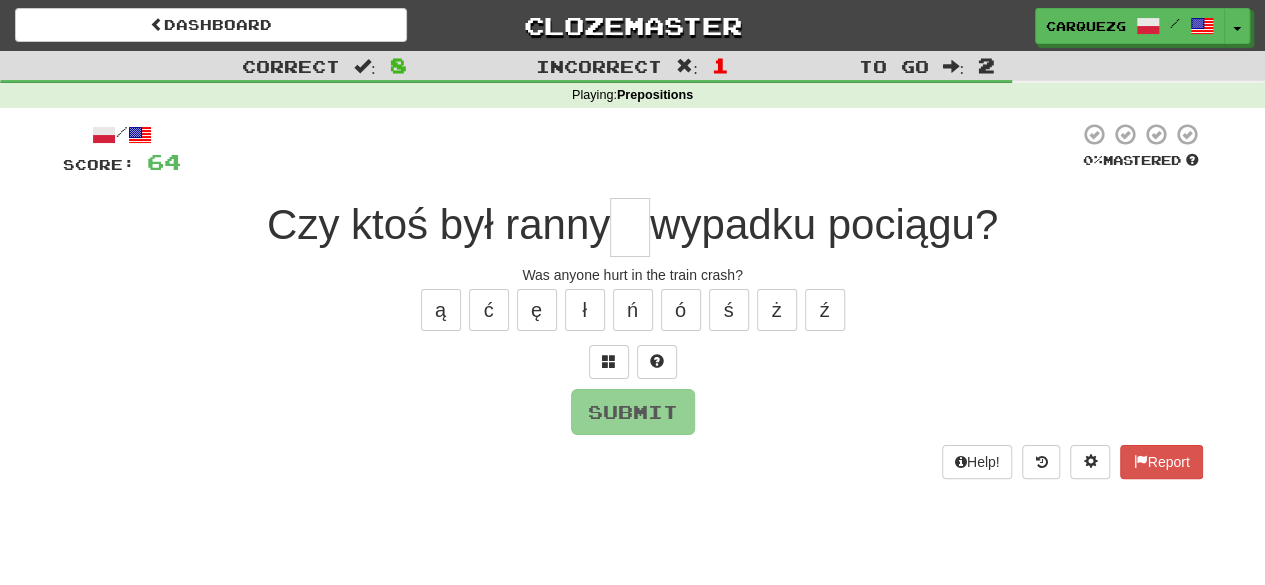type on "*" 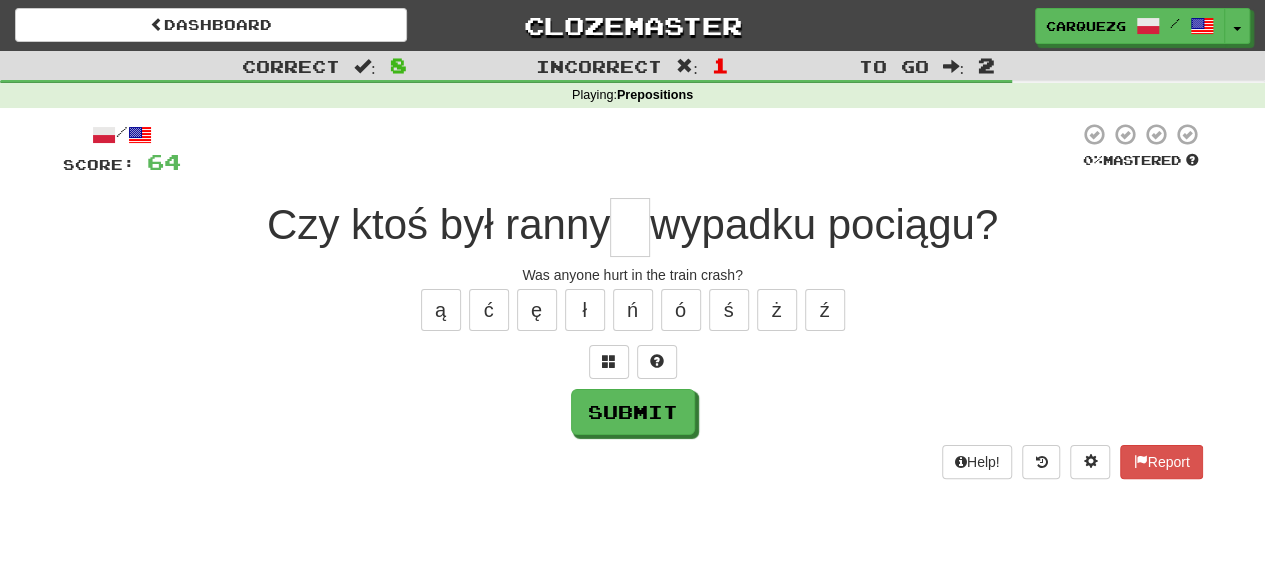 type on "*" 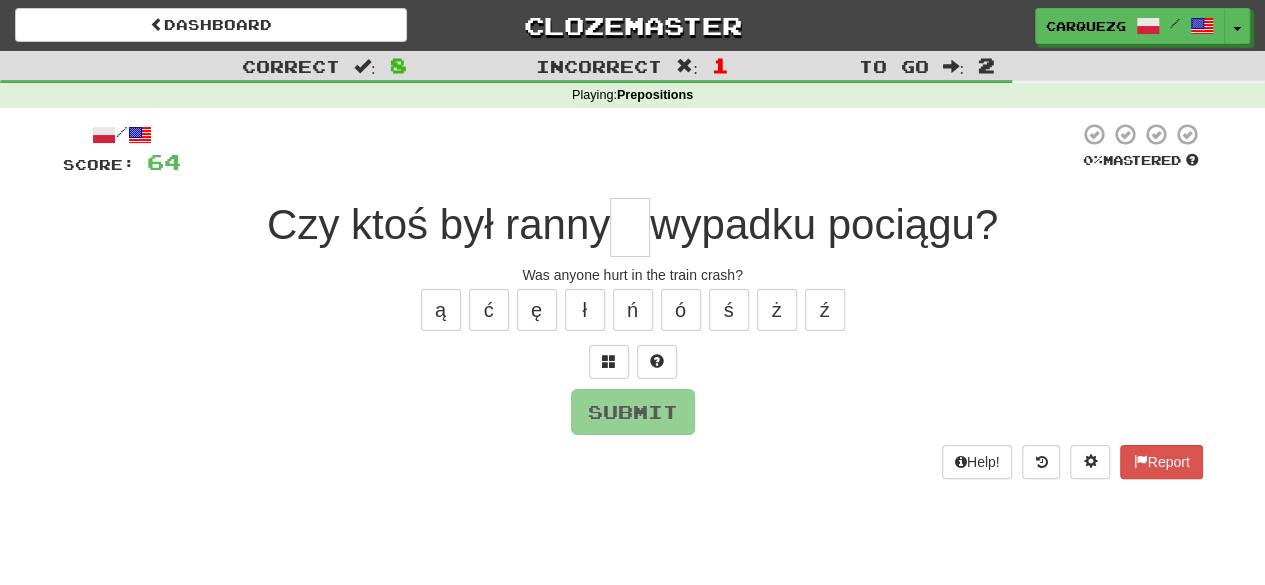 type on "*" 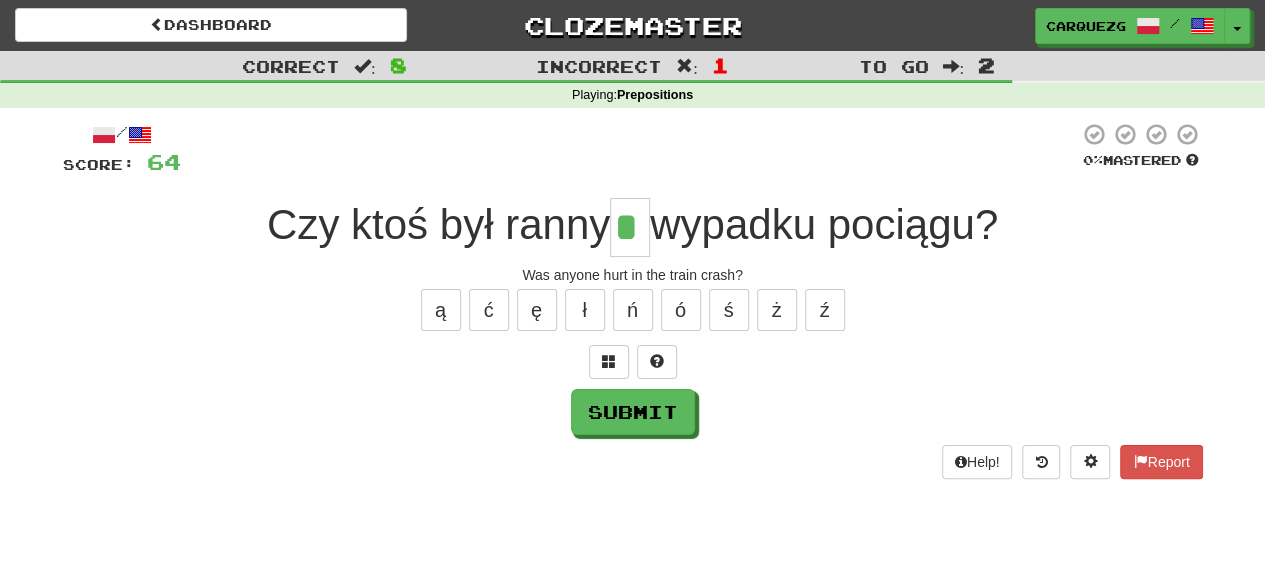 type on "*" 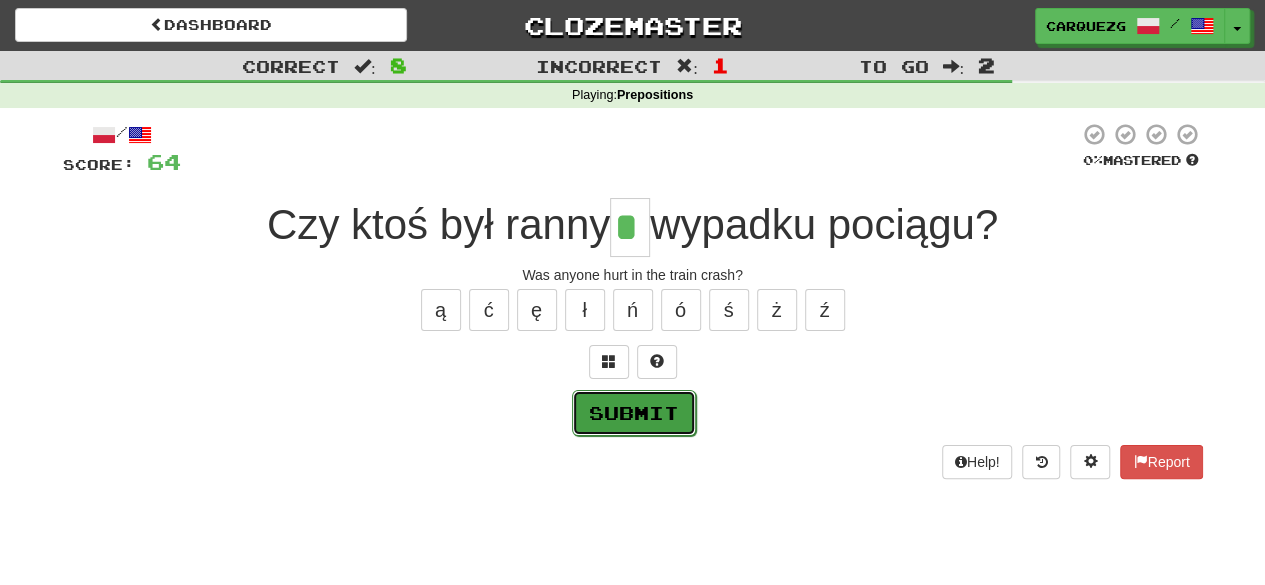 click on "Submit" at bounding box center [634, 413] 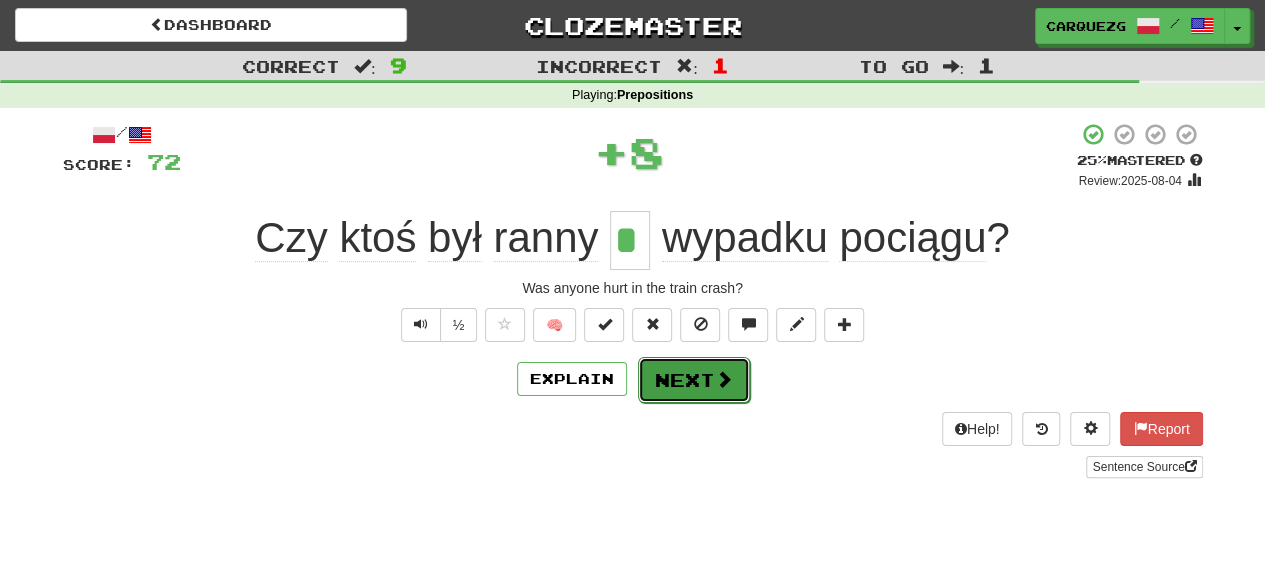 click on "Next" at bounding box center [694, 380] 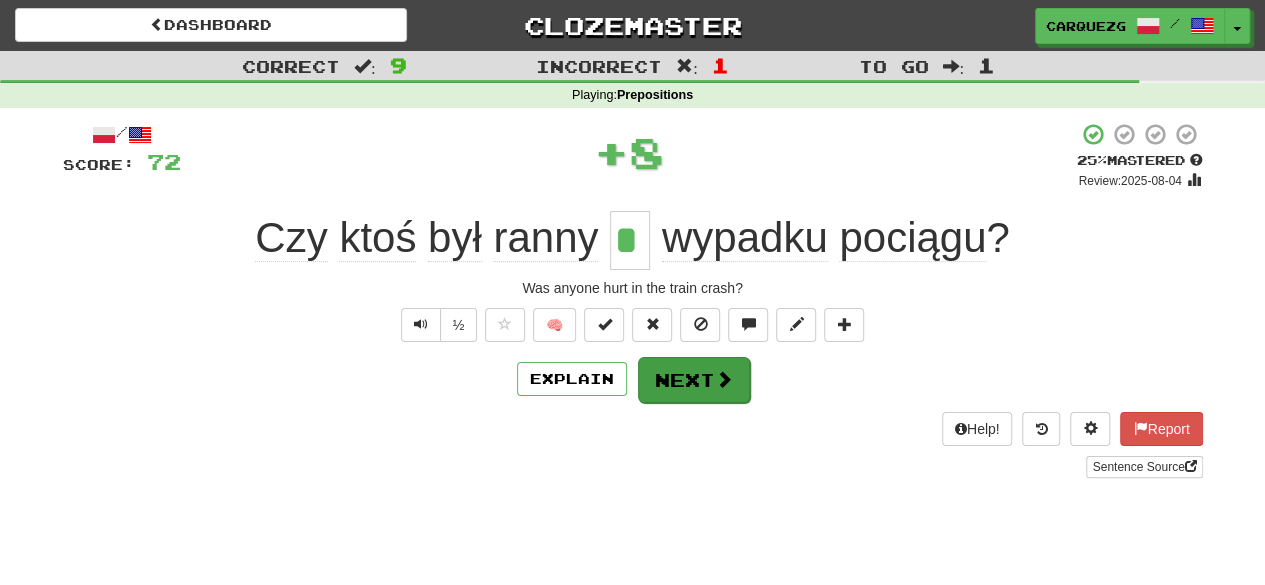 type 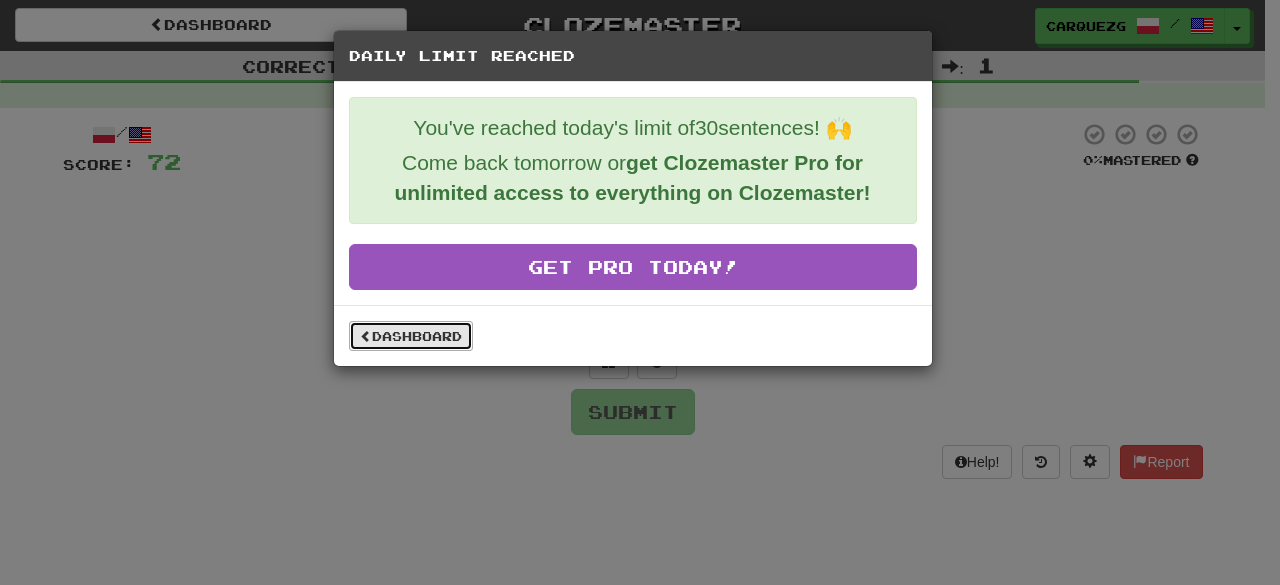 click on "Dashboard" at bounding box center (411, 336) 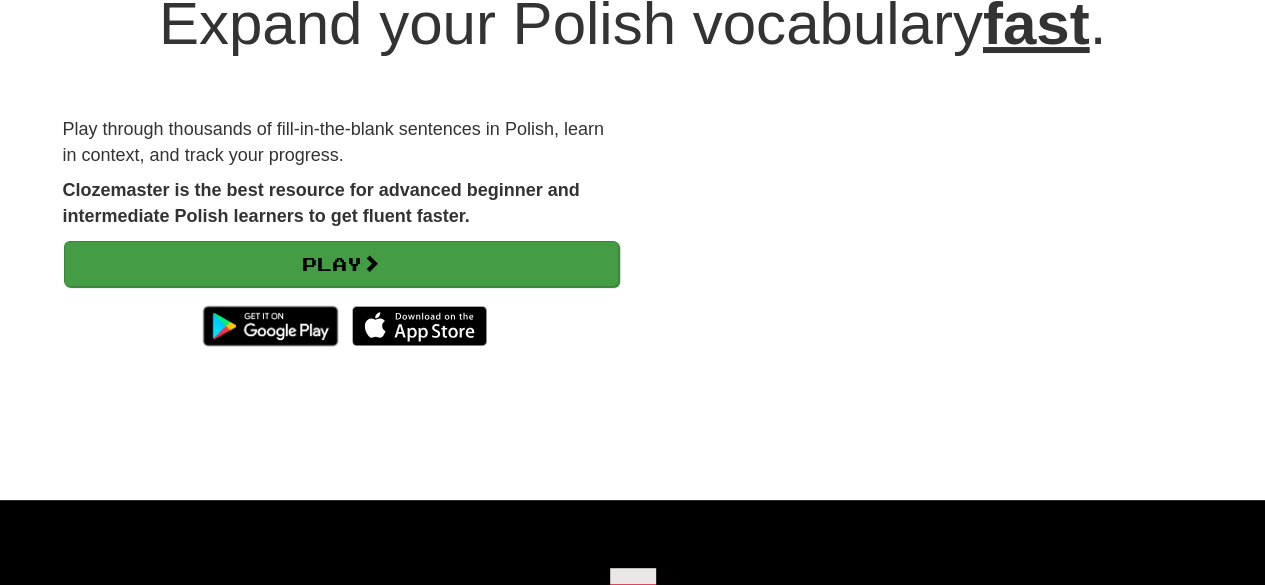 scroll, scrollTop: 0, scrollLeft: 0, axis: both 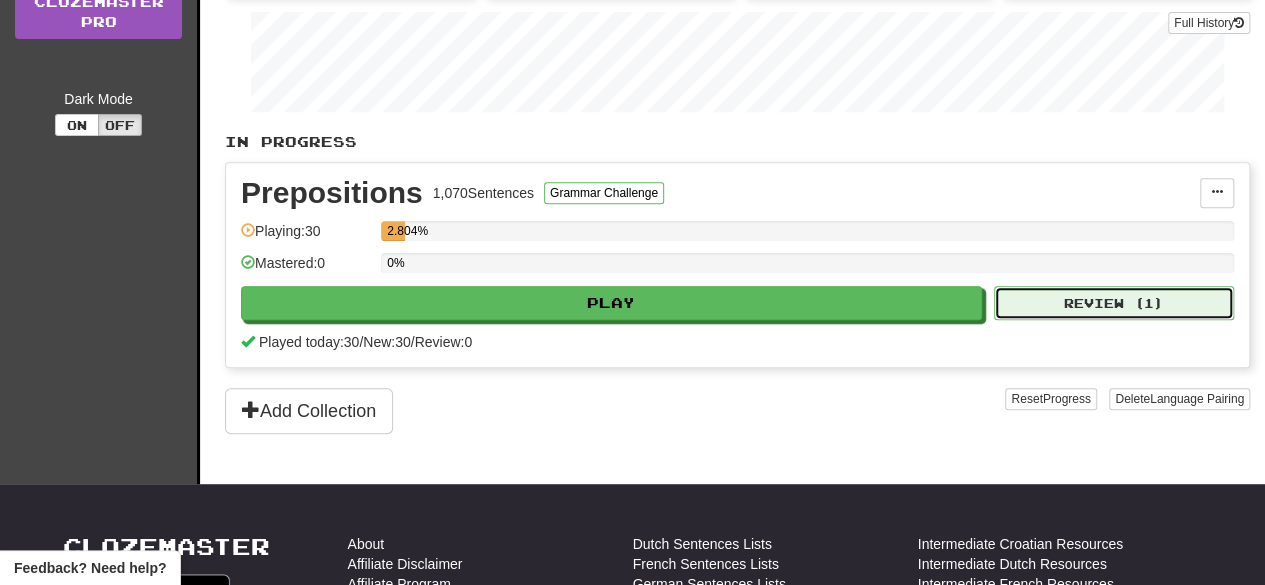 click on "Review ( 1 )" at bounding box center (1114, 303) 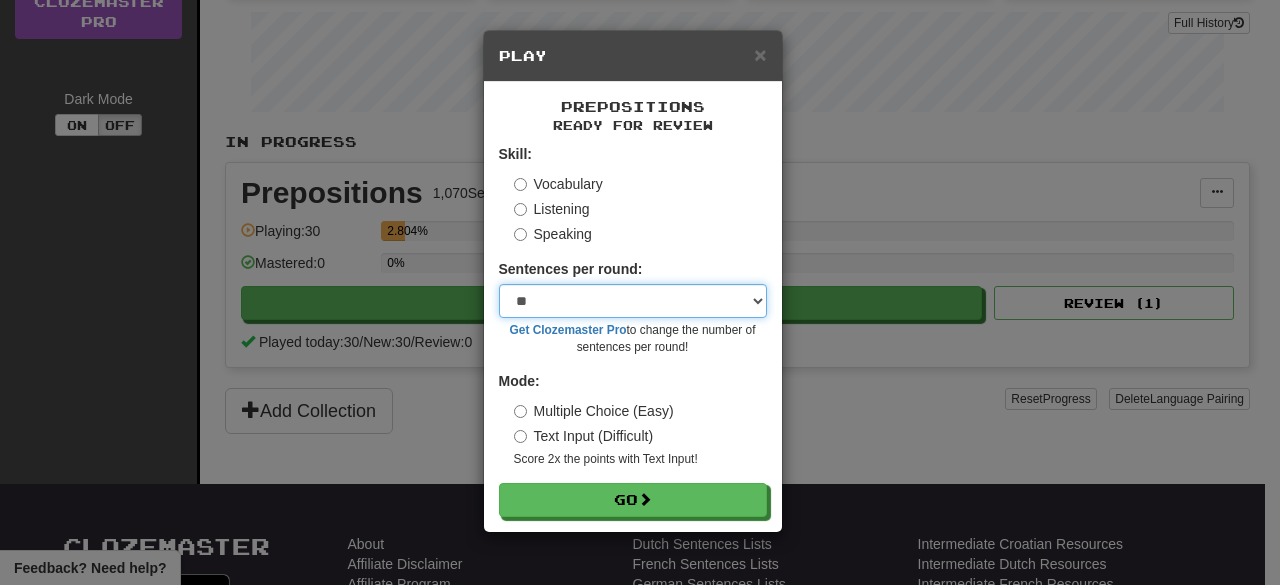 click on "* ** ** ** ** ** *** ********" at bounding box center [633, 301] 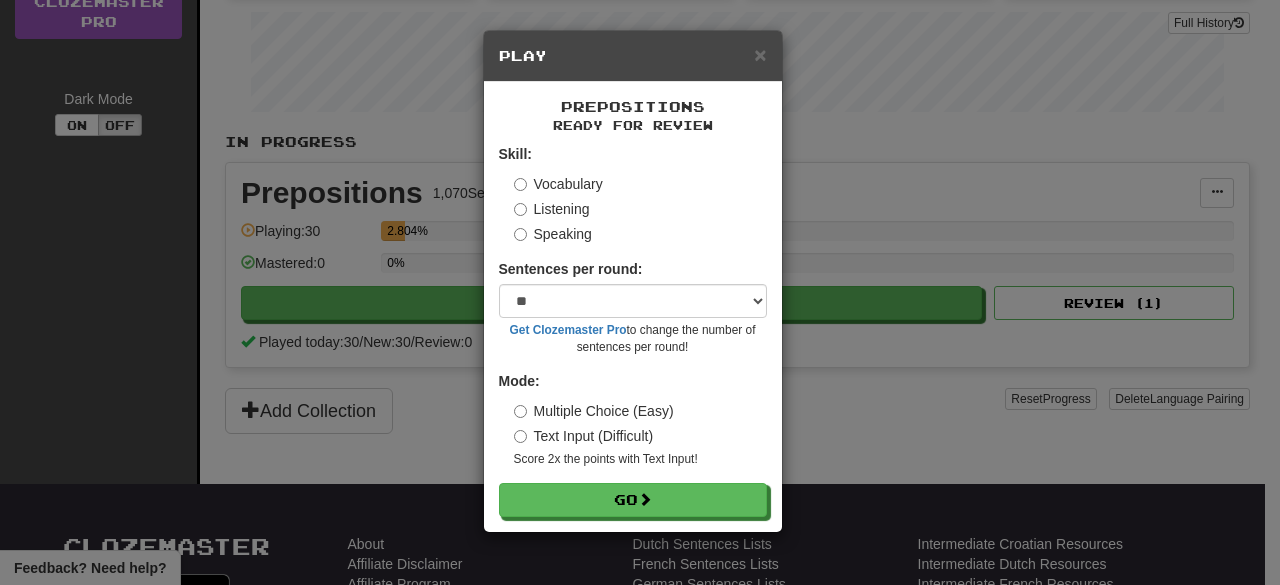 click on "Speaking" at bounding box center (640, 234) 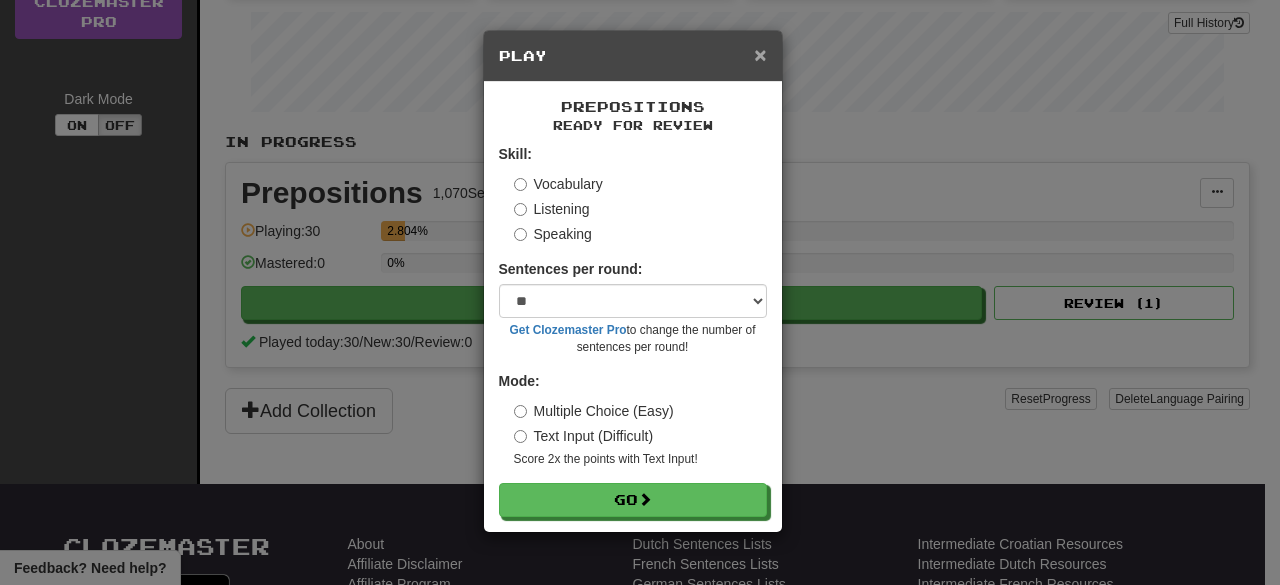 click on "×" at bounding box center (760, 54) 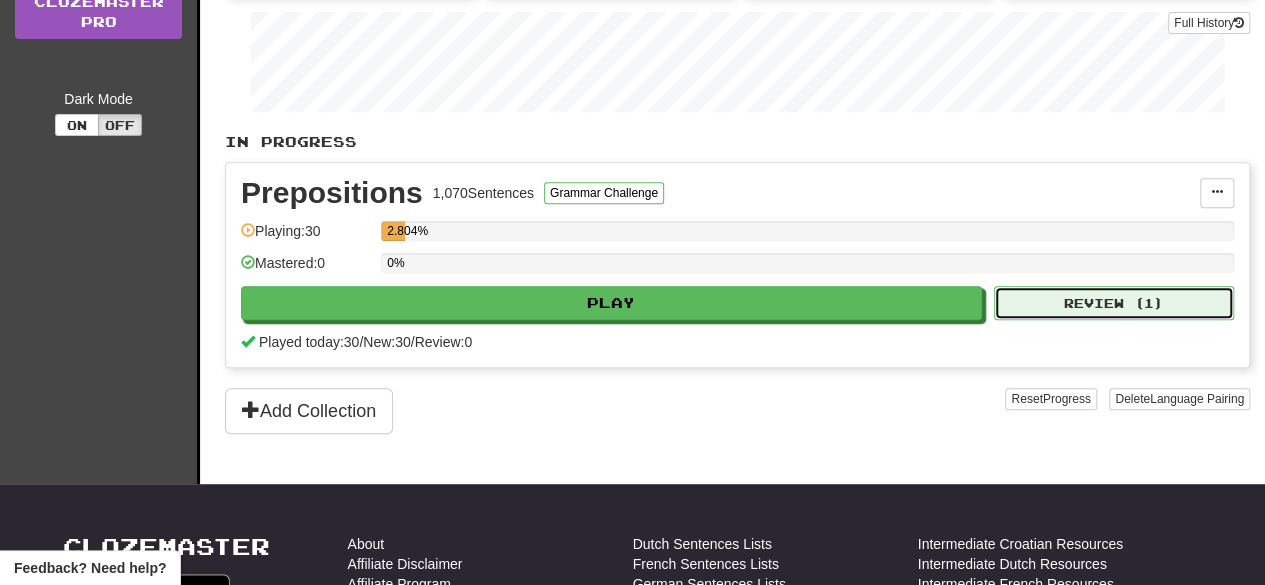 click on "Review ( 1 )" at bounding box center [1114, 303] 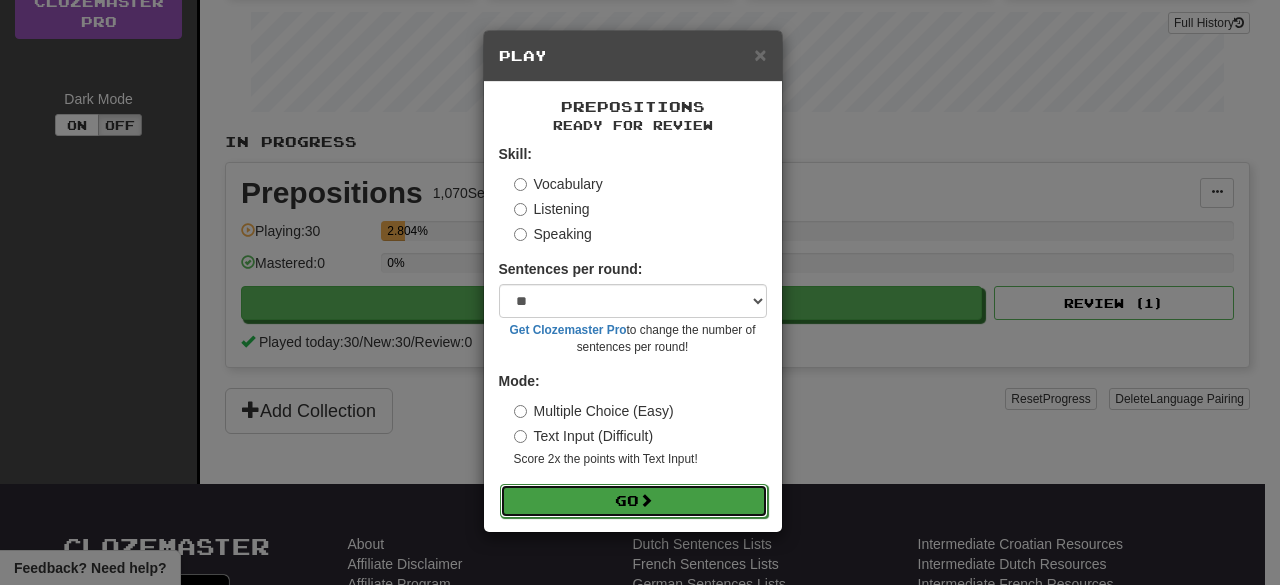 click on "Go" at bounding box center [634, 501] 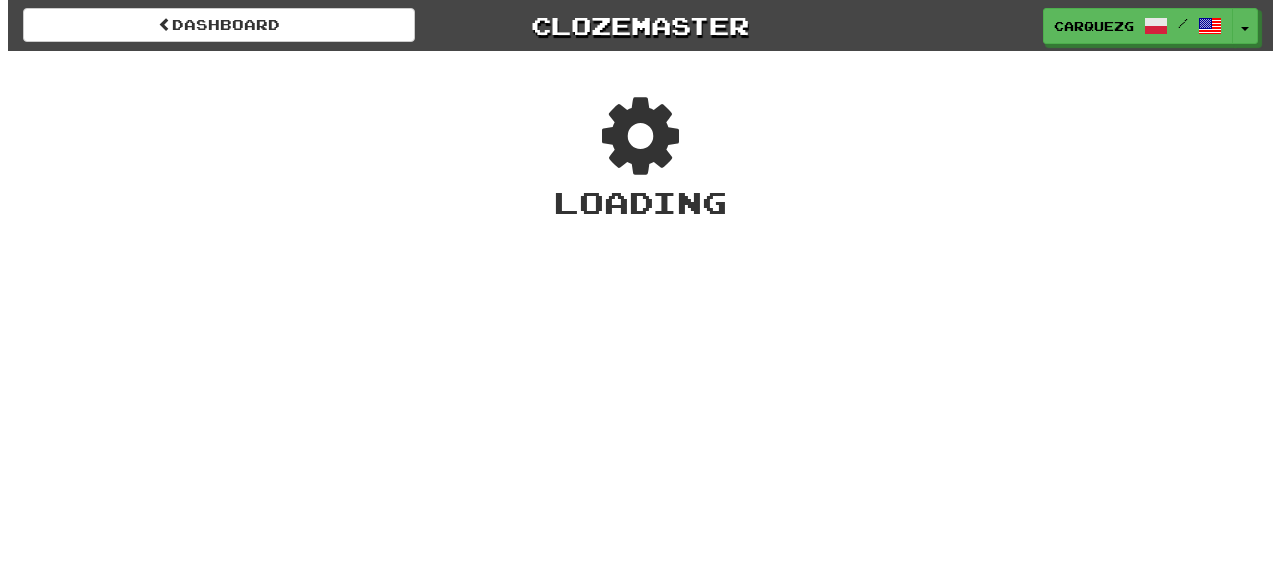scroll, scrollTop: 0, scrollLeft: 0, axis: both 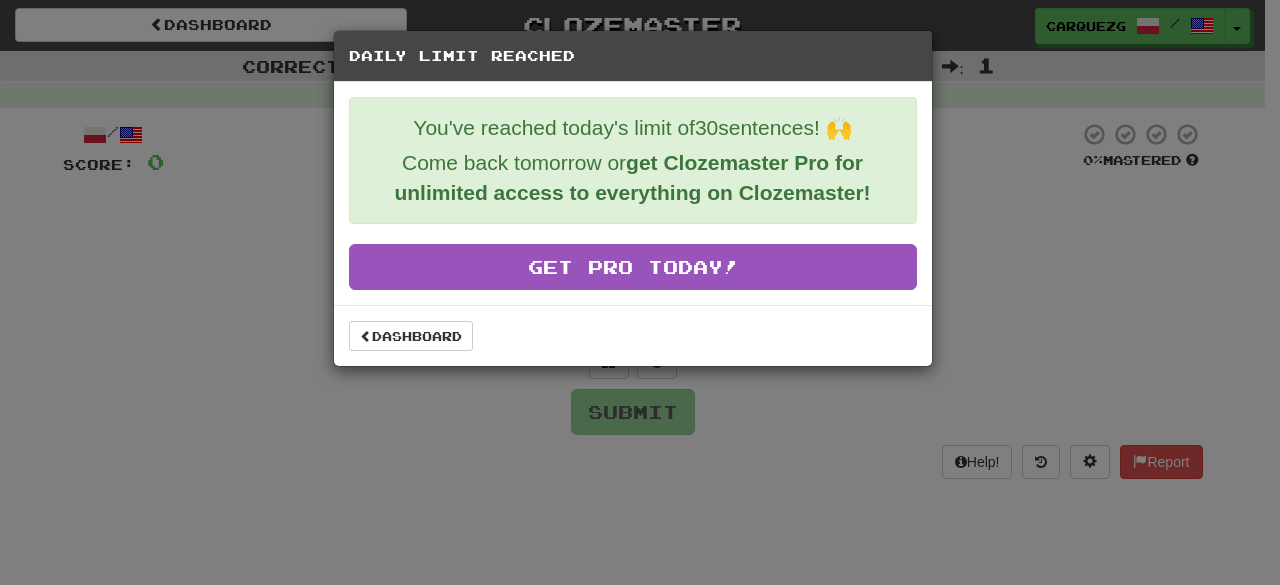 click on "Daily Limit Reached You've reached today's limit of  30  sentences! 🙌  Come back tomorrow or  get Clozemaster Pro for unlimited access to everything on Clozemaster! Get Pro Today! Dashboard" at bounding box center [640, 292] 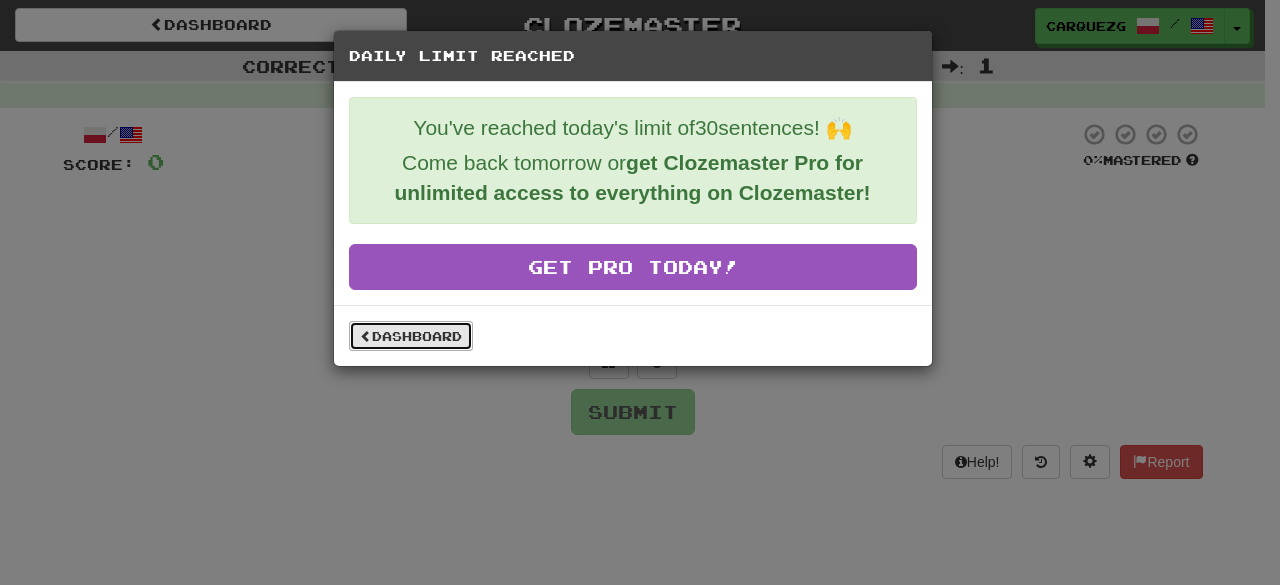 click on "Dashboard" at bounding box center (411, 336) 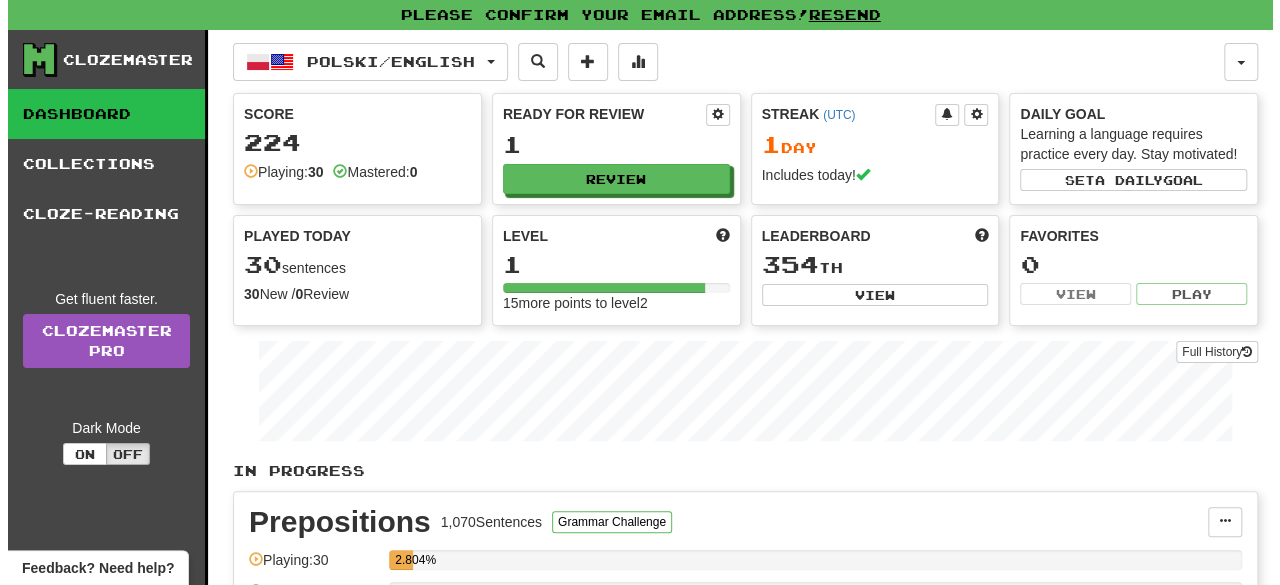 scroll, scrollTop: 1, scrollLeft: 0, axis: vertical 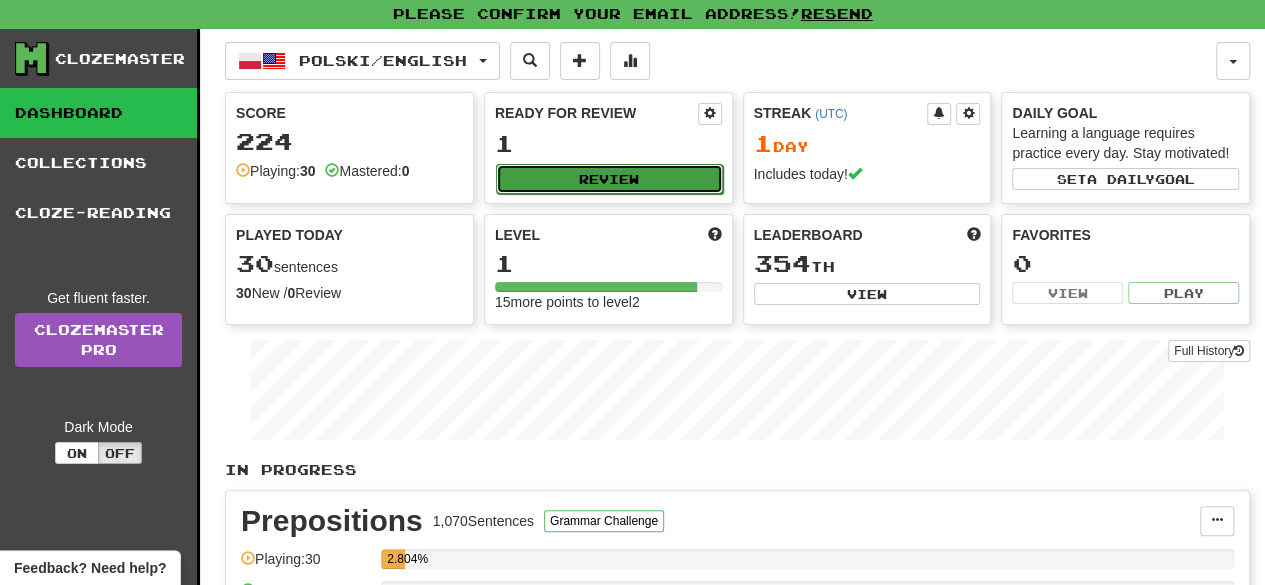 click on "Review" at bounding box center (609, 179) 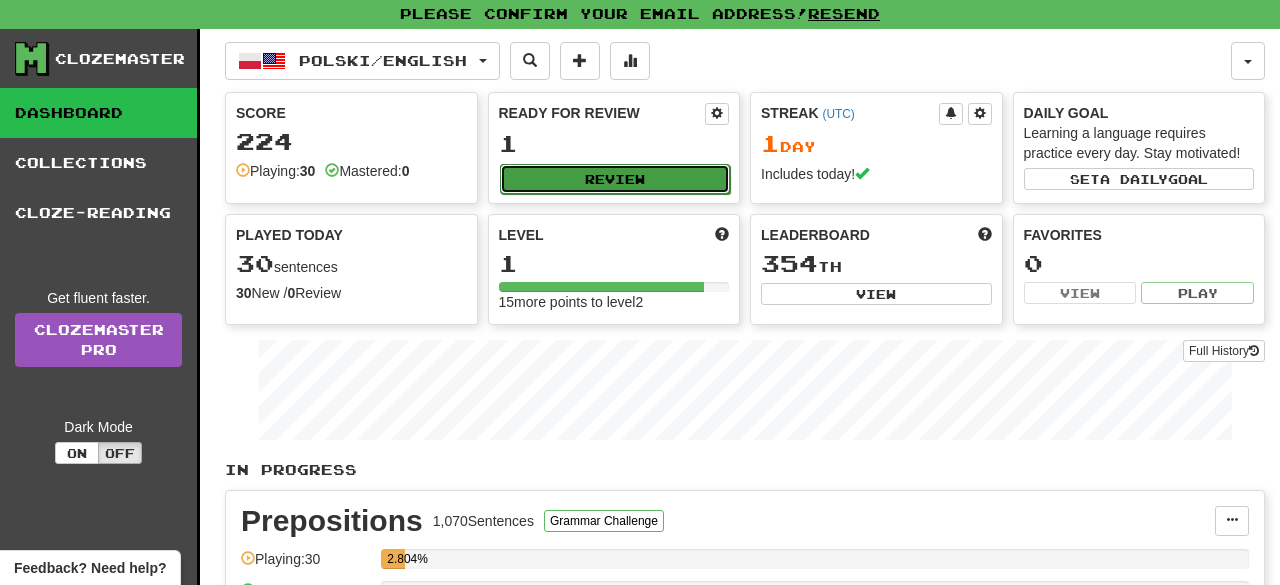select on "**" 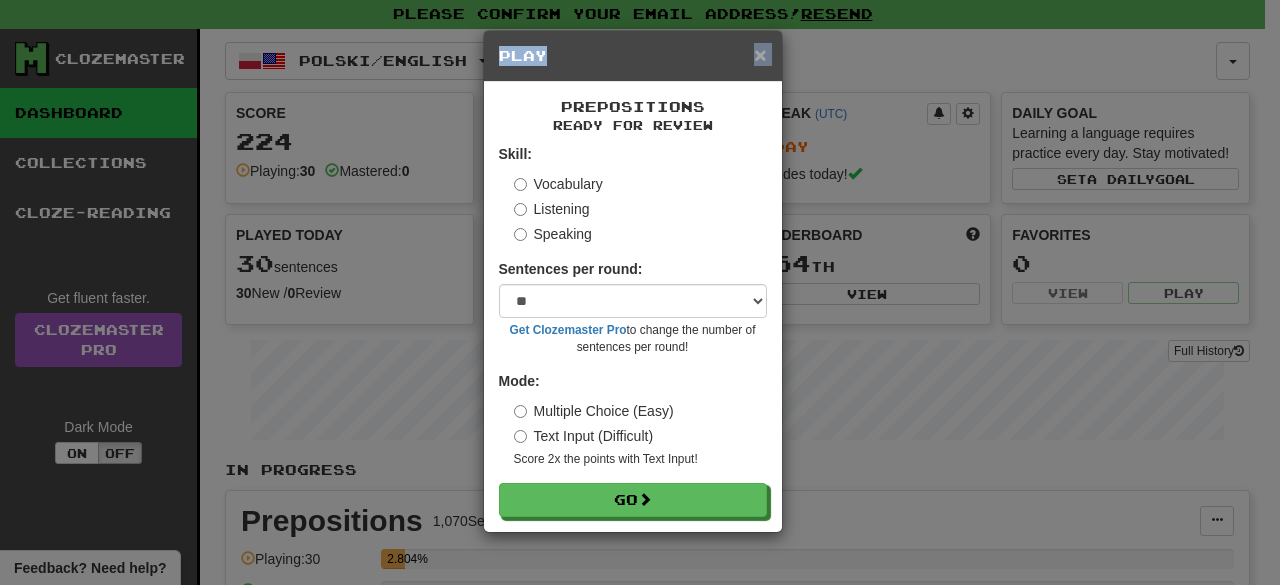 drag, startPoint x: 768, startPoint y: 51, endPoint x: 758, endPoint y: 55, distance: 10.770329 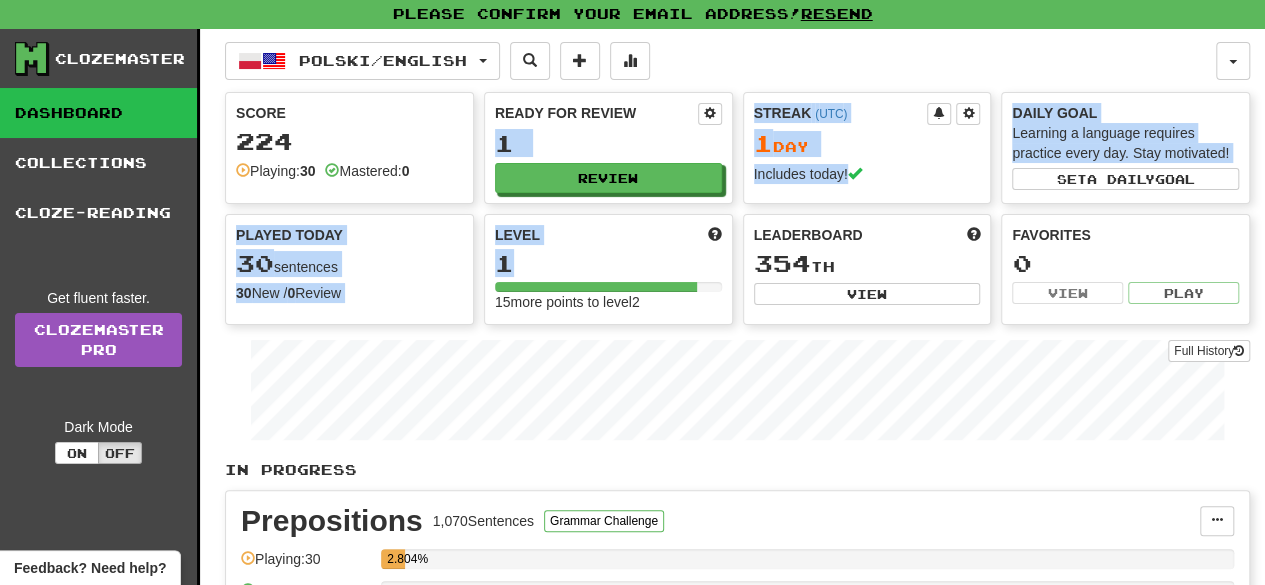 drag, startPoint x: 629, startPoint y: 103, endPoint x: 594, endPoint y: 255, distance: 155.97757 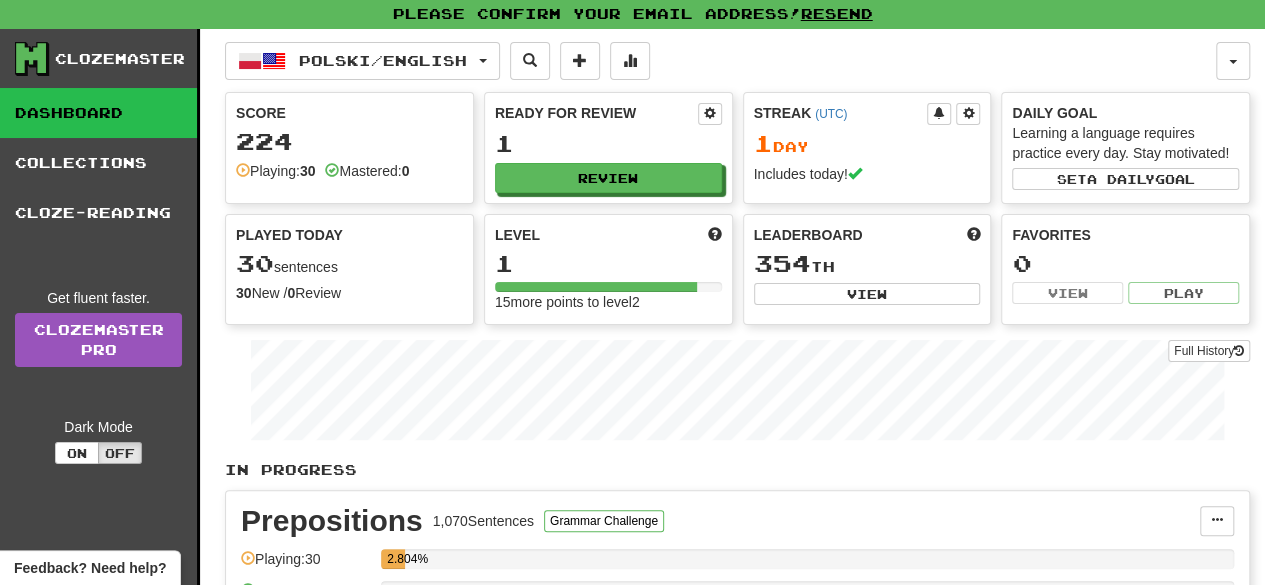 click on "1  Day" at bounding box center [867, 144] 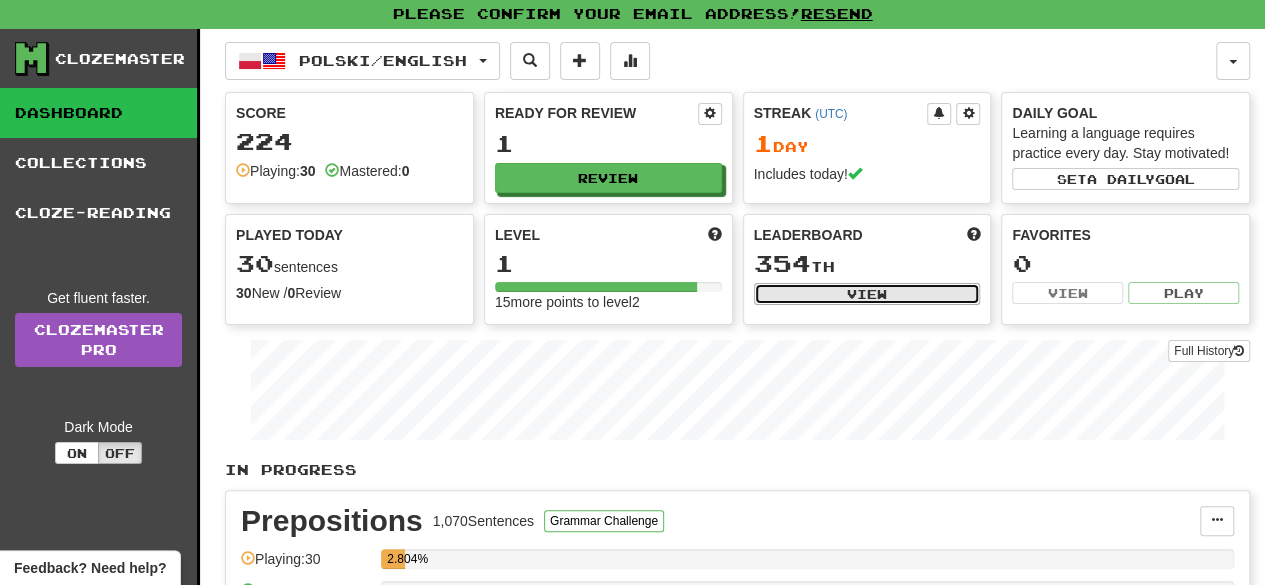 click on "View" at bounding box center (867, 294) 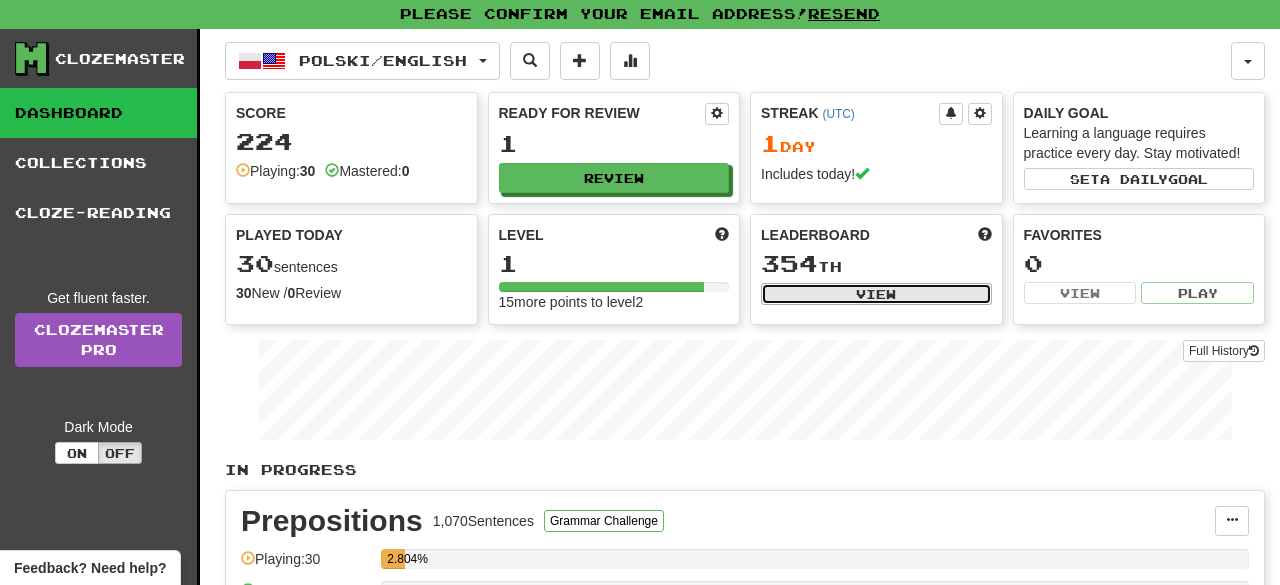 select on "**********" 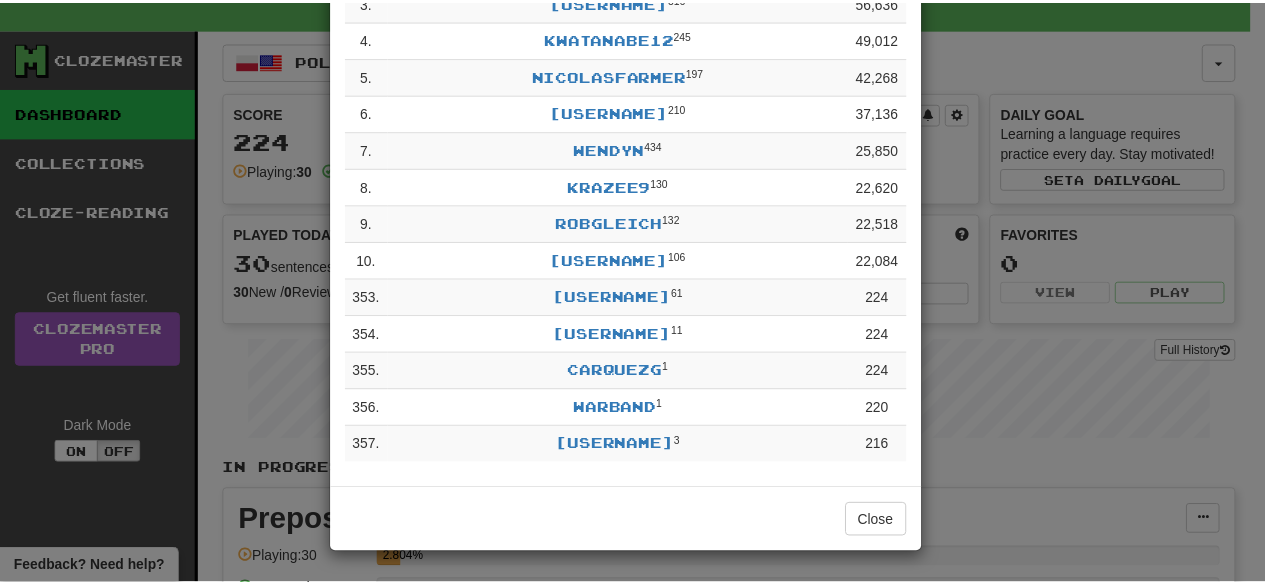 scroll, scrollTop: 0, scrollLeft: 0, axis: both 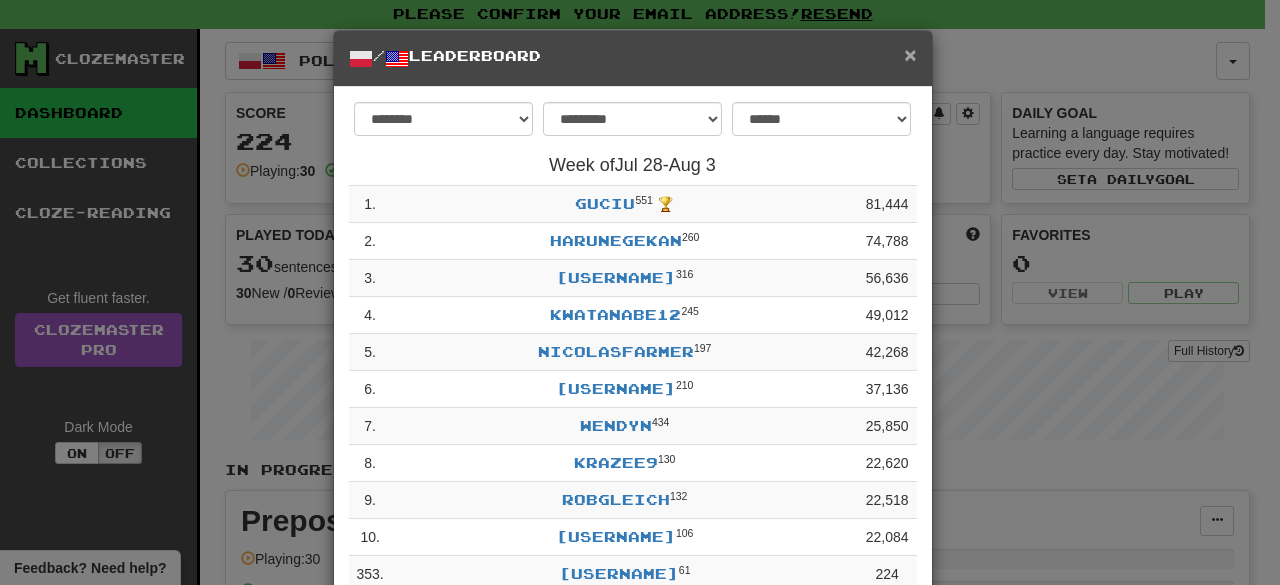 click on "×" at bounding box center [910, 54] 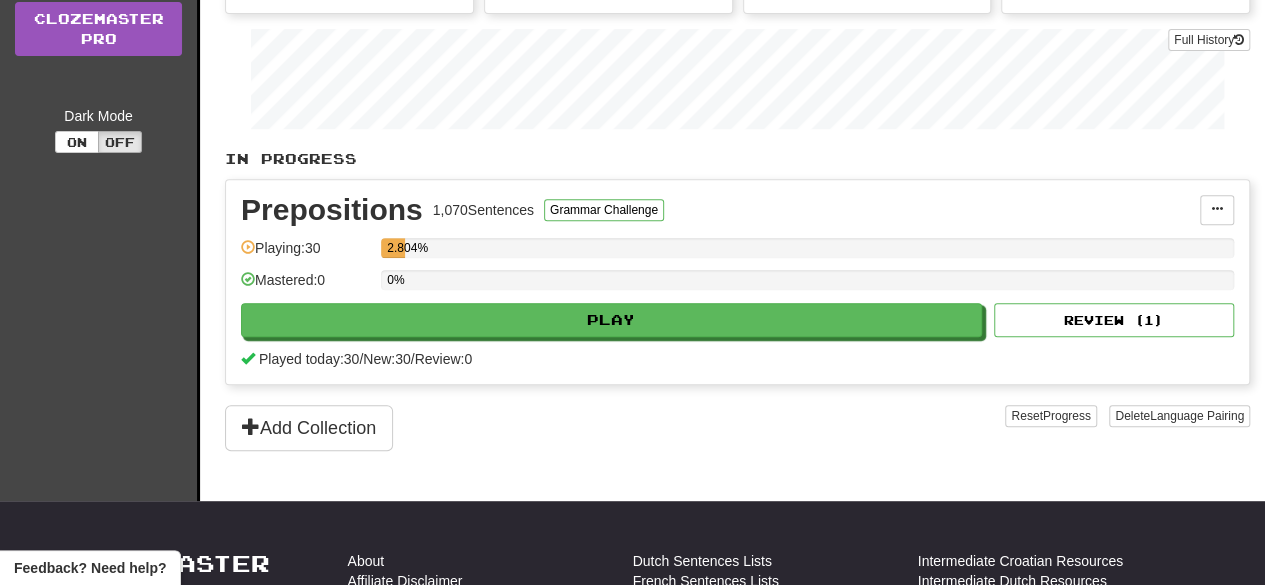 scroll, scrollTop: 315, scrollLeft: 0, axis: vertical 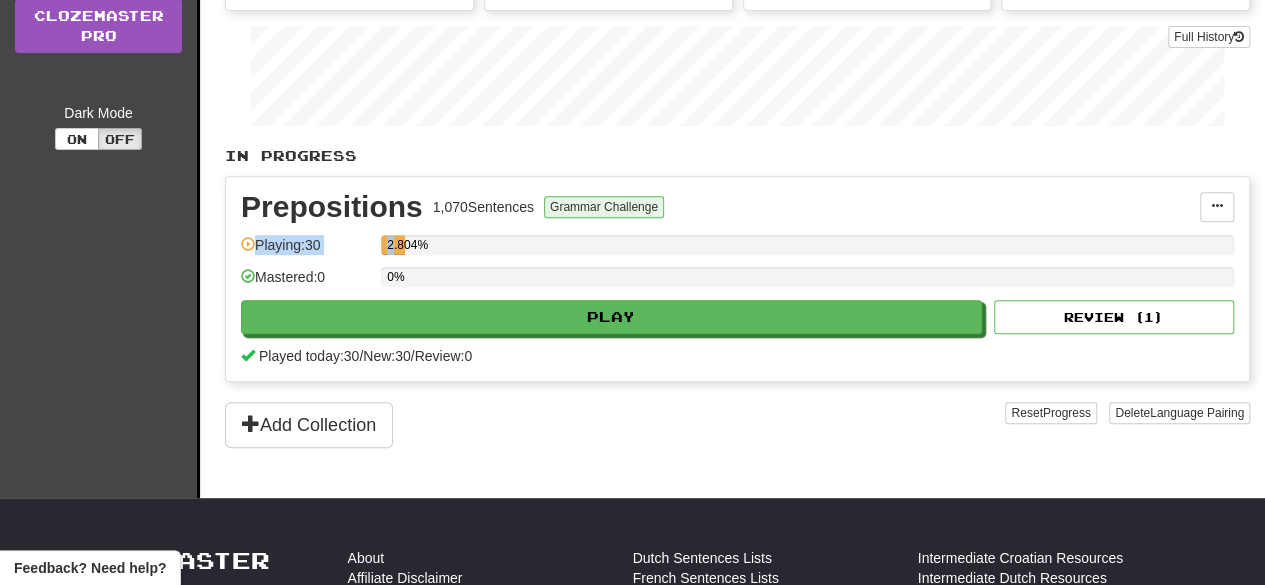 drag, startPoint x: 394, startPoint y: 238, endPoint x: 660, endPoint y: 193, distance: 269.77954 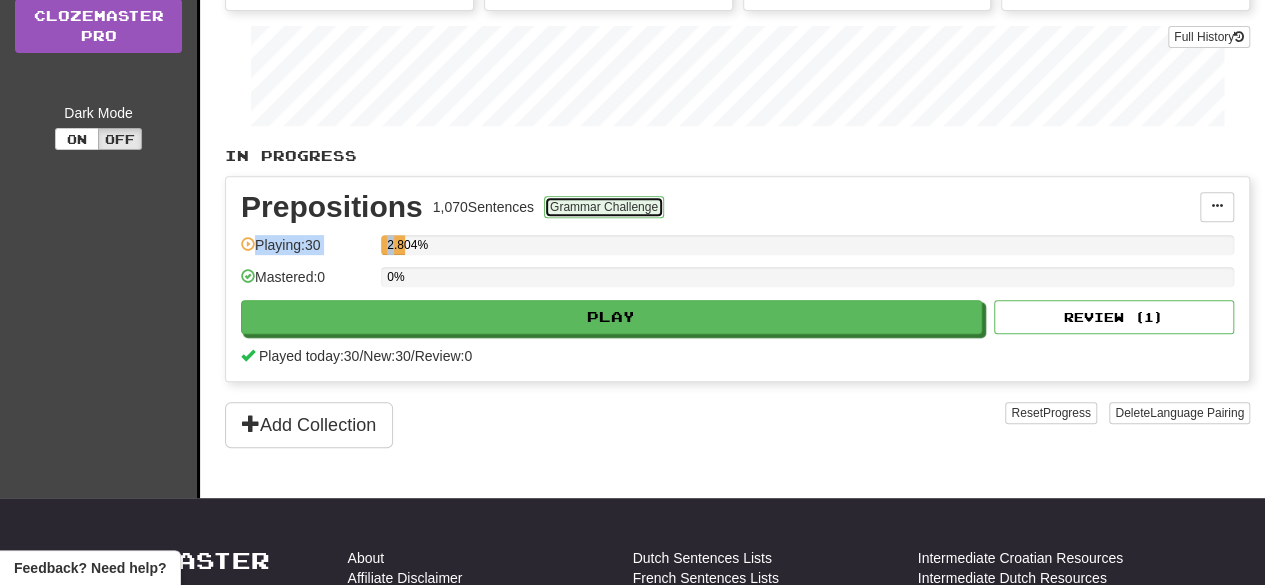 click on "Grammar Challenge" at bounding box center [604, 207] 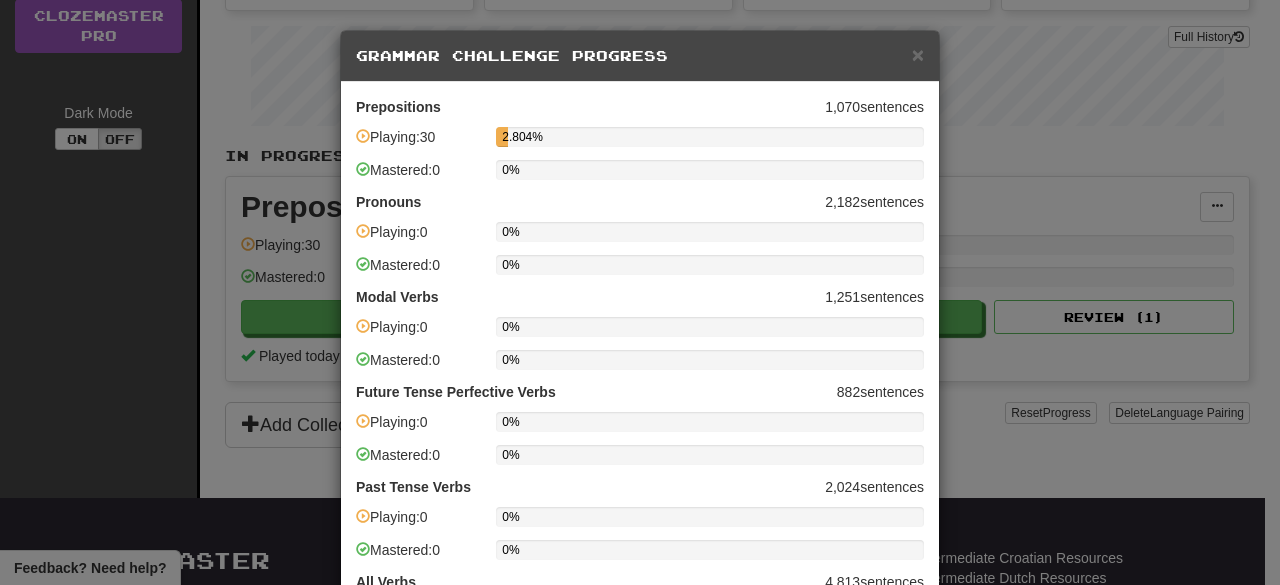 drag, startPoint x: 776, startPoint y: 253, endPoint x: 423, endPoint y: 121, distance: 376.87265 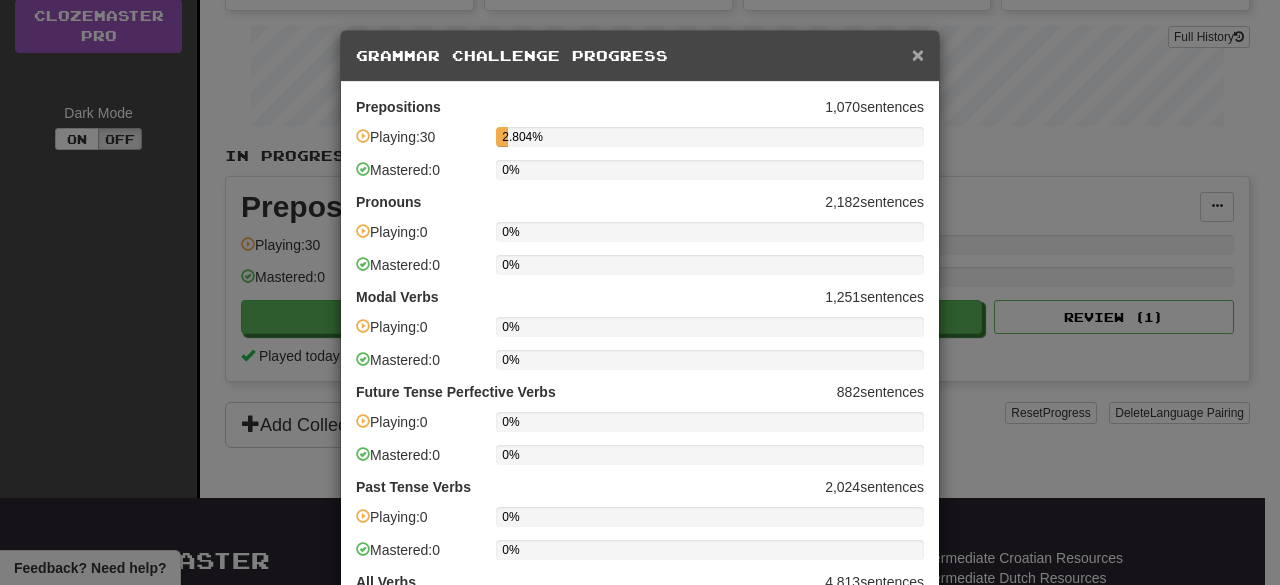 click on "×" at bounding box center (918, 54) 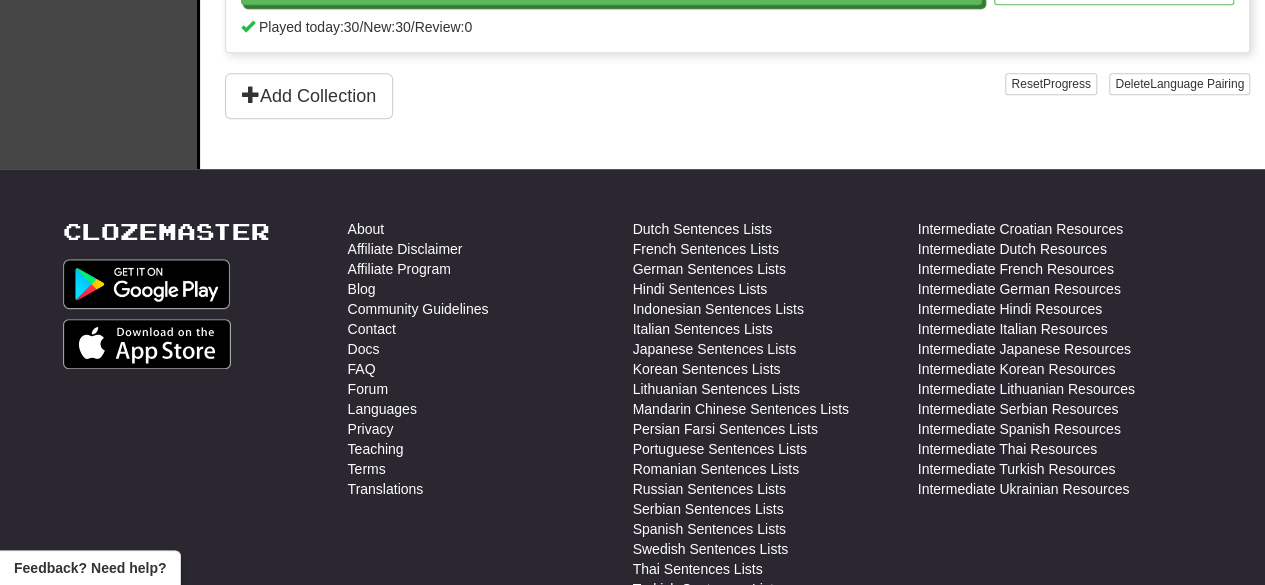 scroll, scrollTop: 650, scrollLeft: 0, axis: vertical 